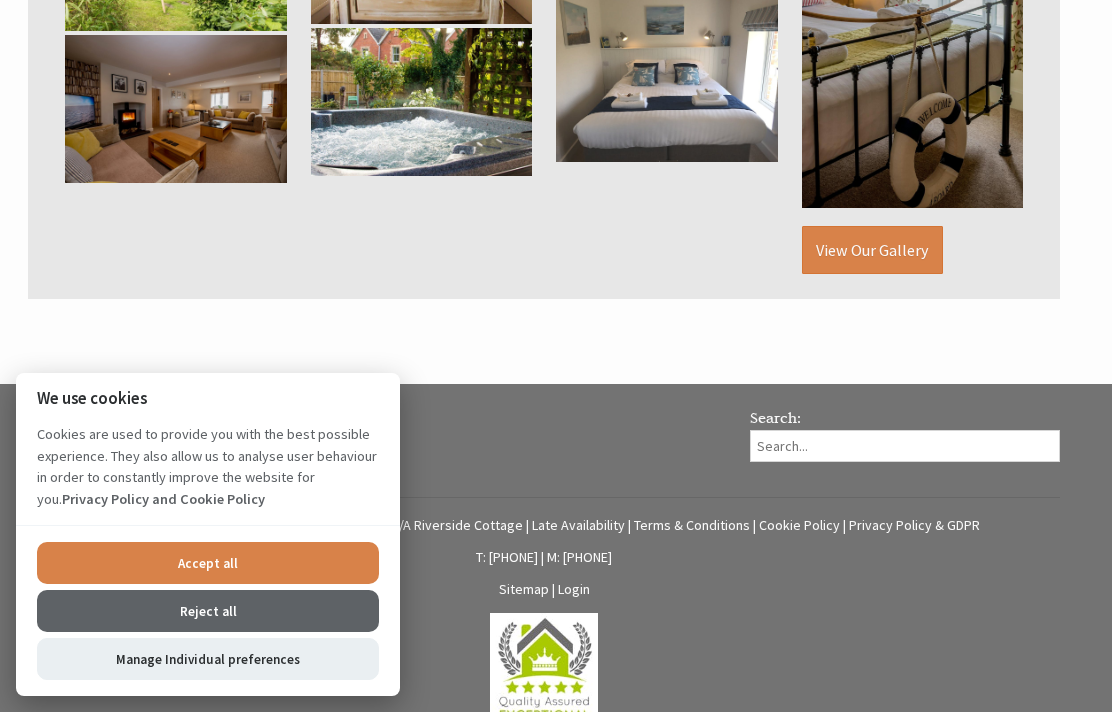 scroll, scrollTop: 1415, scrollLeft: 0, axis: vertical 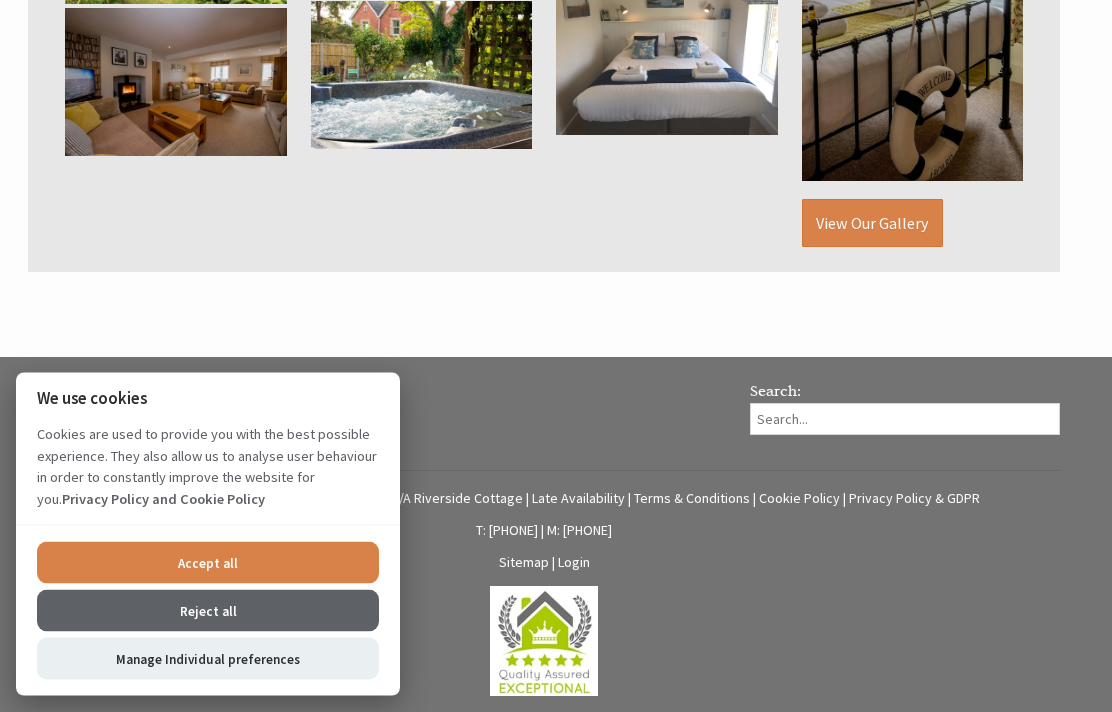 click on "Login" at bounding box center [574, 563] 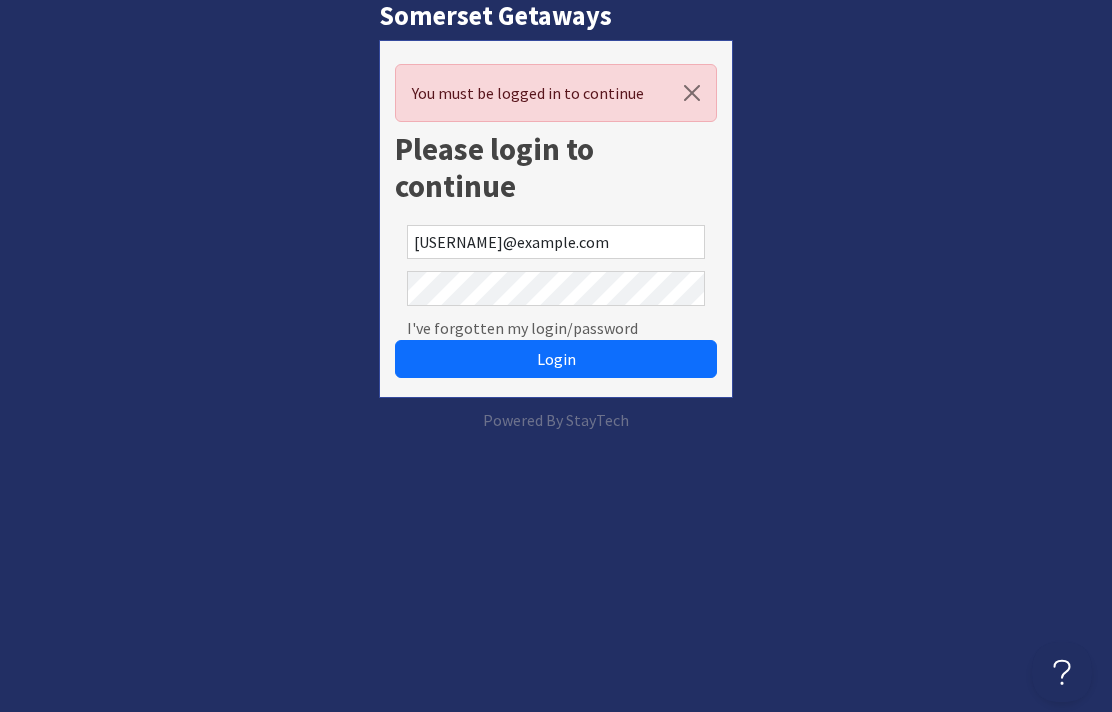 scroll, scrollTop: 0, scrollLeft: 0, axis: both 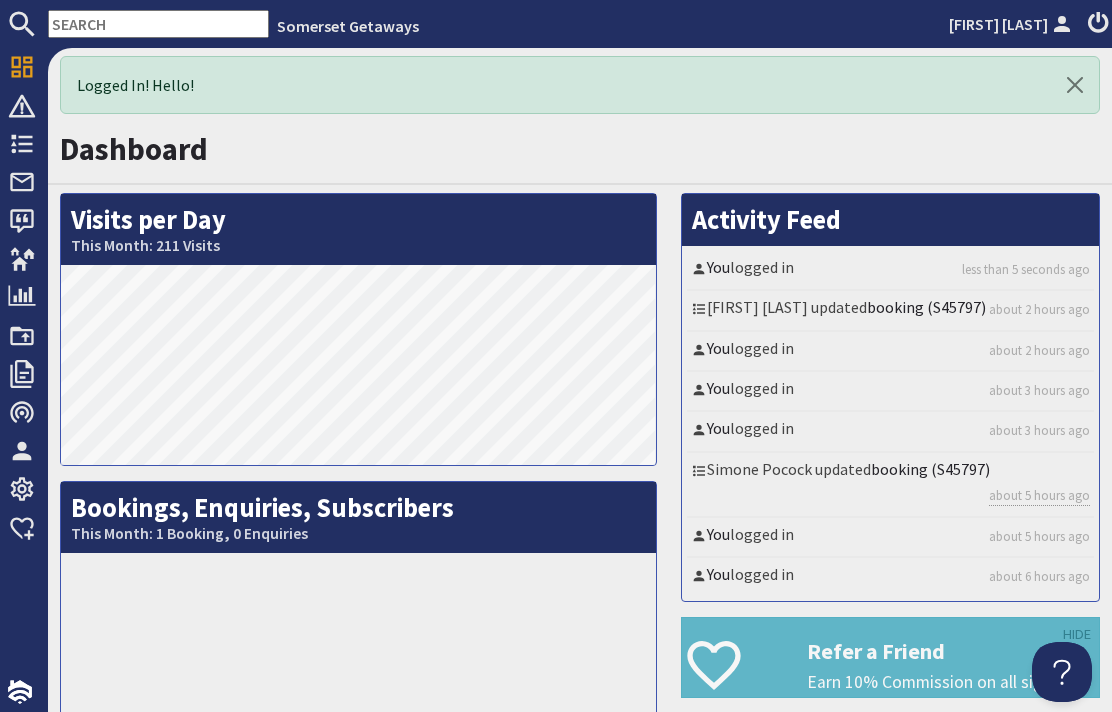 click on "booking (S45797)" at bounding box center (926, 307) 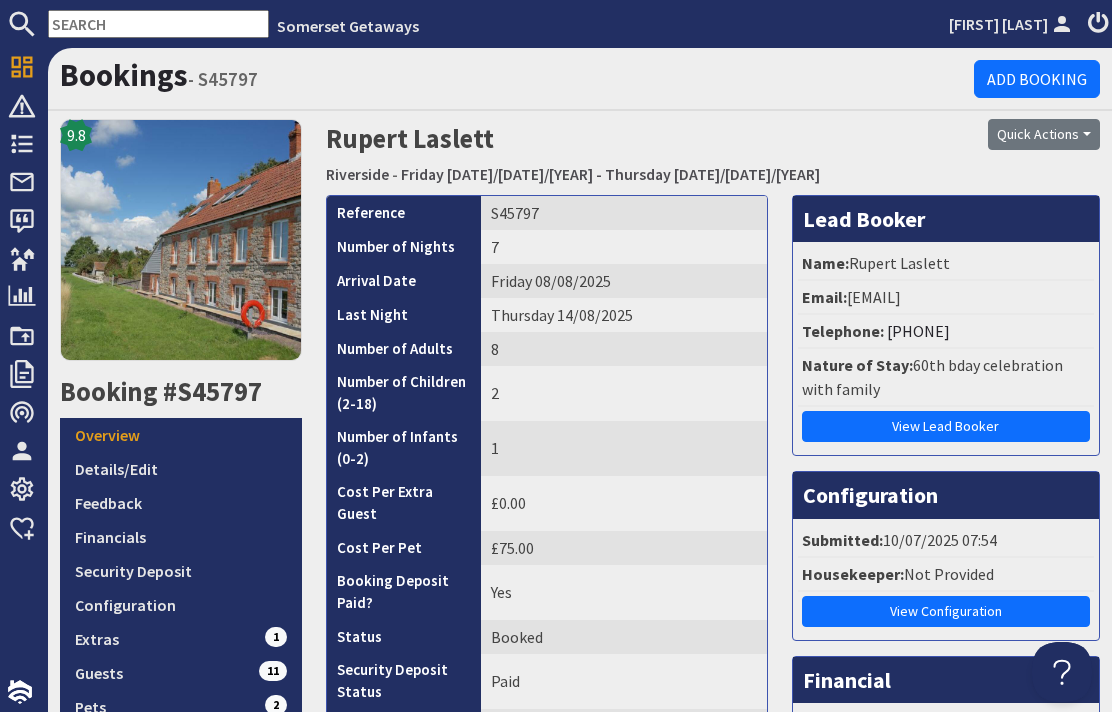 scroll, scrollTop: 0, scrollLeft: 0, axis: both 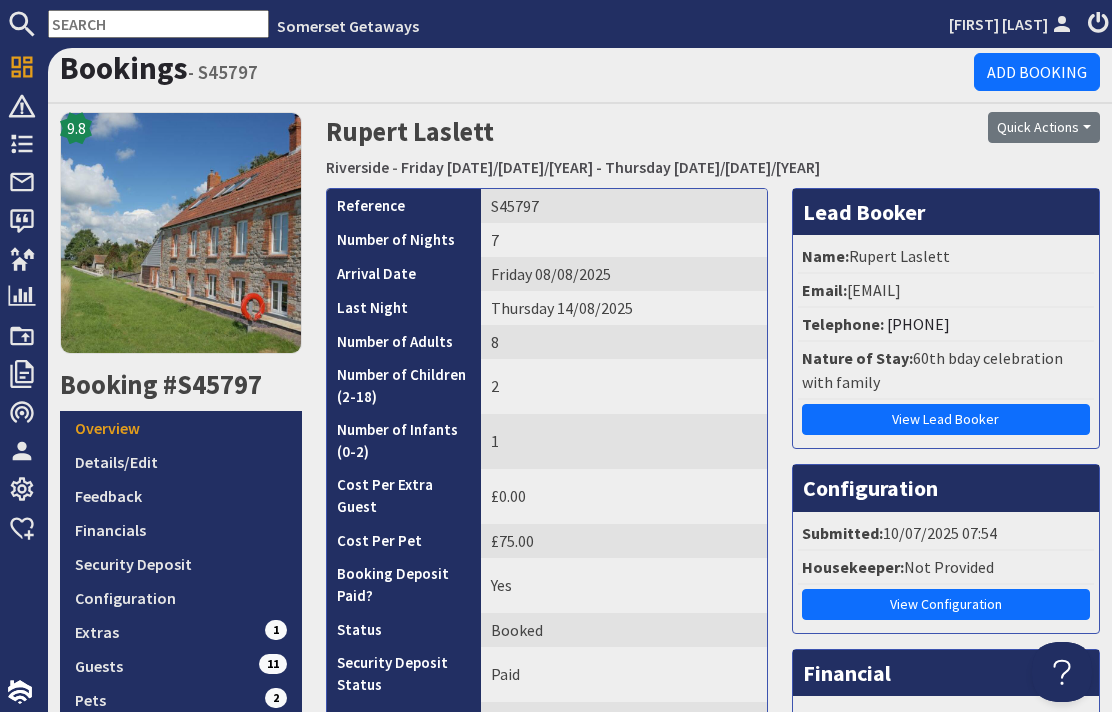 click on "Details/Edit" at bounding box center (181, 462) 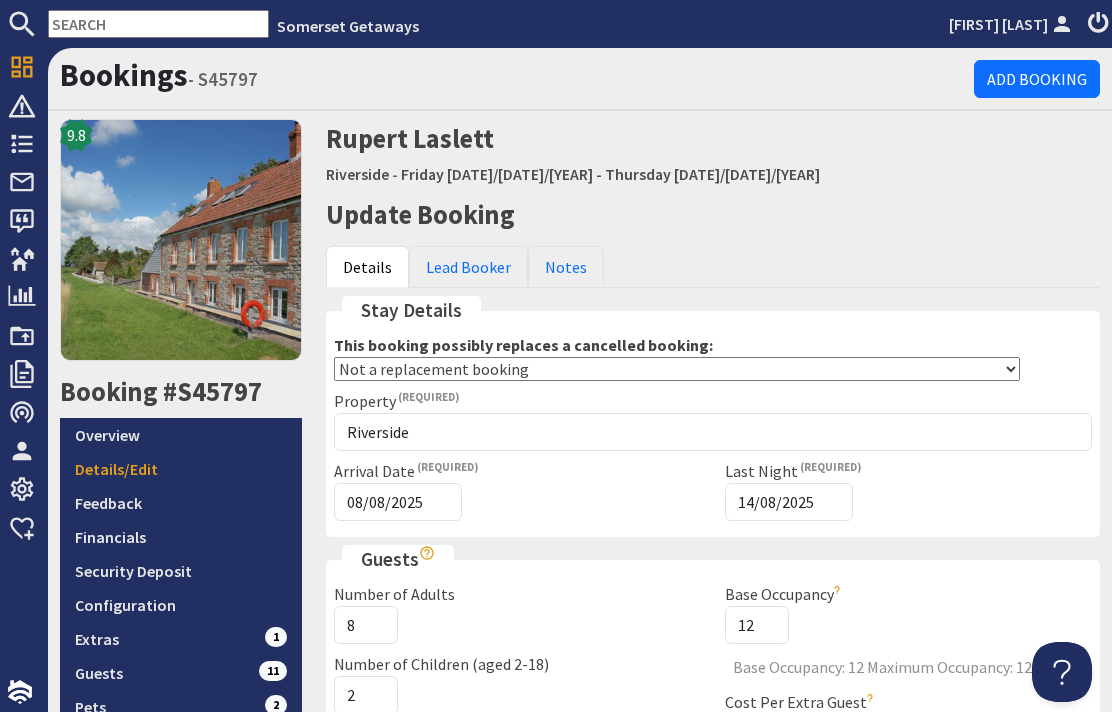 scroll, scrollTop: 0, scrollLeft: 0, axis: both 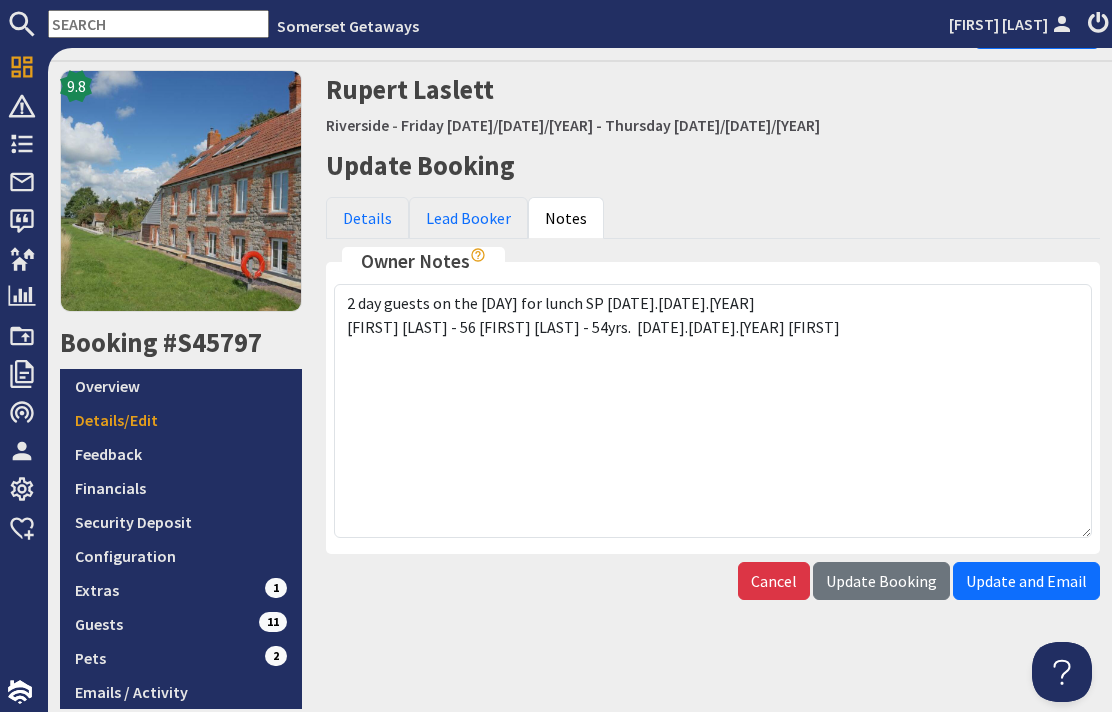 click on "Details" at bounding box center [367, 218] 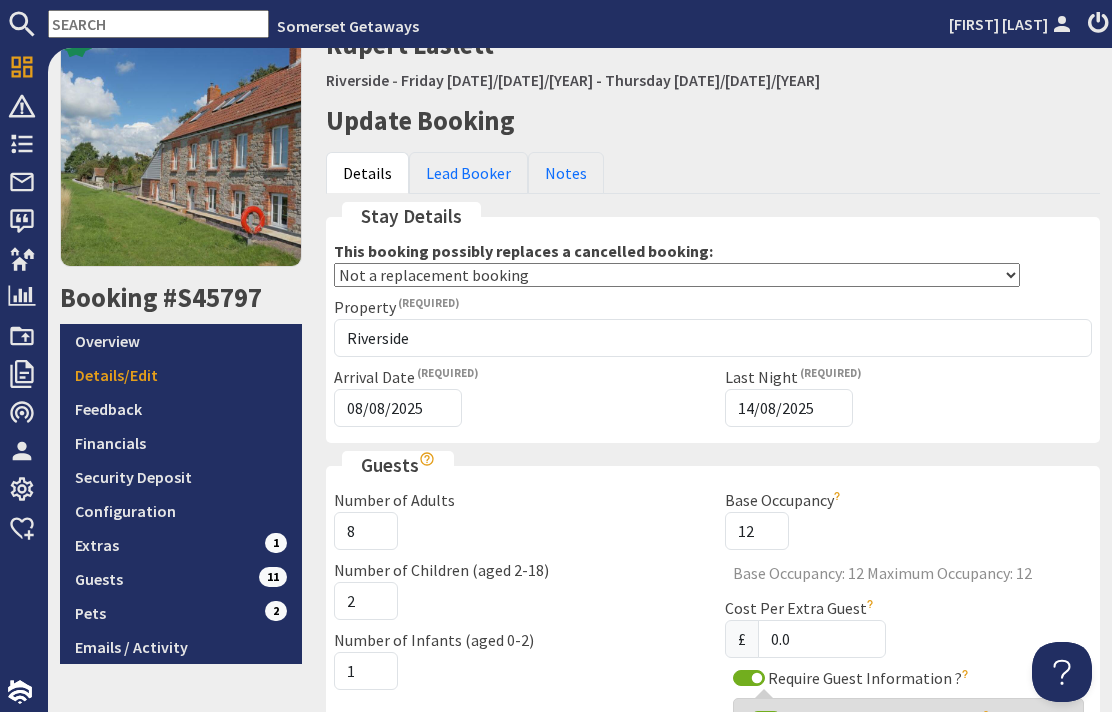scroll, scrollTop: 114, scrollLeft: 0, axis: vertical 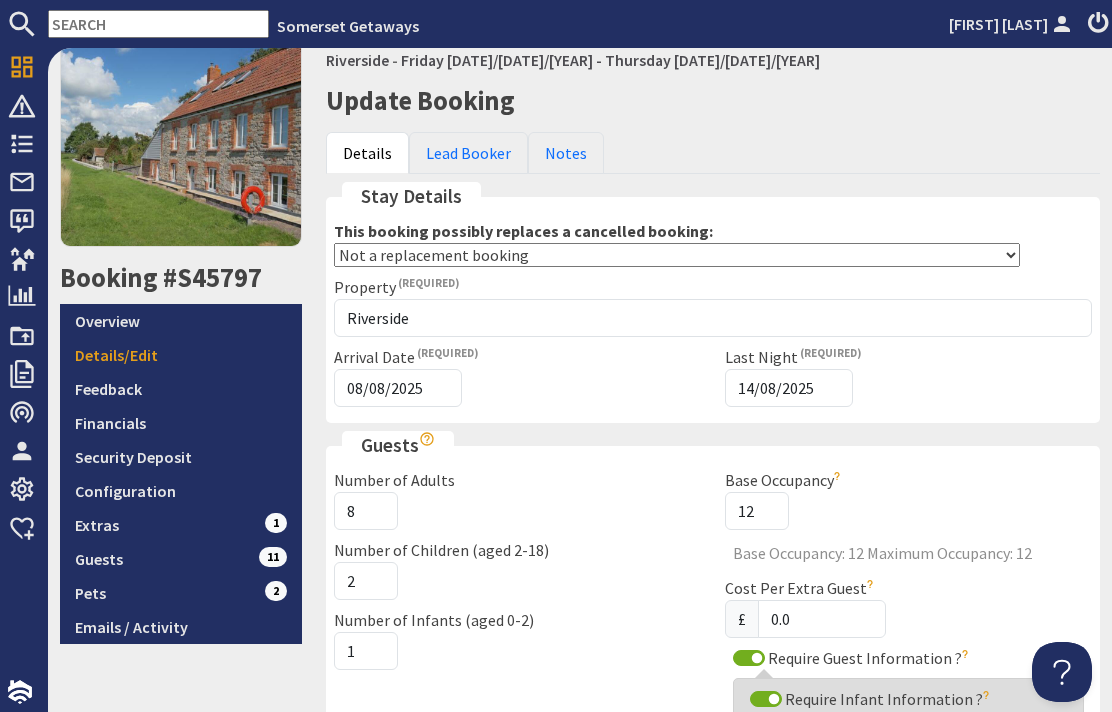 click on "Pets
2" at bounding box center (181, 593) 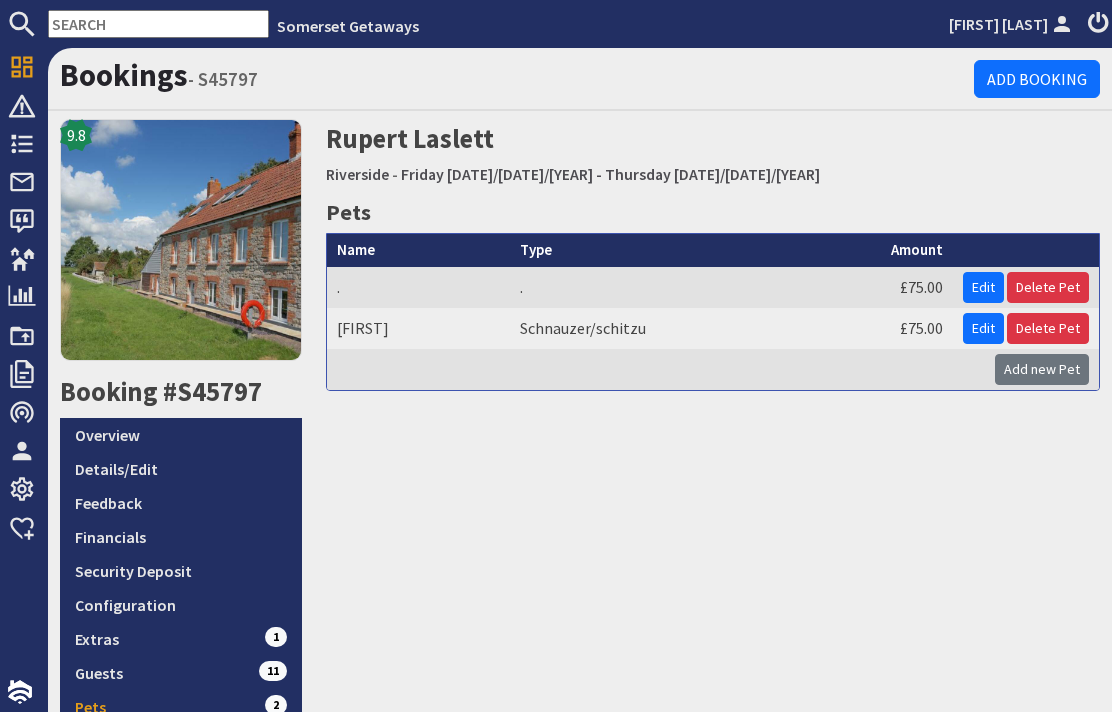 scroll, scrollTop: 0, scrollLeft: 0, axis: both 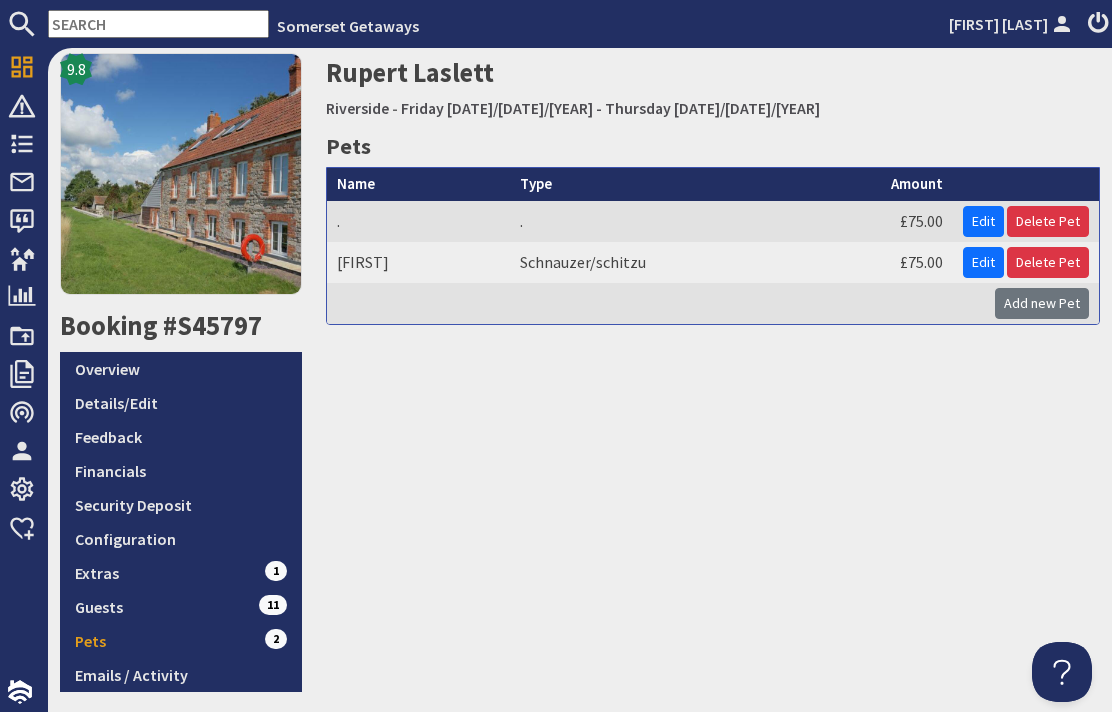 click on "Pets
2" at bounding box center [181, 641] 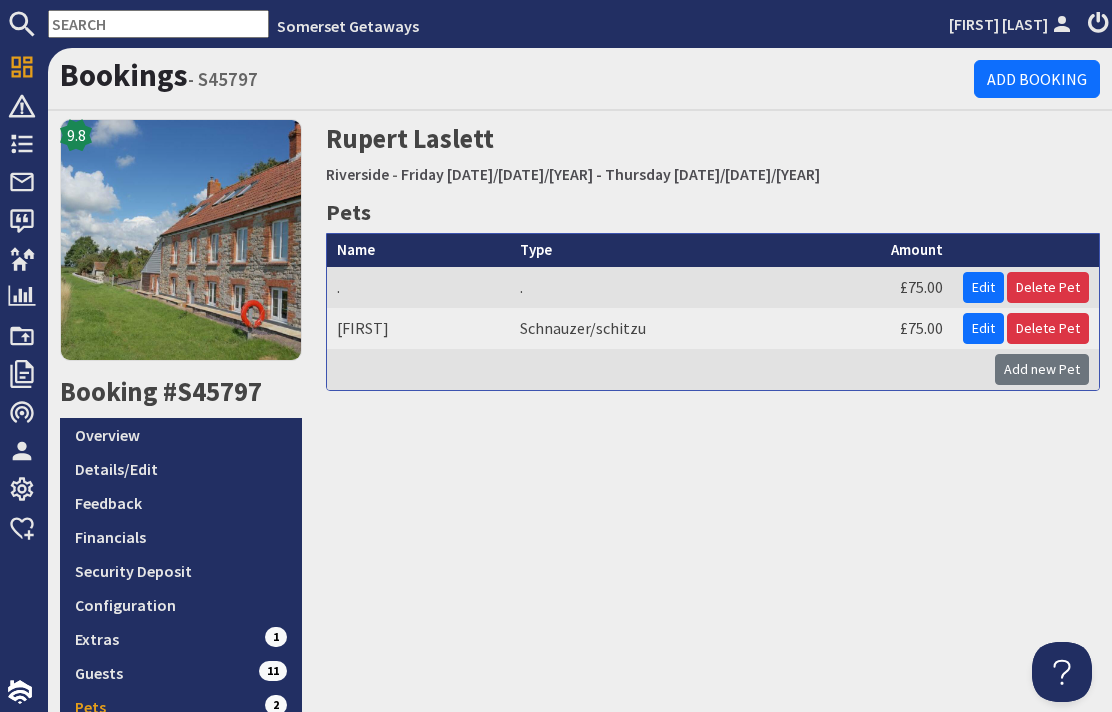 scroll, scrollTop: 0, scrollLeft: 0, axis: both 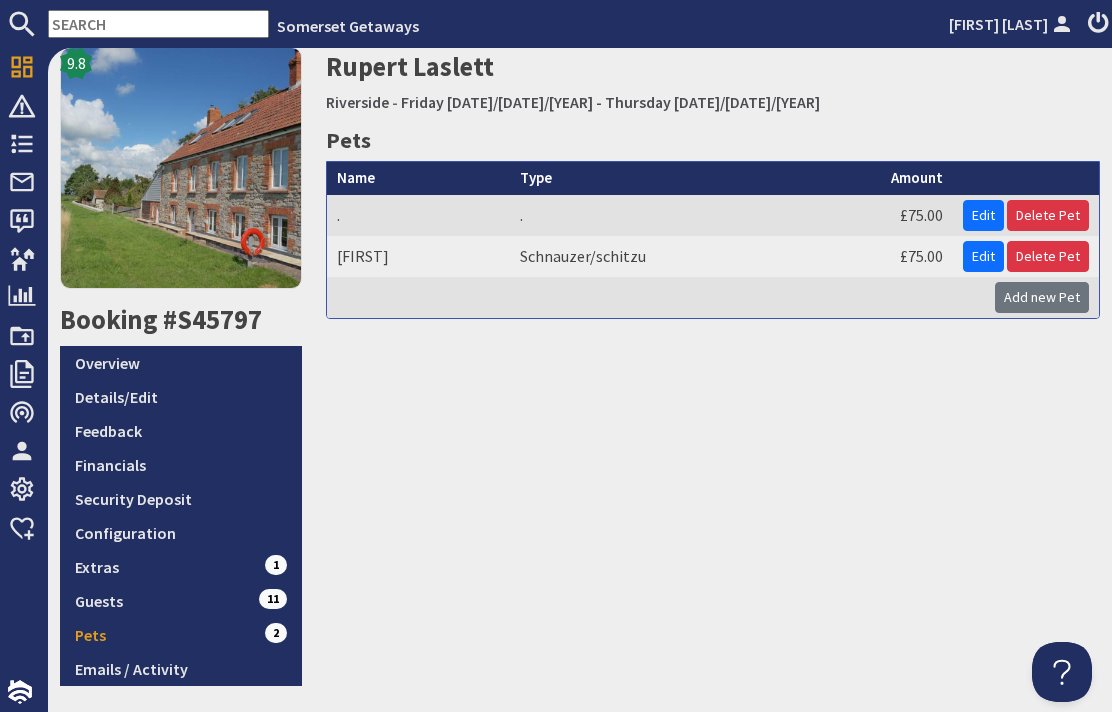 click on "Guests
11" at bounding box center [181, 601] 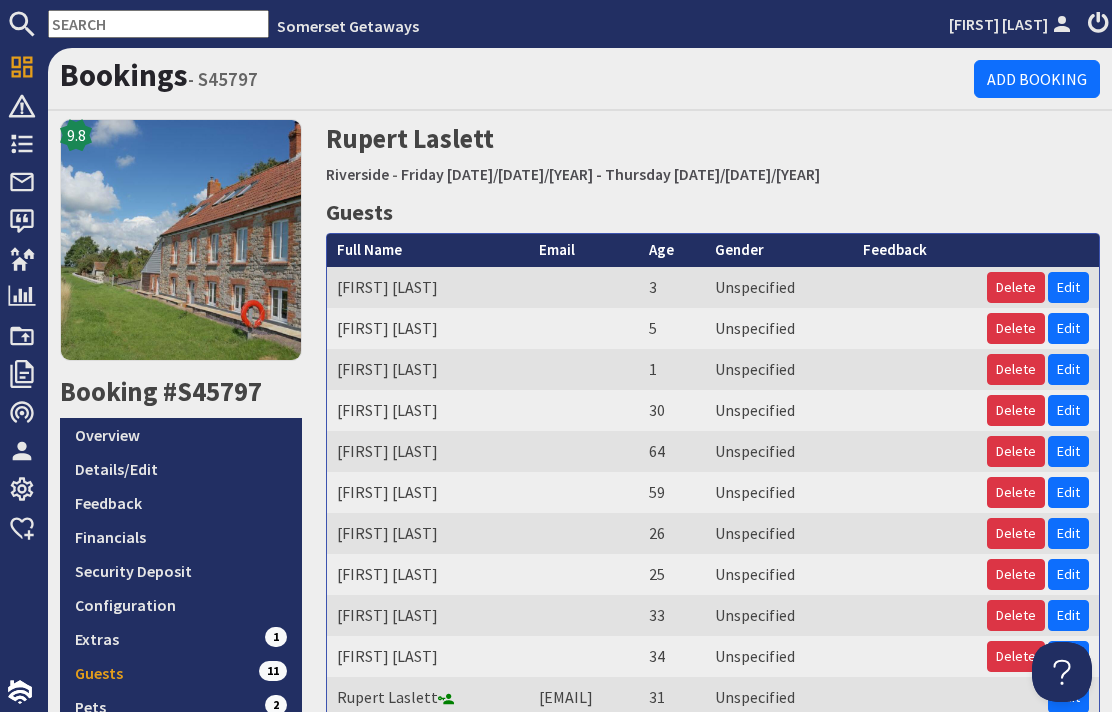 scroll, scrollTop: 0, scrollLeft: 0, axis: both 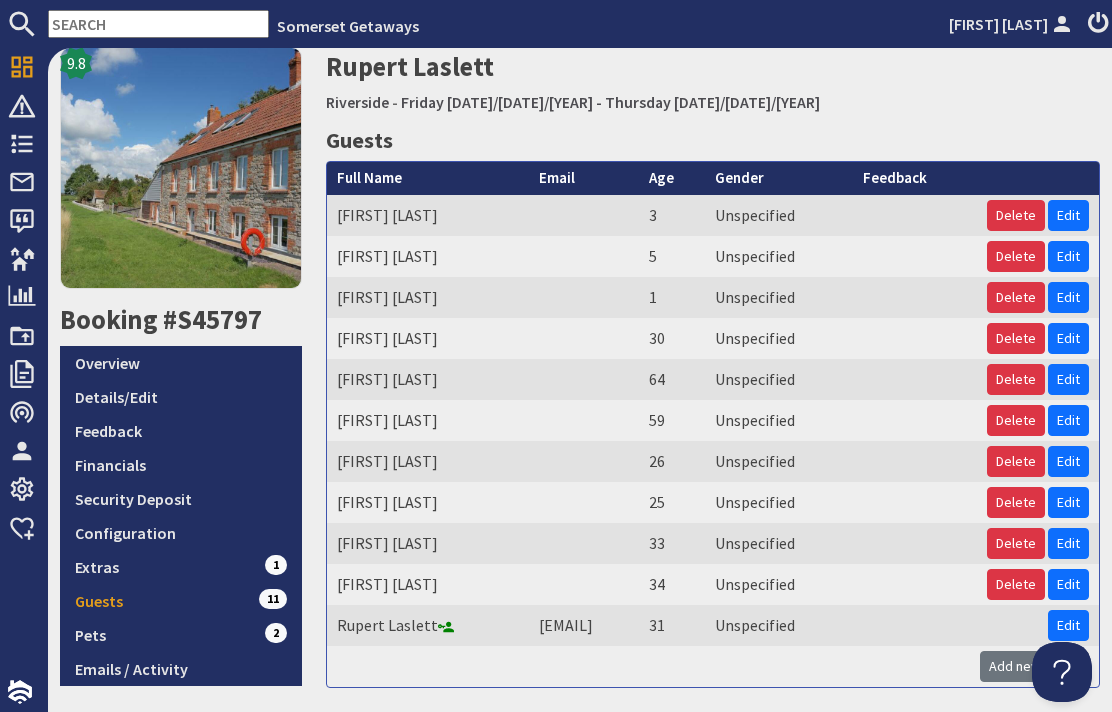 click on "Unspecified" at bounding box center (779, 420) 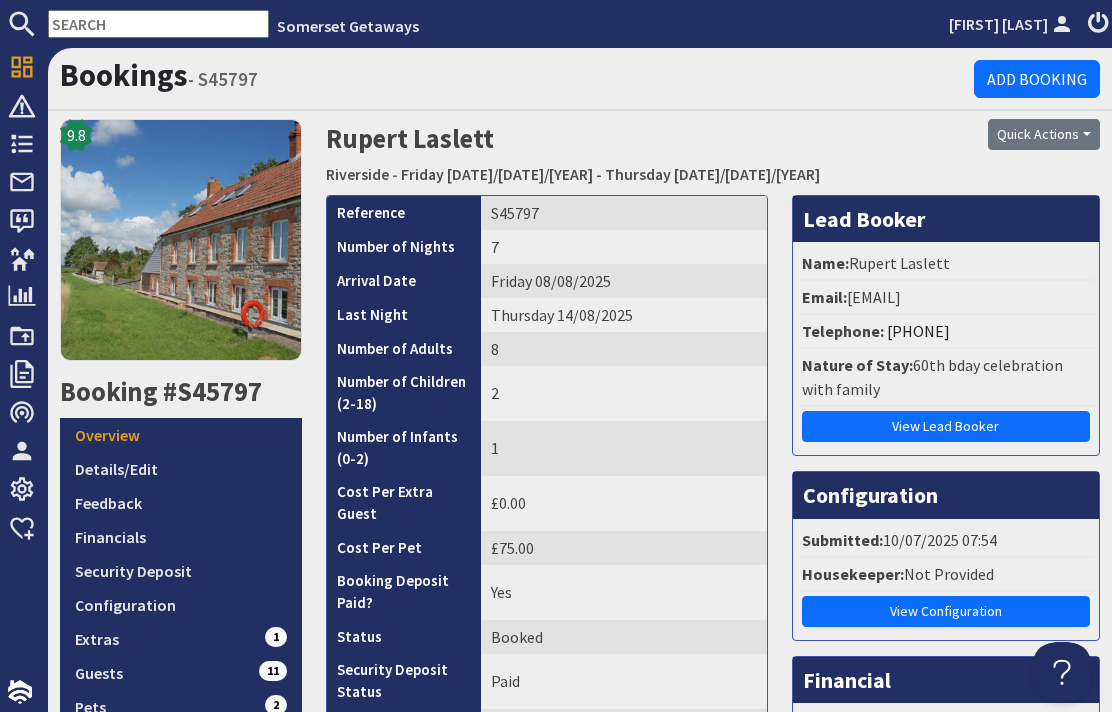 scroll, scrollTop: 0, scrollLeft: 0, axis: both 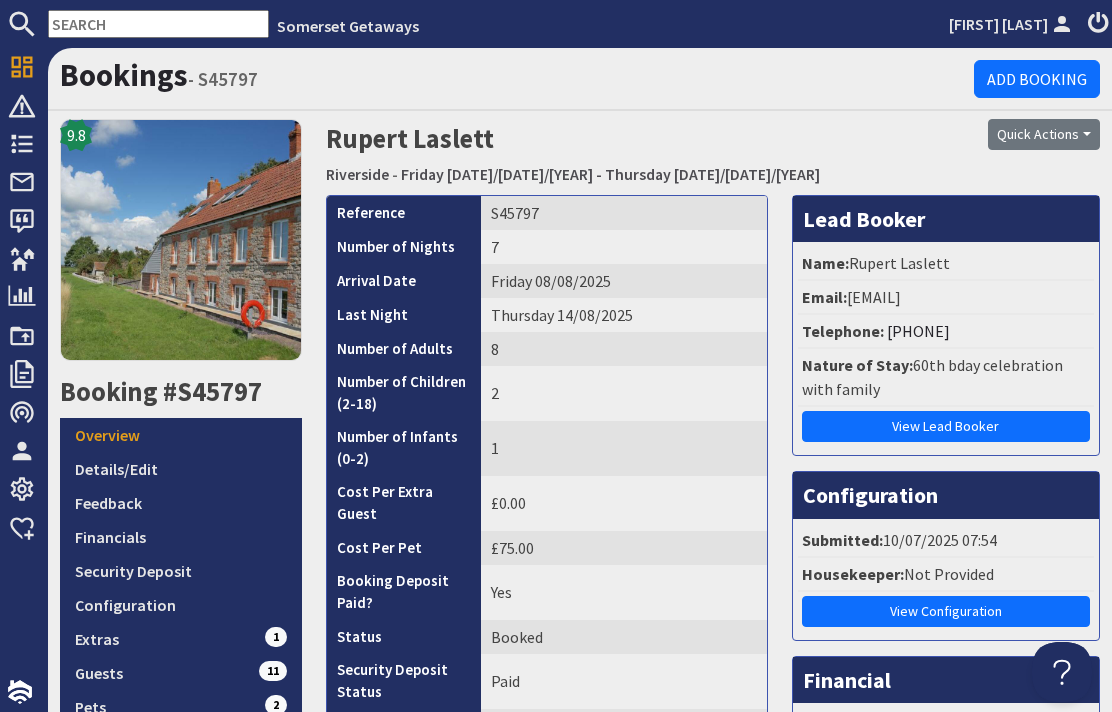 click on "Details/Edit" at bounding box center [181, 469] 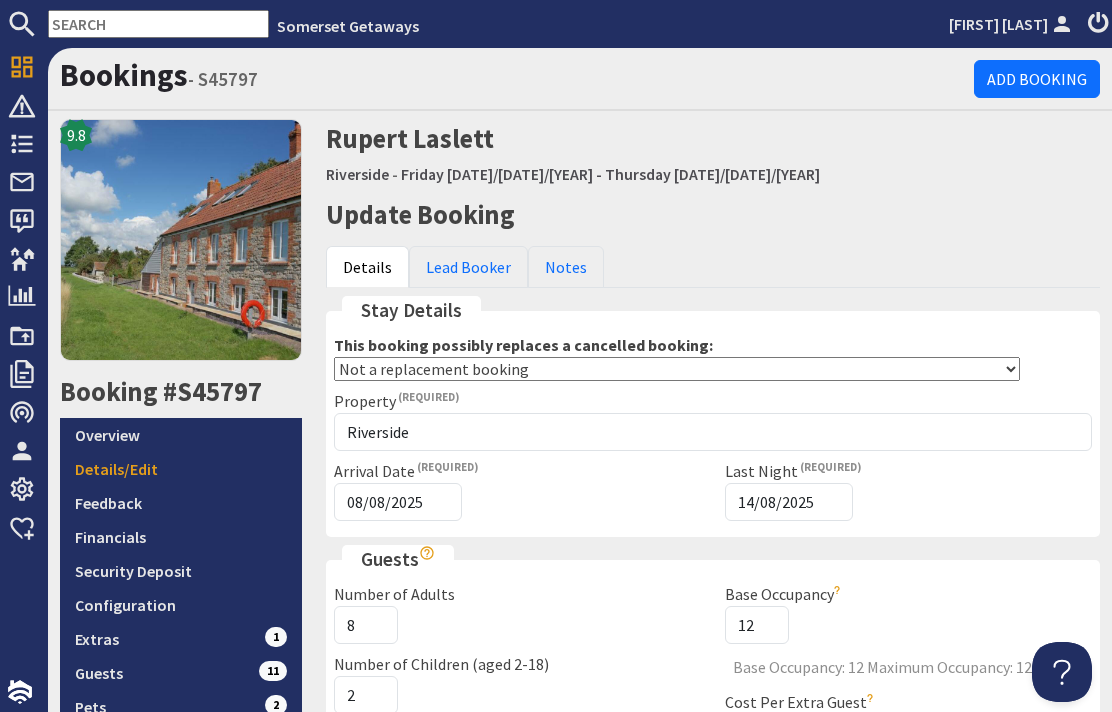 scroll, scrollTop: 0, scrollLeft: 0, axis: both 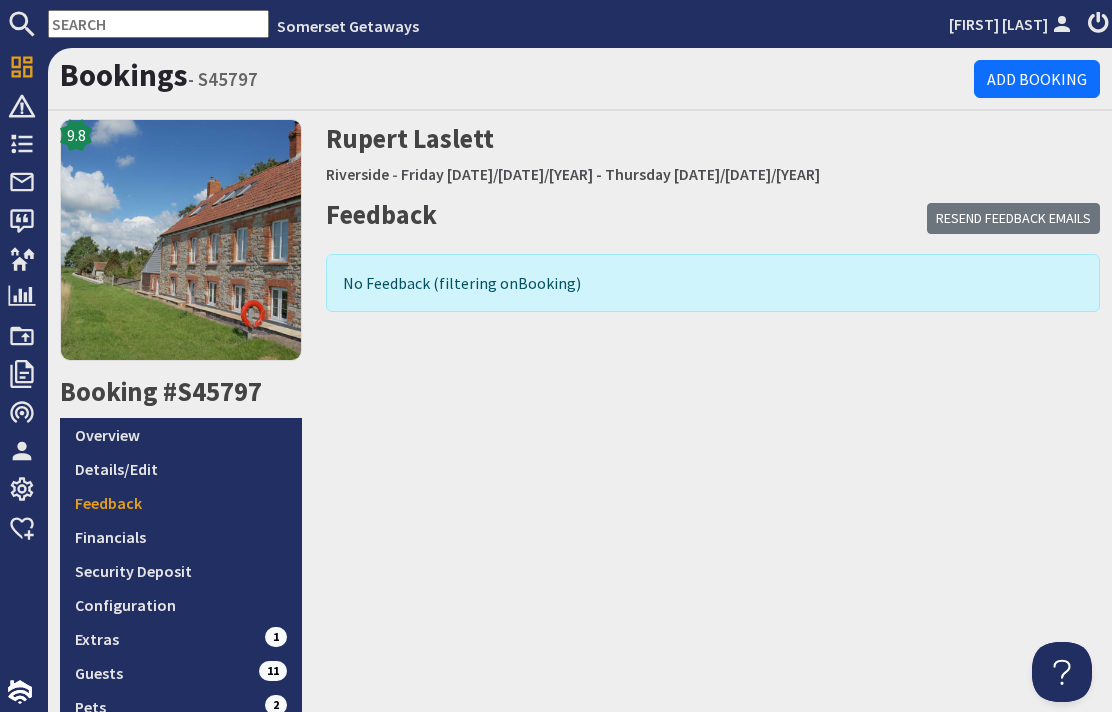 click on "Details/Edit" at bounding box center (181, 469) 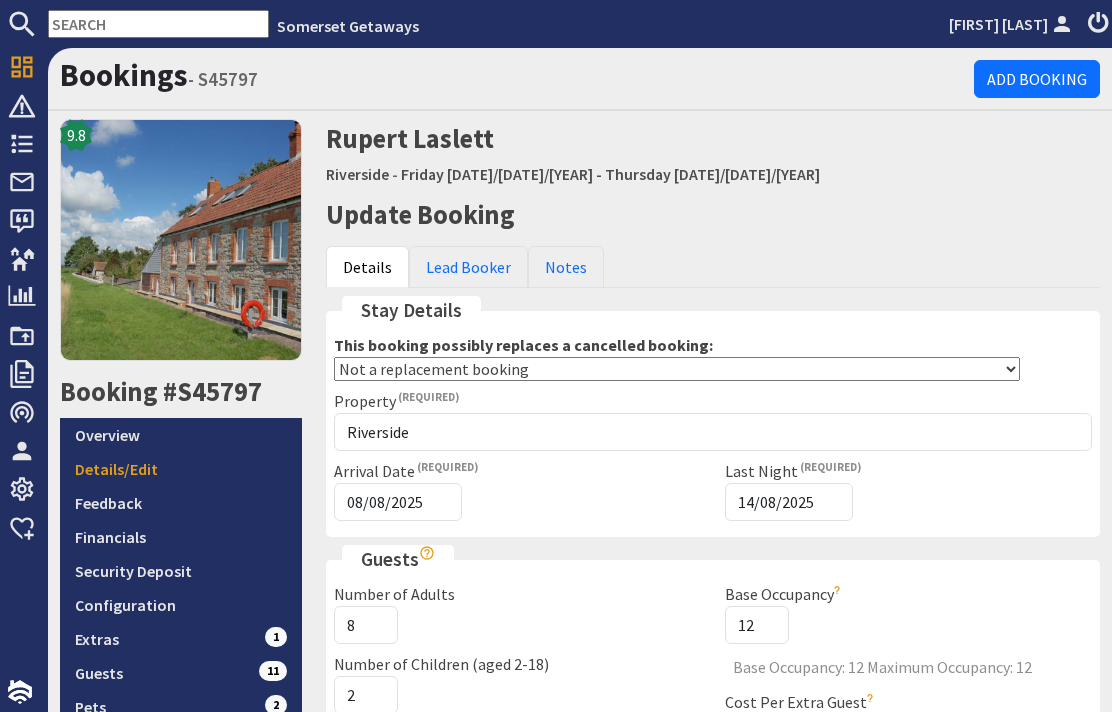 scroll, scrollTop: 0, scrollLeft: 0, axis: both 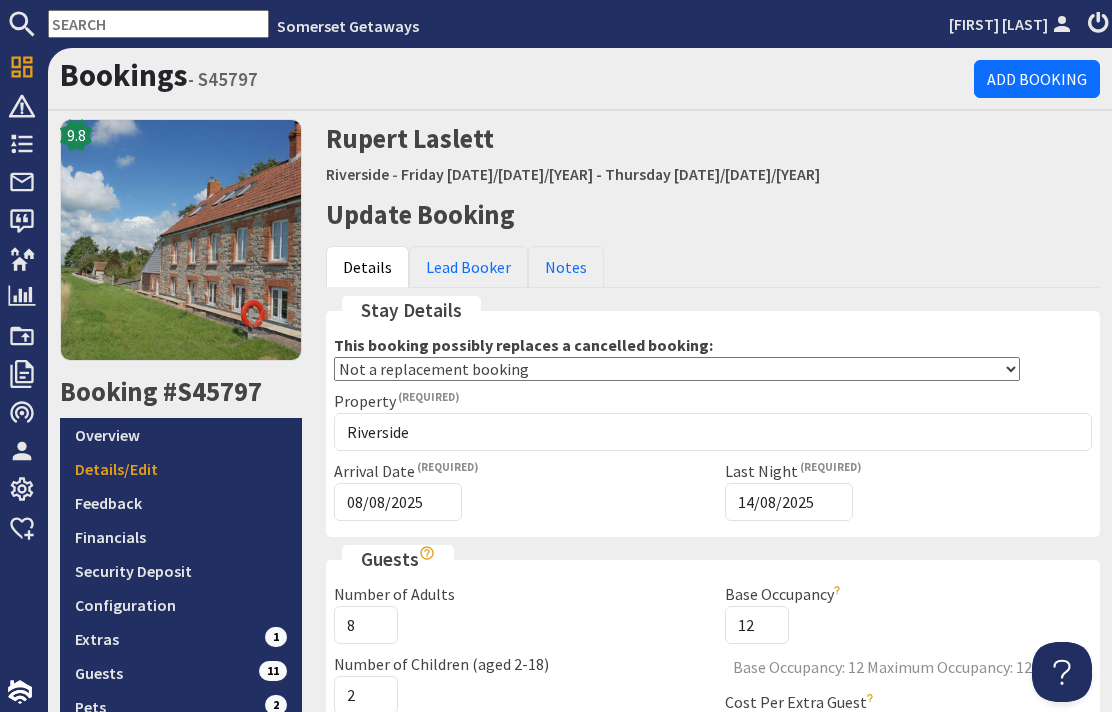 click on "Lead Booker" at bounding box center [468, 267] 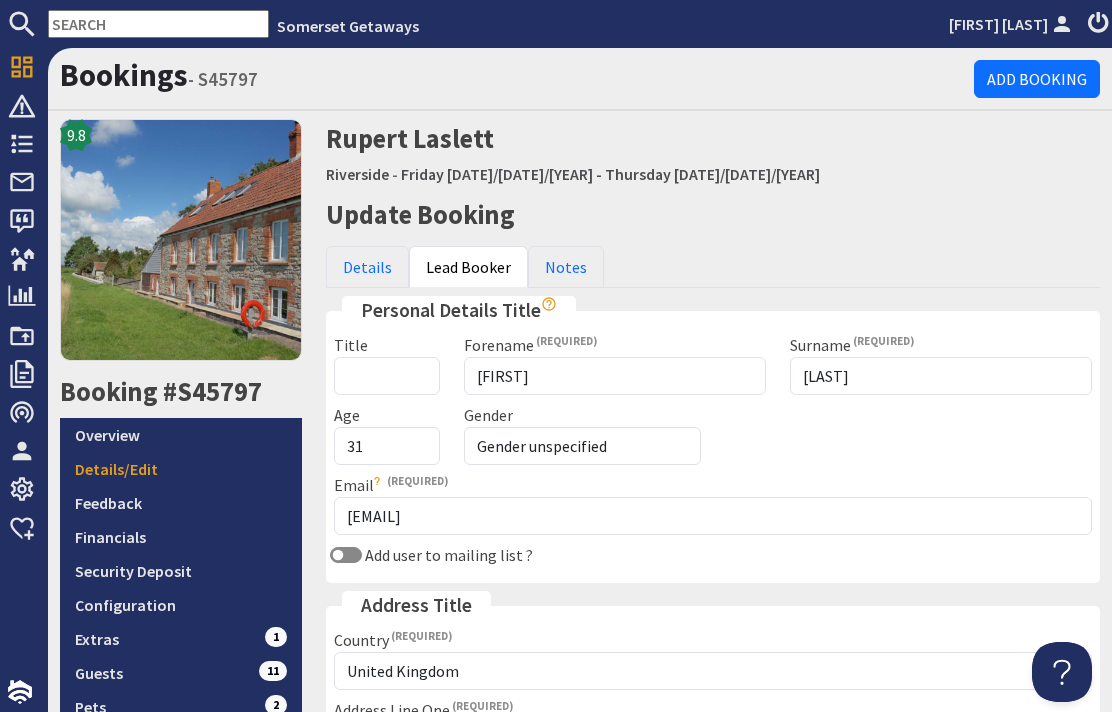 scroll, scrollTop: 0, scrollLeft: 0, axis: both 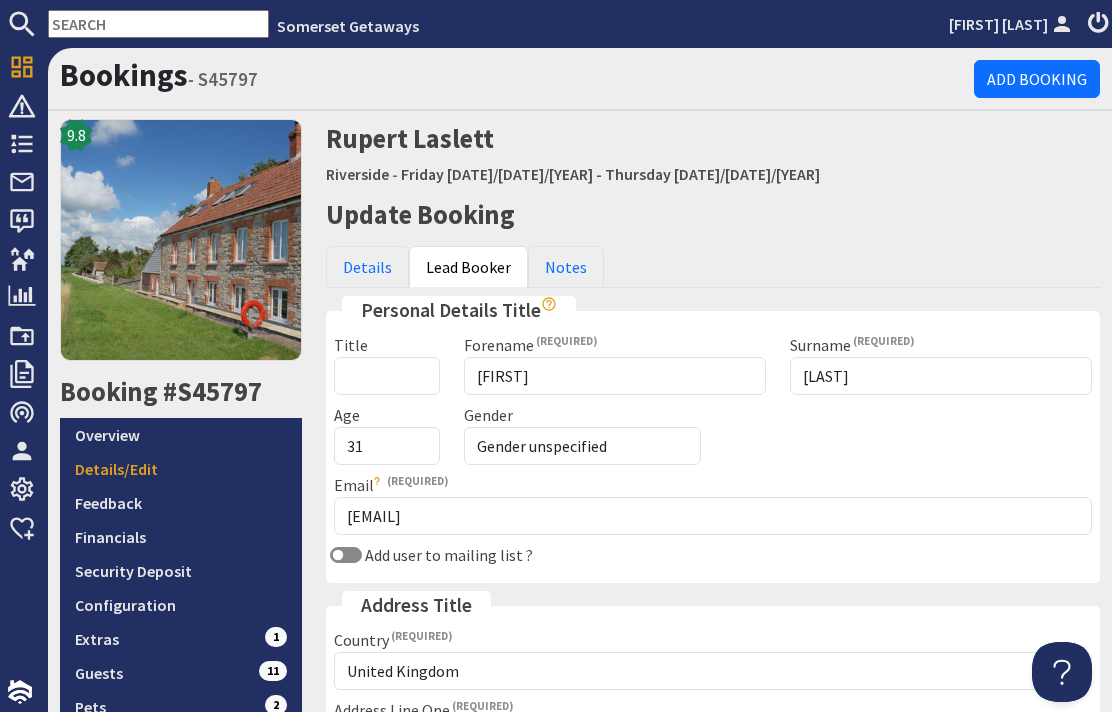 click on "Notes" at bounding box center [566, 267] 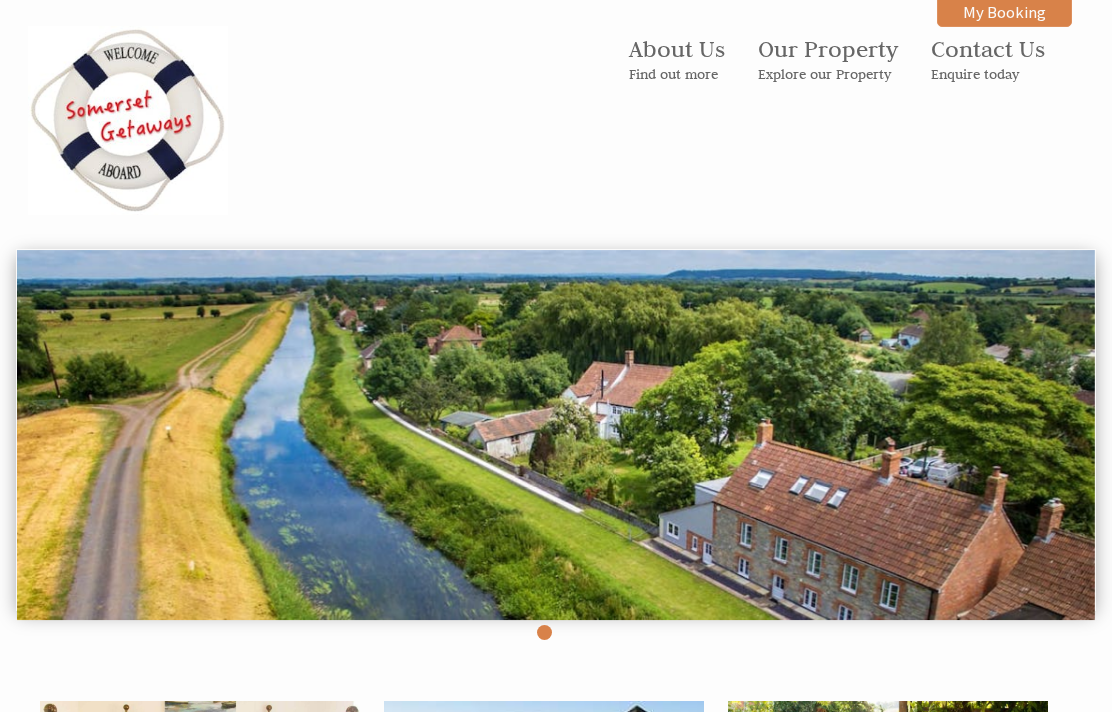 scroll, scrollTop: 0, scrollLeft: 0, axis: both 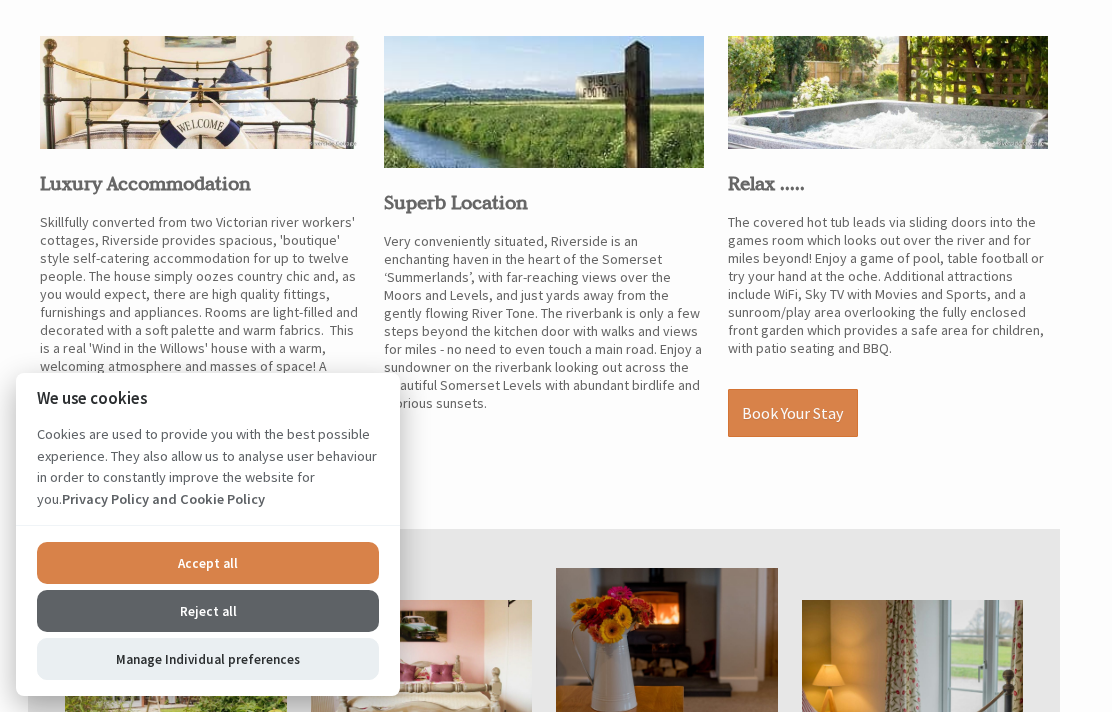 click on "Accept all" at bounding box center (208, 563) 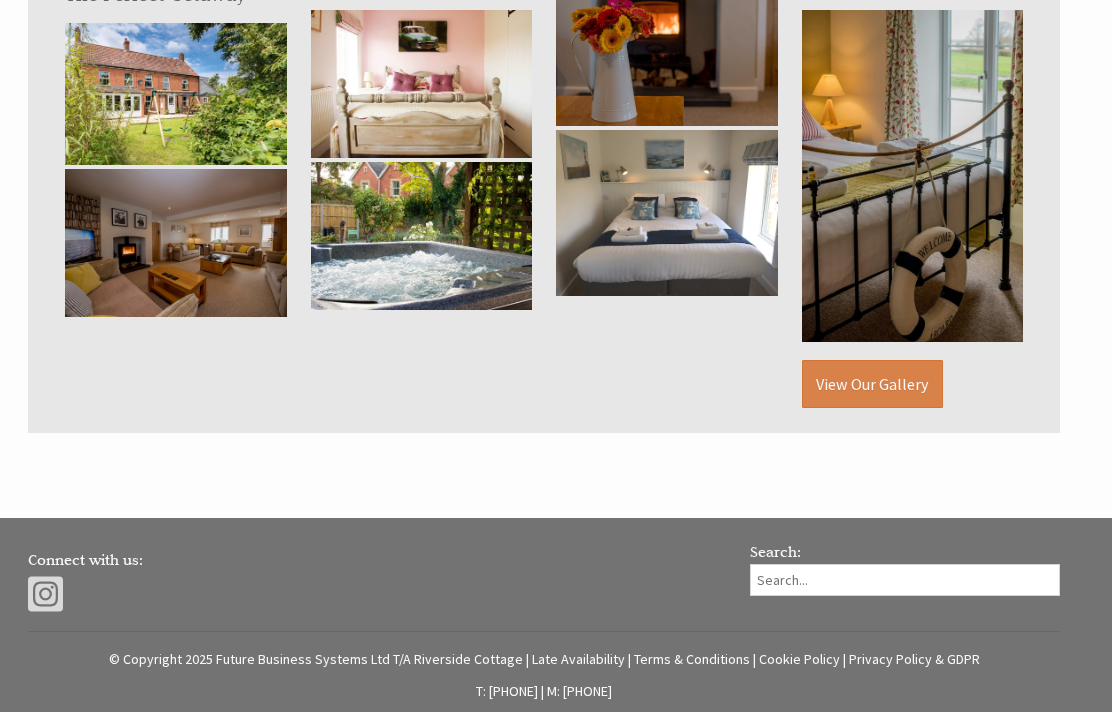 scroll, scrollTop: 1338, scrollLeft: 0, axis: vertical 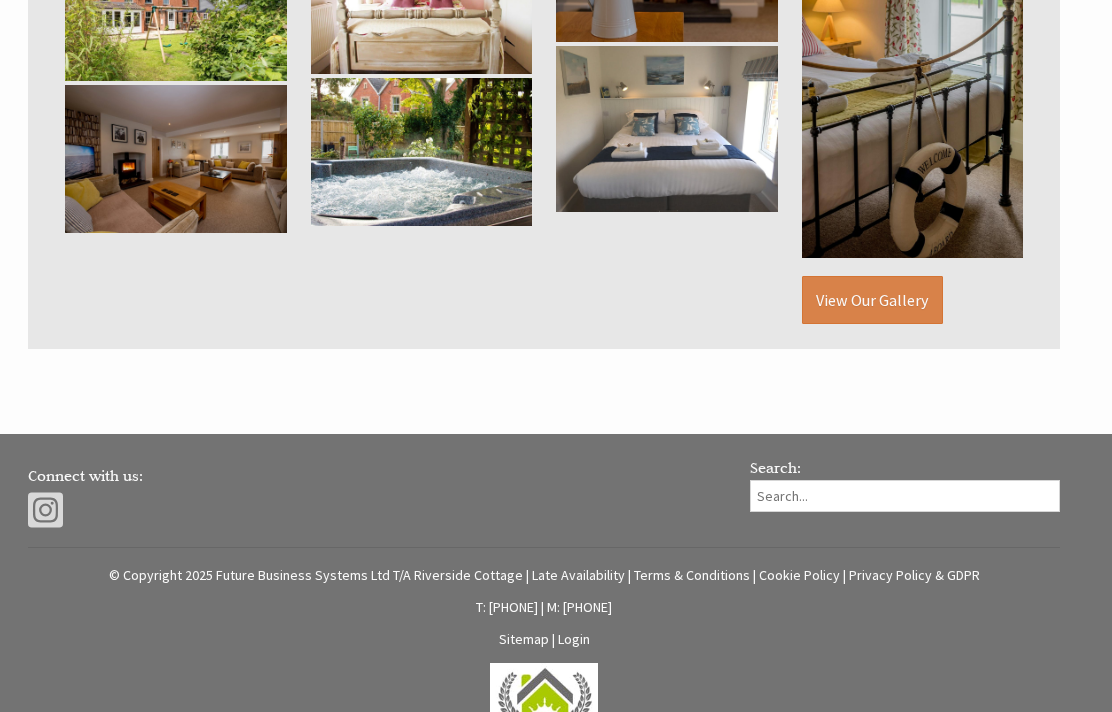click on "Login" at bounding box center (574, 640) 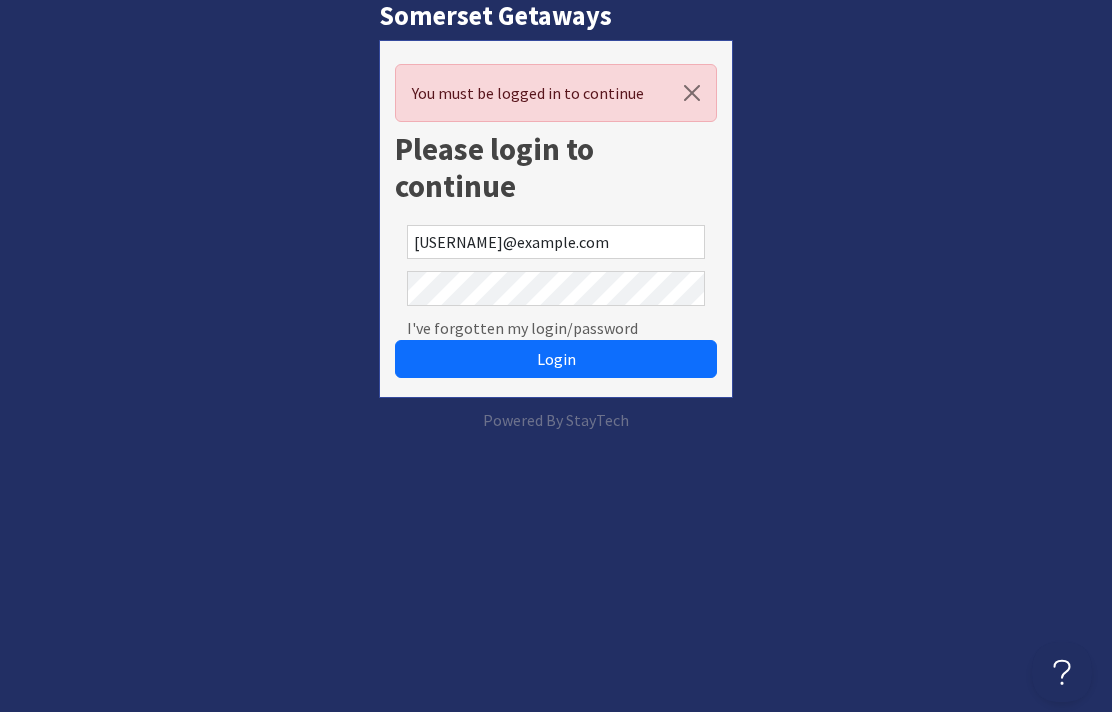 scroll, scrollTop: 0, scrollLeft: 0, axis: both 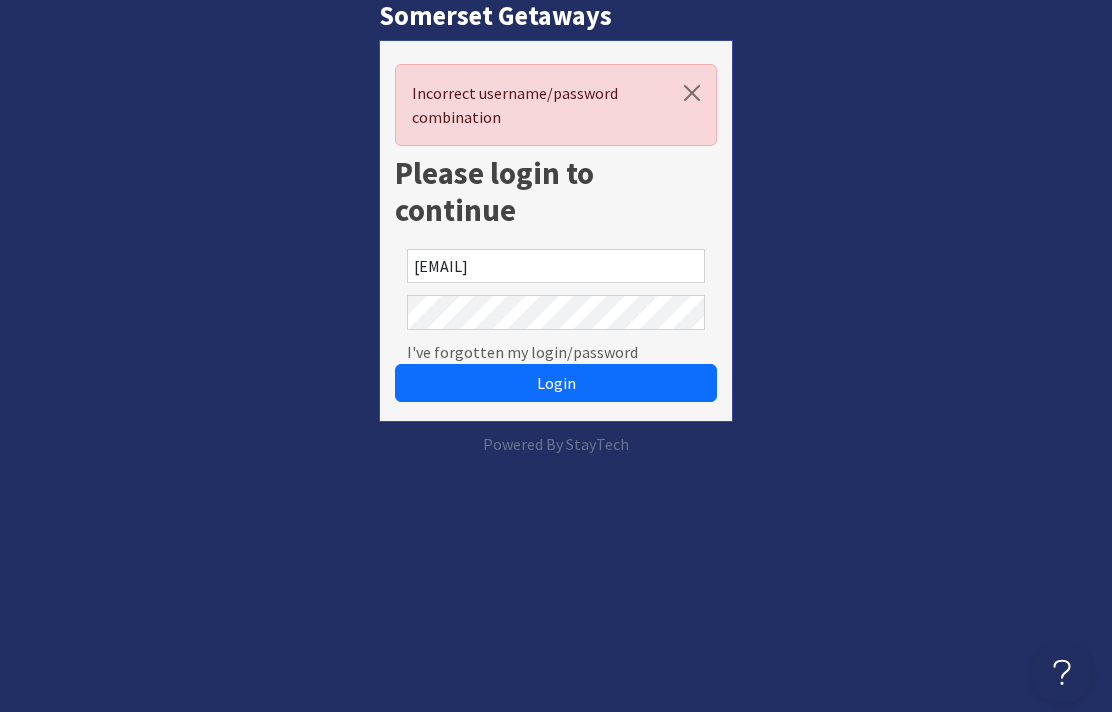 click on "Login" at bounding box center [556, 383] 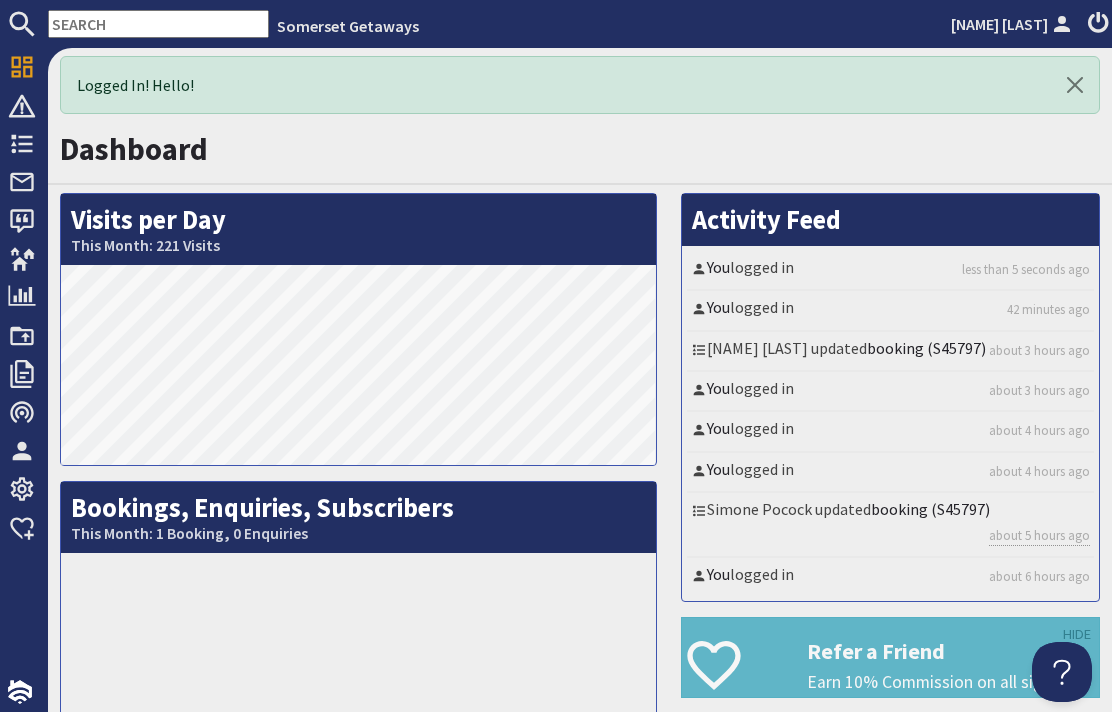 scroll, scrollTop: 0, scrollLeft: 0, axis: both 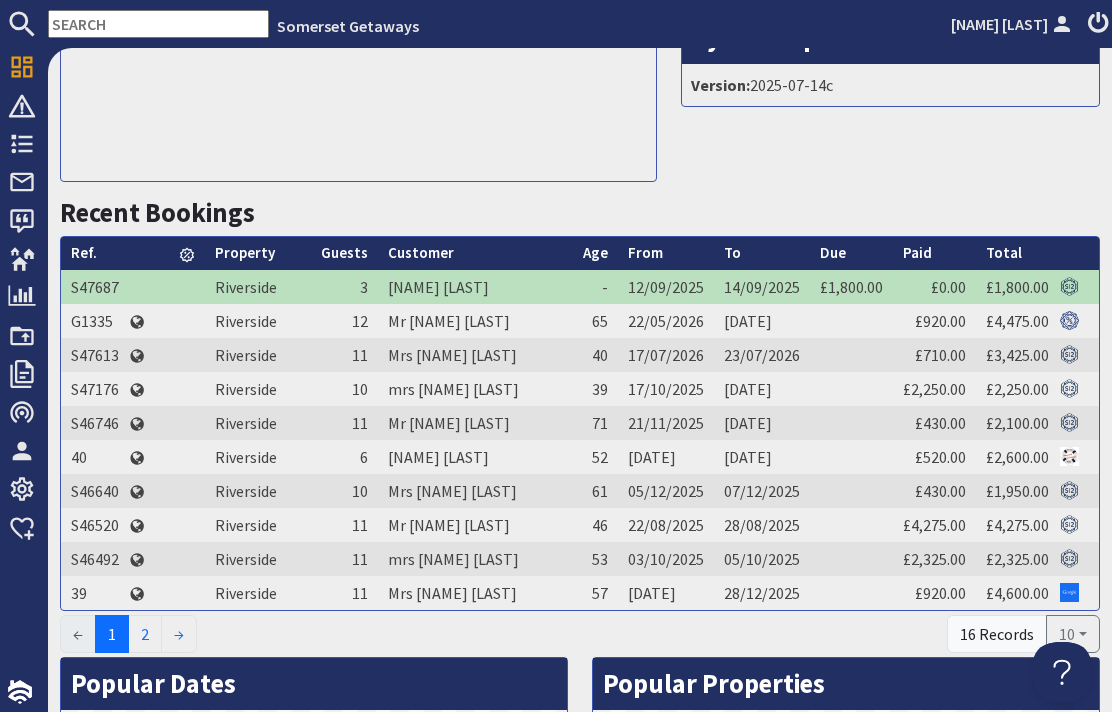 click on "[NAME] [LAST]" at bounding box center [475, 287] 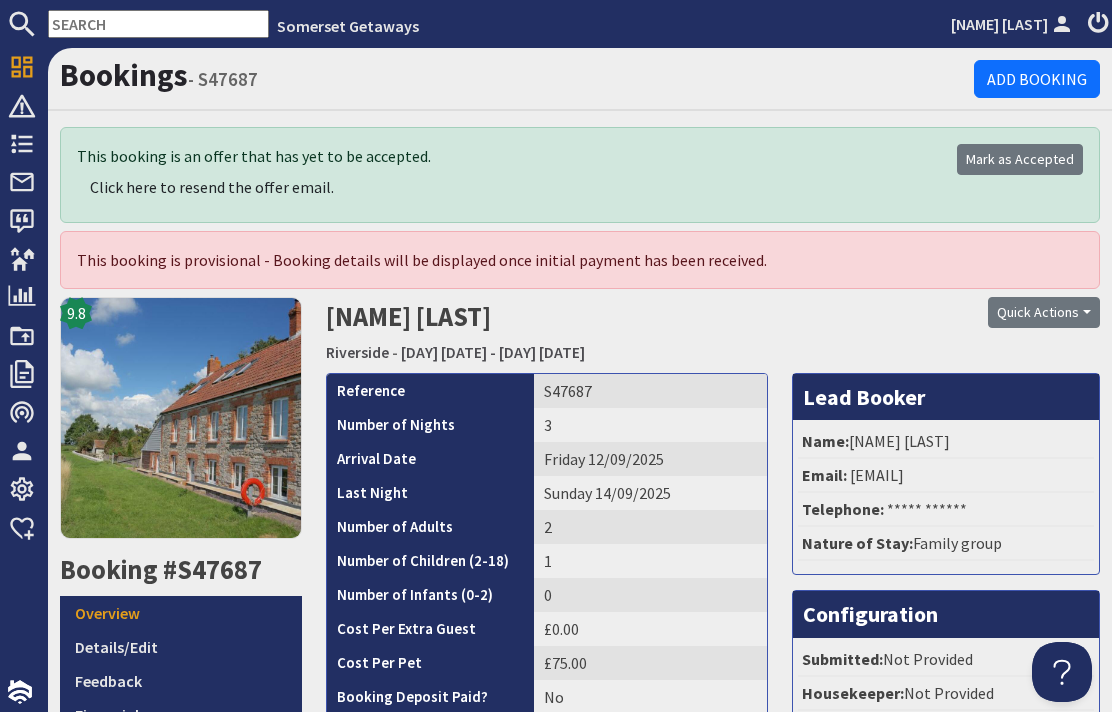 scroll, scrollTop: 0, scrollLeft: 0, axis: both 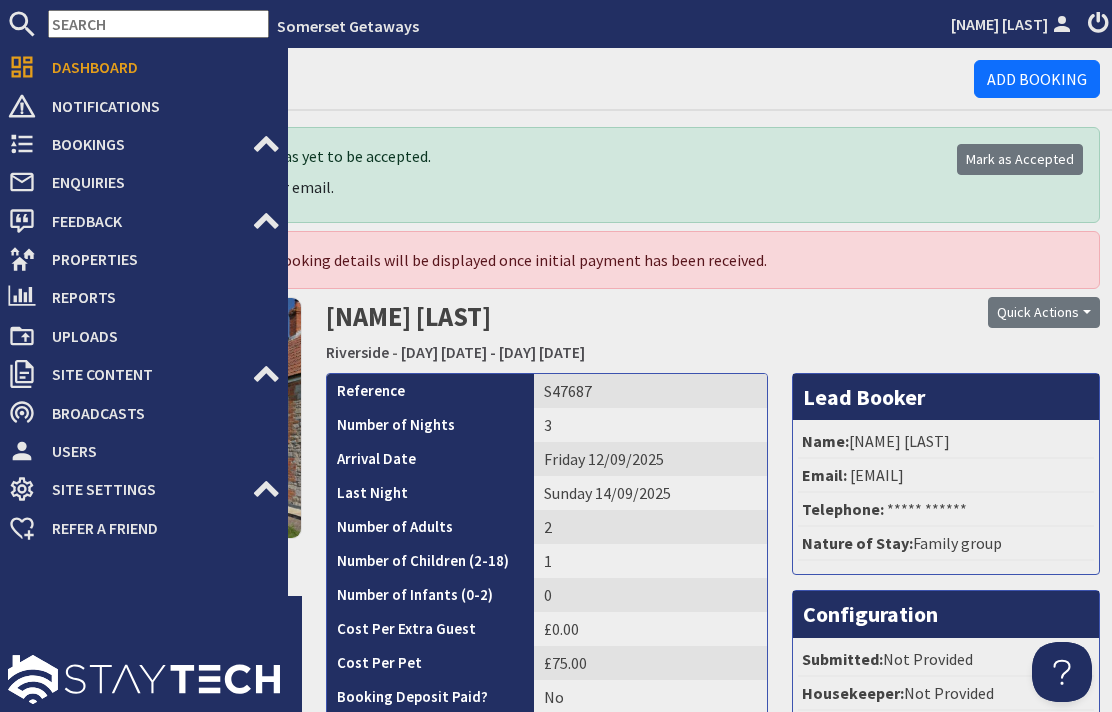 click 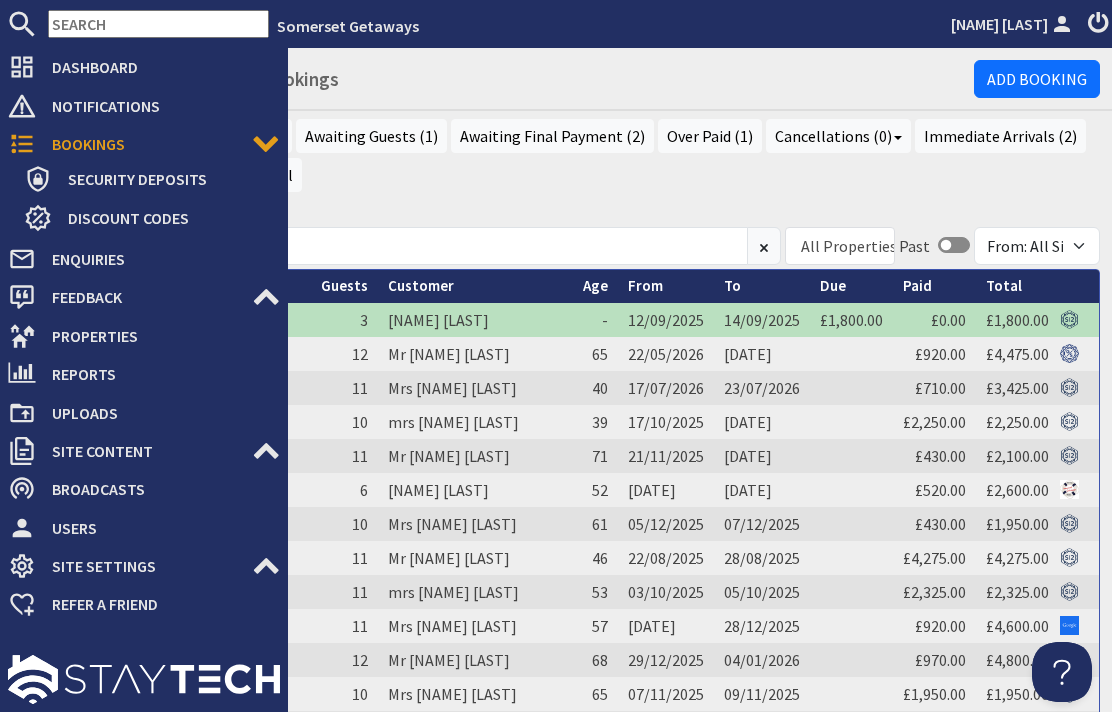 scroll, scrollTop: 0, scrollLeft: 0, axis: both 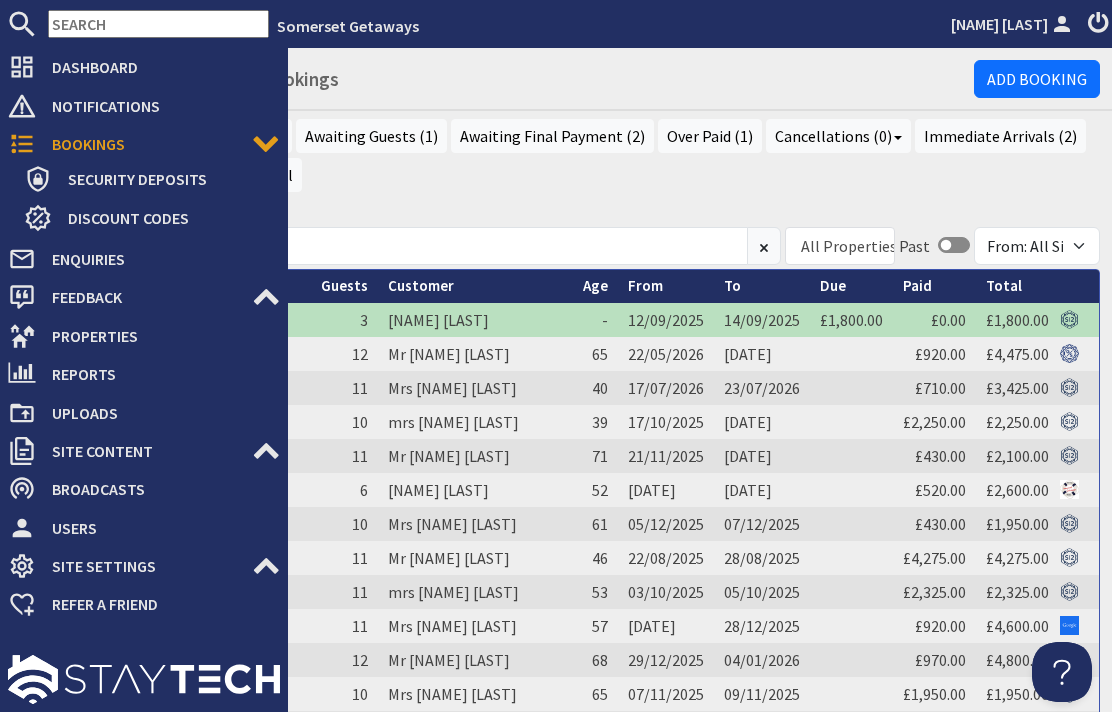 click on "Properties" at bounding box center [158, 336] 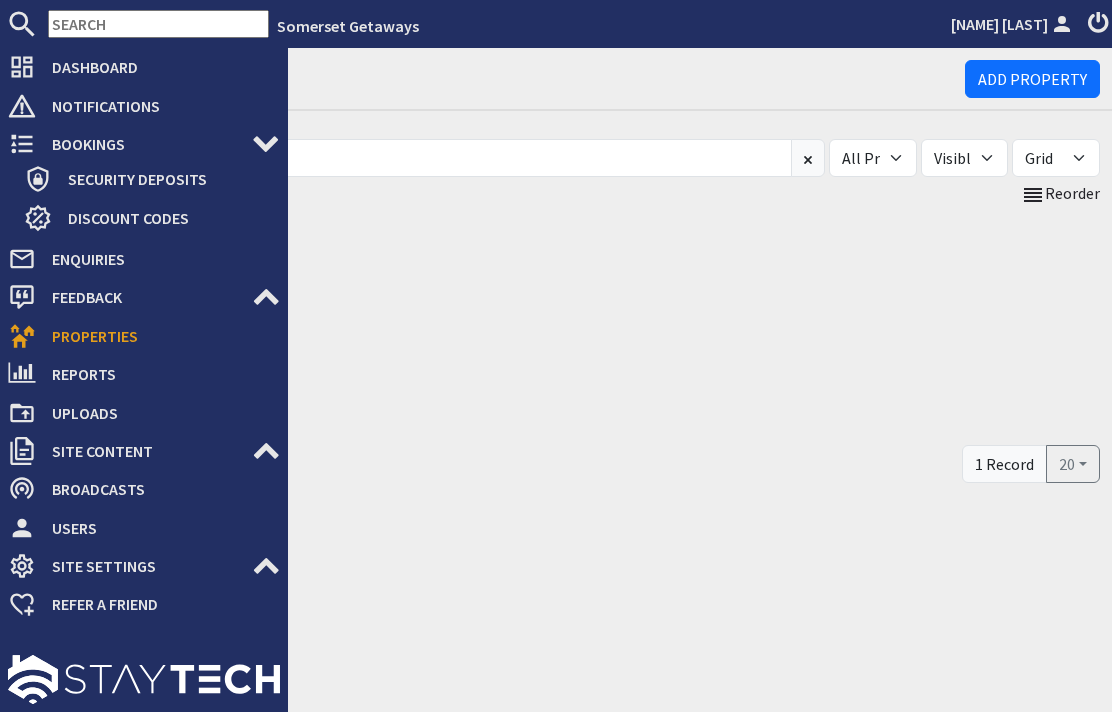 scroll, scrollTop: 0, scrollLeft: 0, axis: both 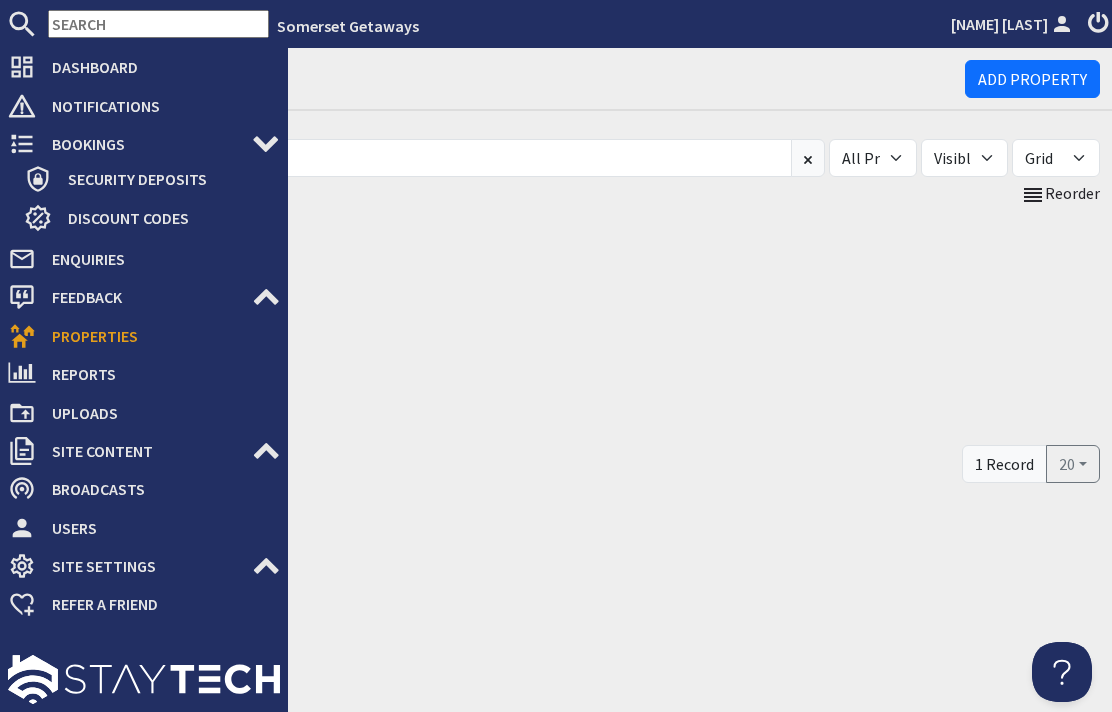 click on "Properties" at bounding box center (158, 336) 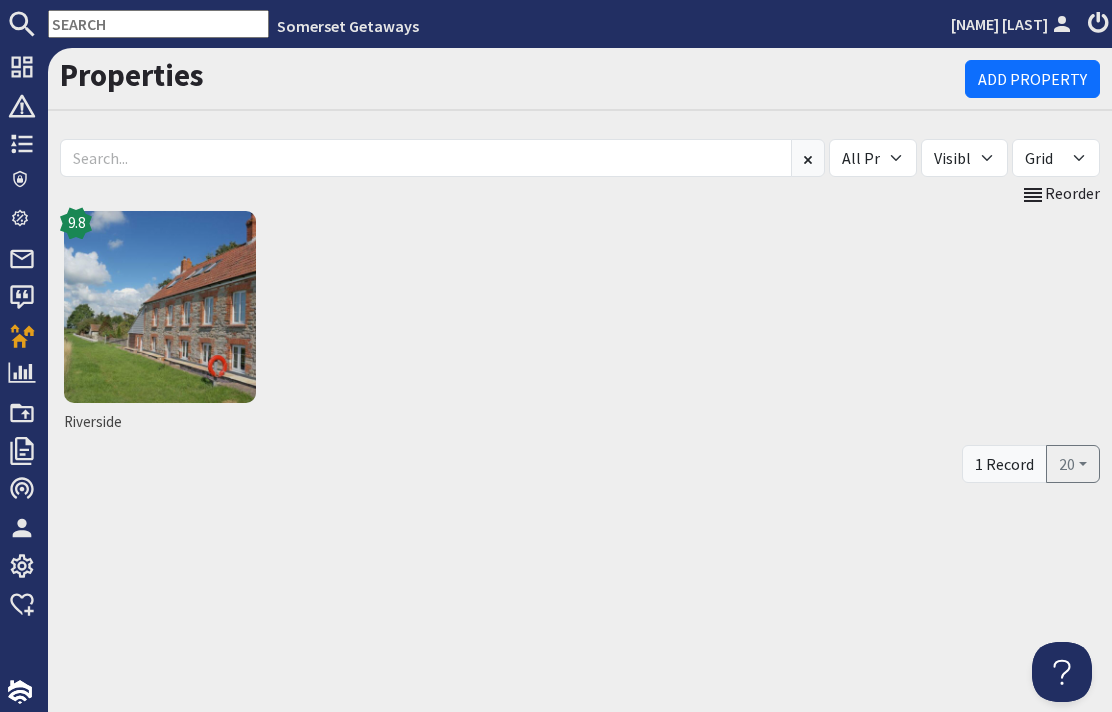 click at bounding box center (160, 307) 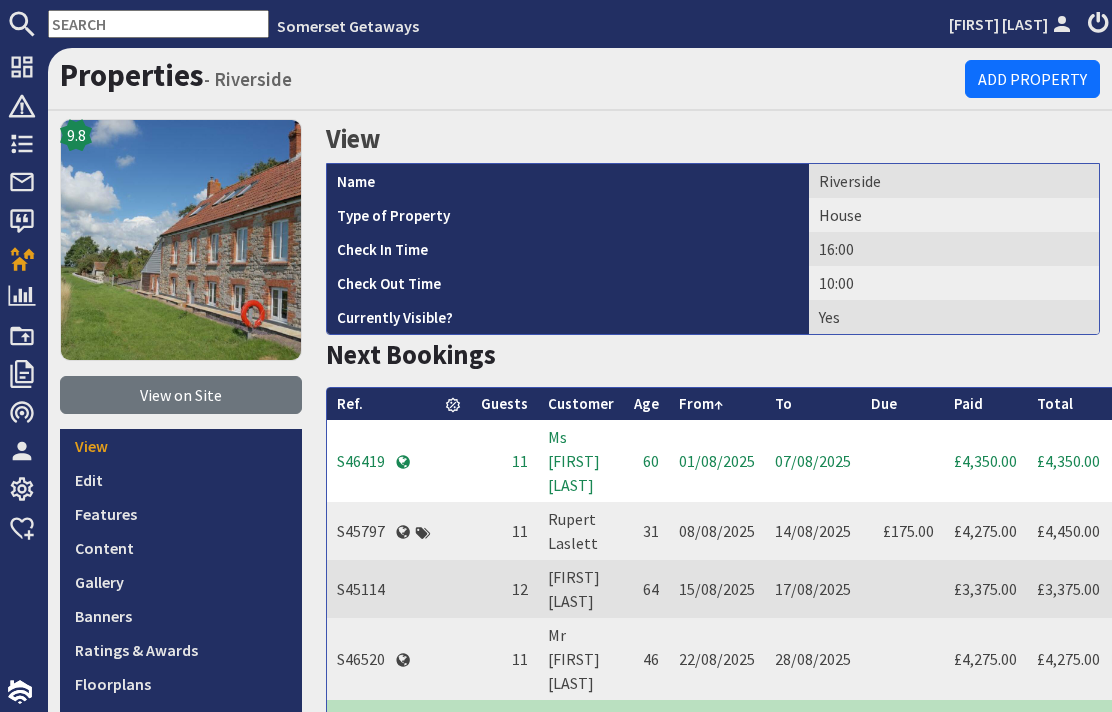scroll, scrollTop: 0, scrollLeft: 0, axis: both 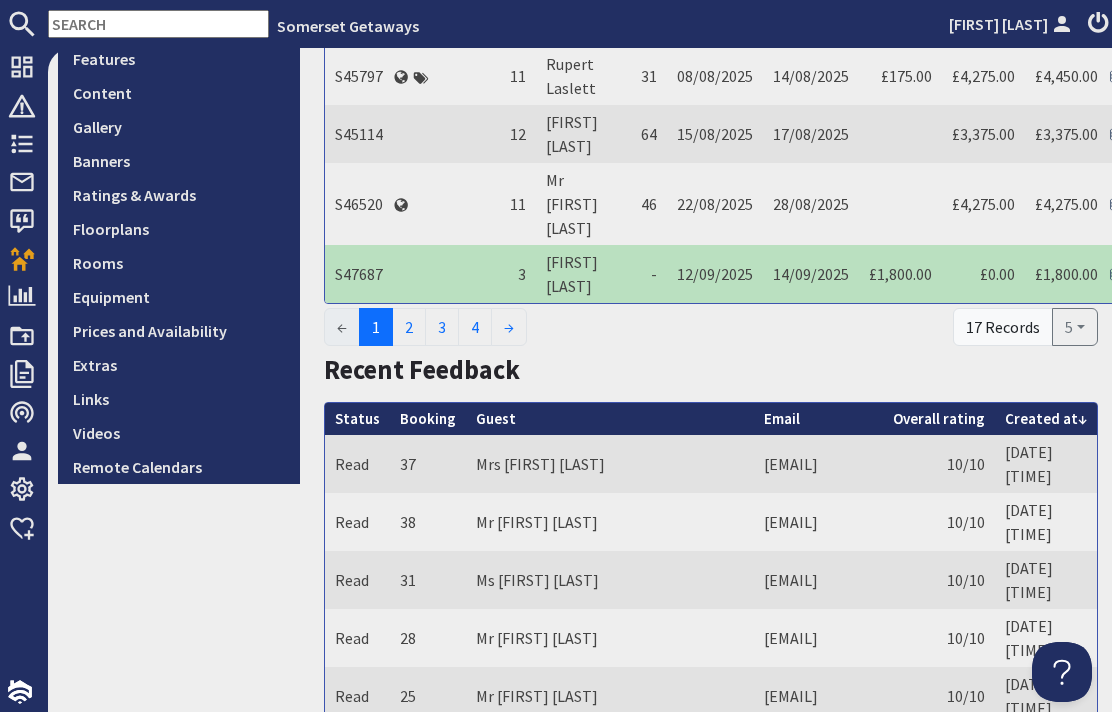 click on "Prices and Availability" at bounding box center [179, 331] 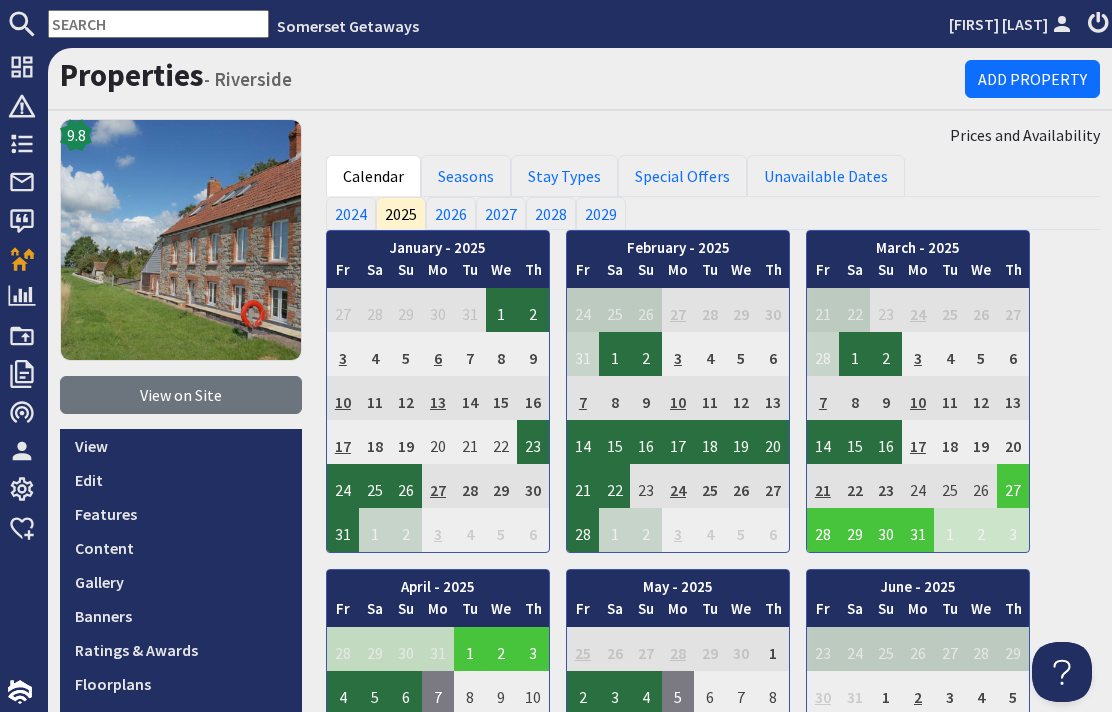 scroll, scrollTop: 0, scrollLeft: 0, axis: both 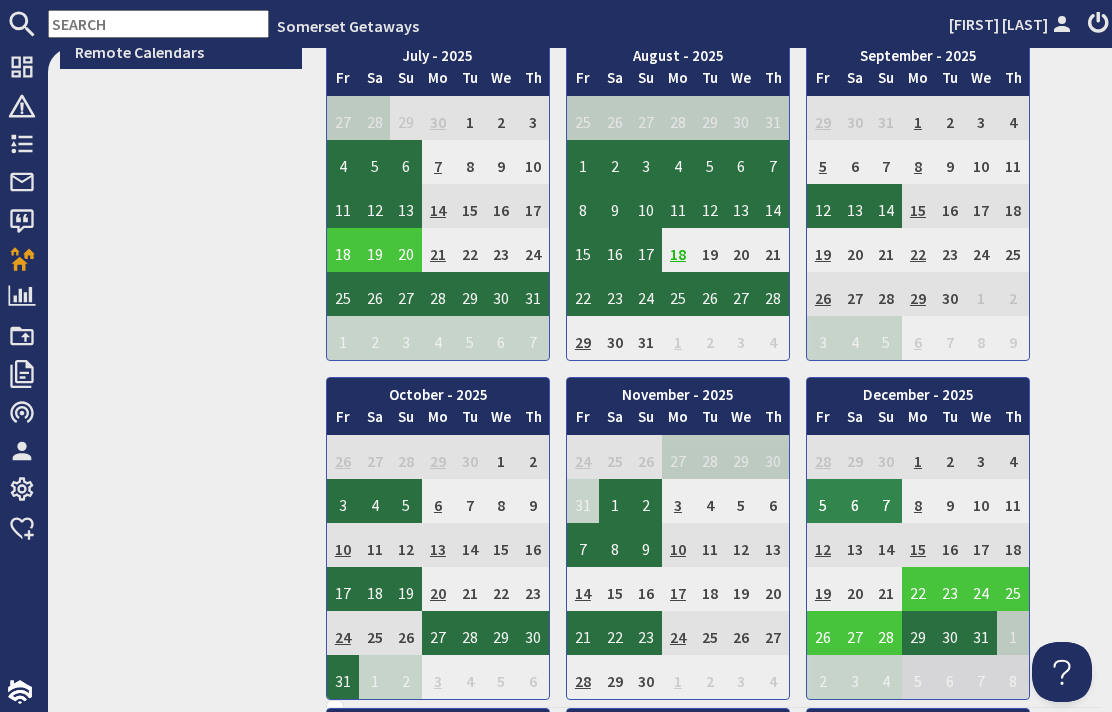 click on "5" at bounding box center (823, 501) 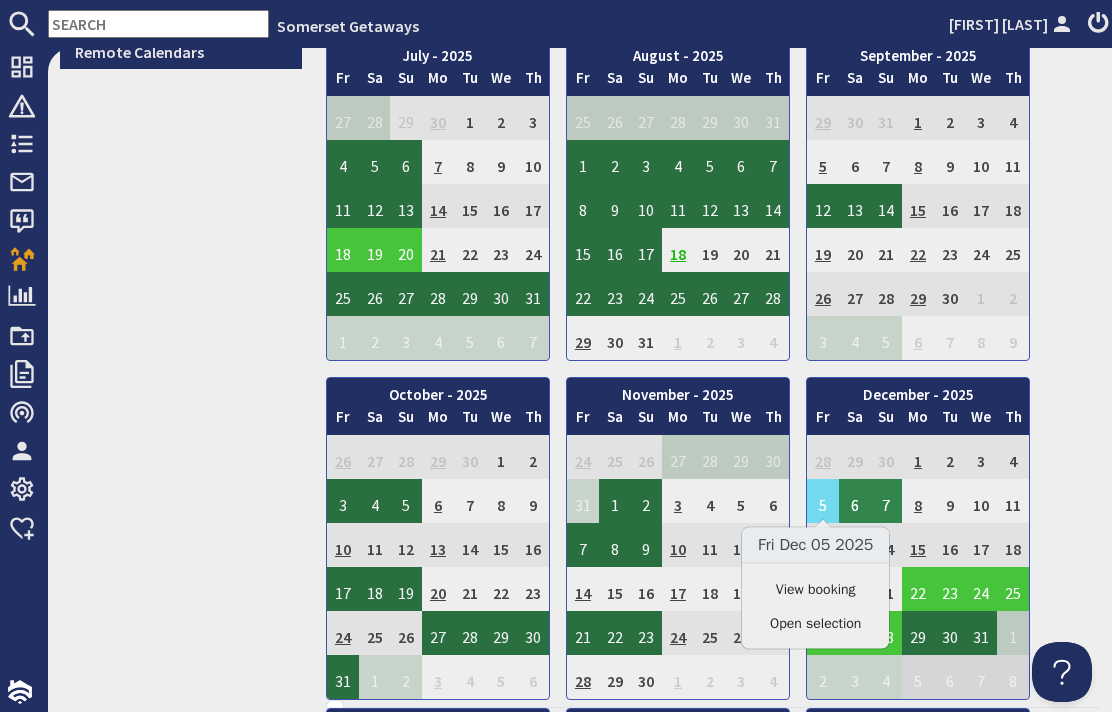 click on "View booking" at bounding box center [815, 589] 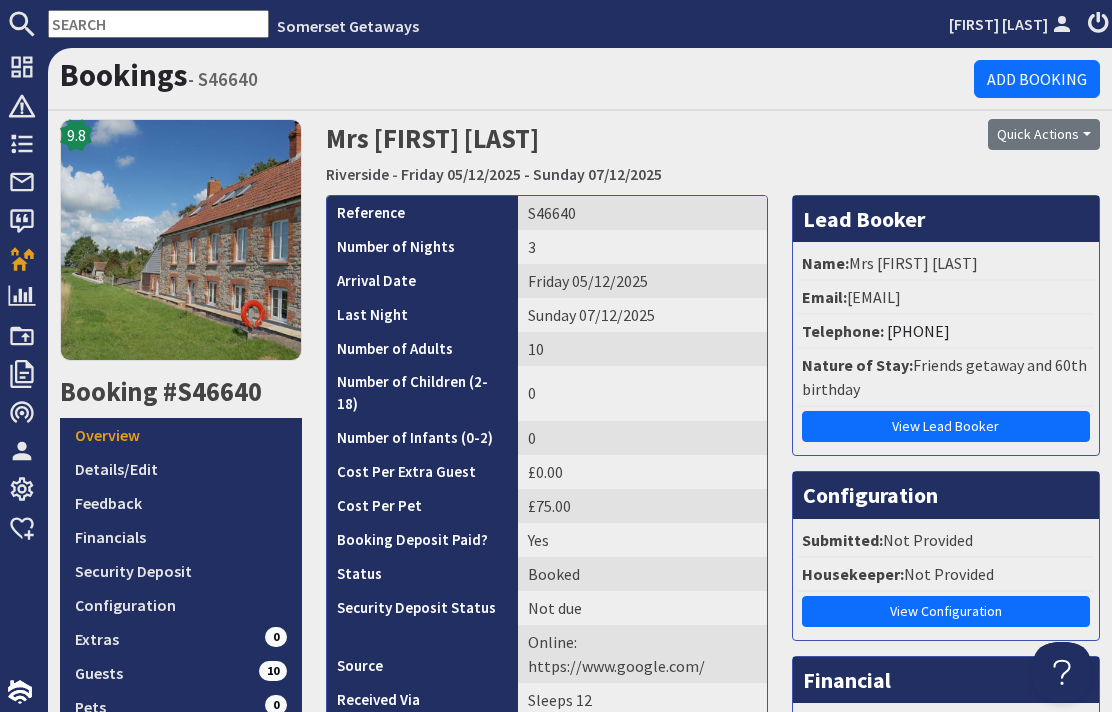 scroll, scrollTop: 0, scrollLeft: 0, axis: both 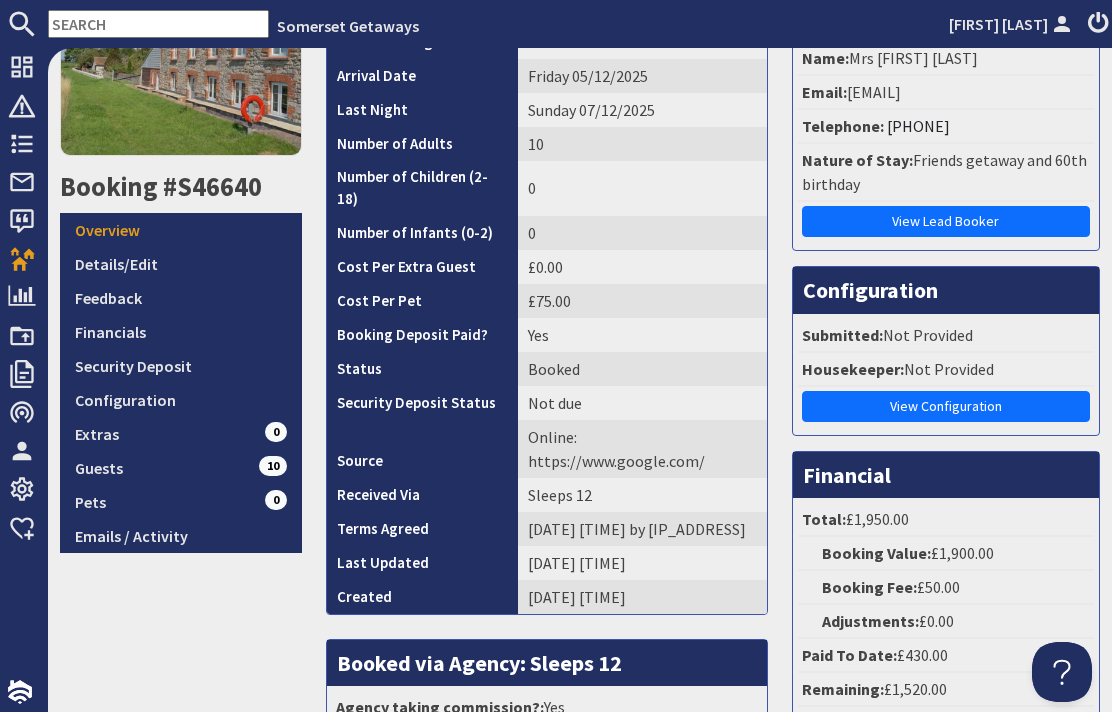 click 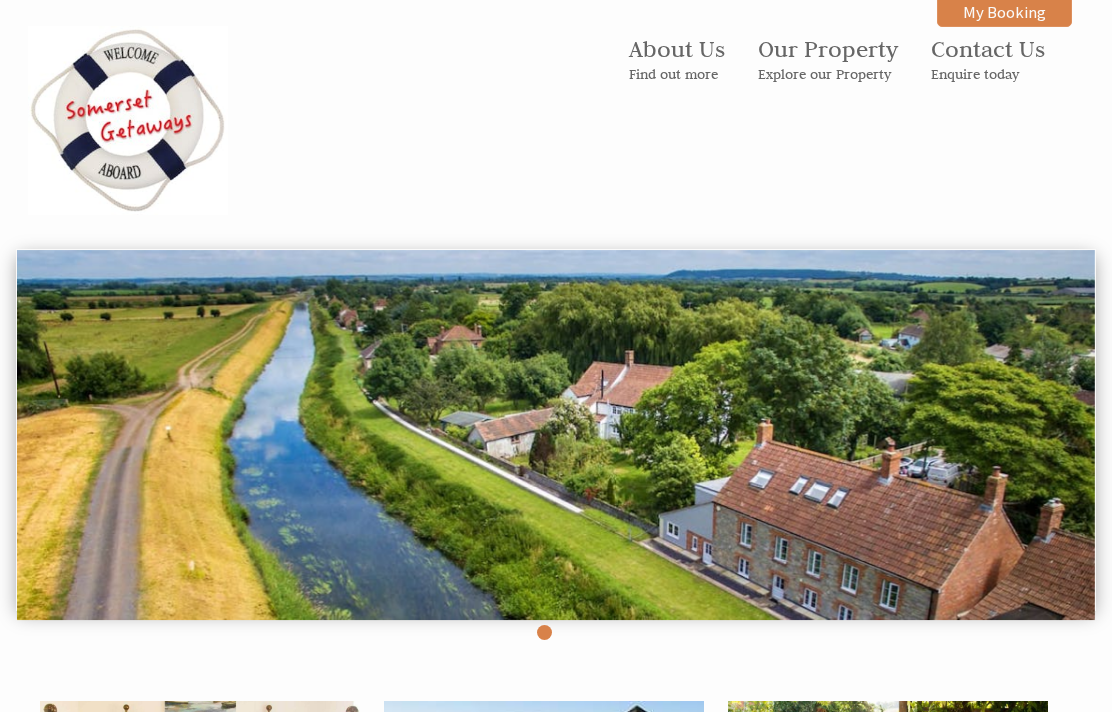 scroll, scrollTop: 0, scrollLeft: 0, axis: both 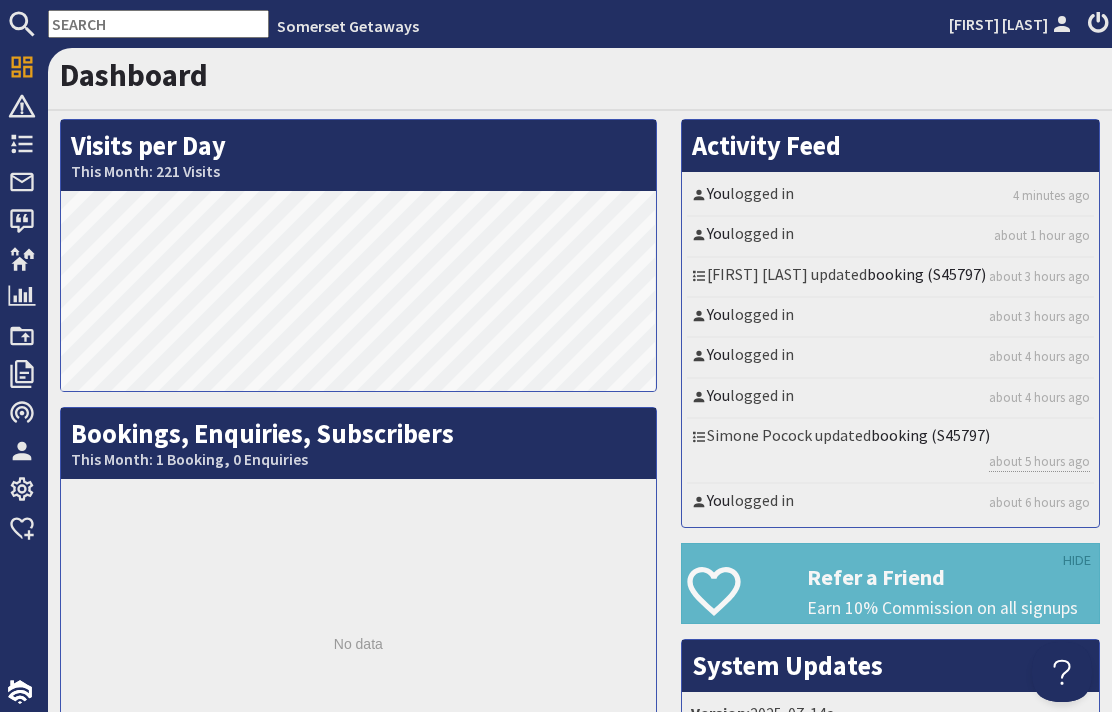 click 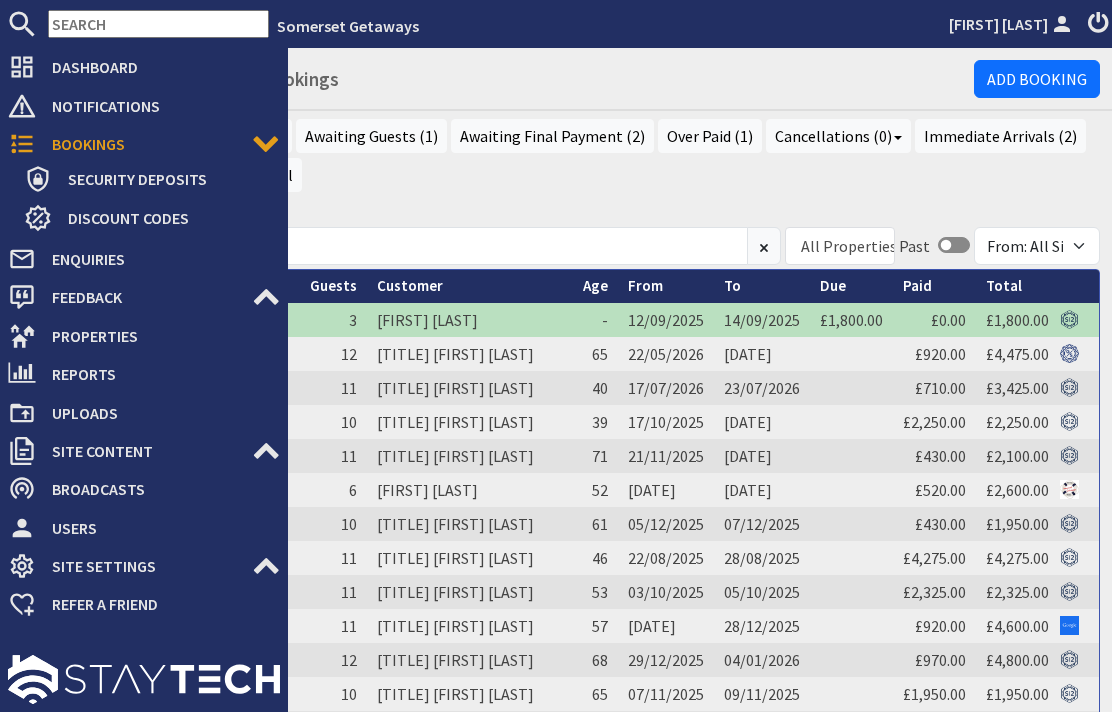 scroll, scrollTop: 0, scrollLeft: 0, axis: both 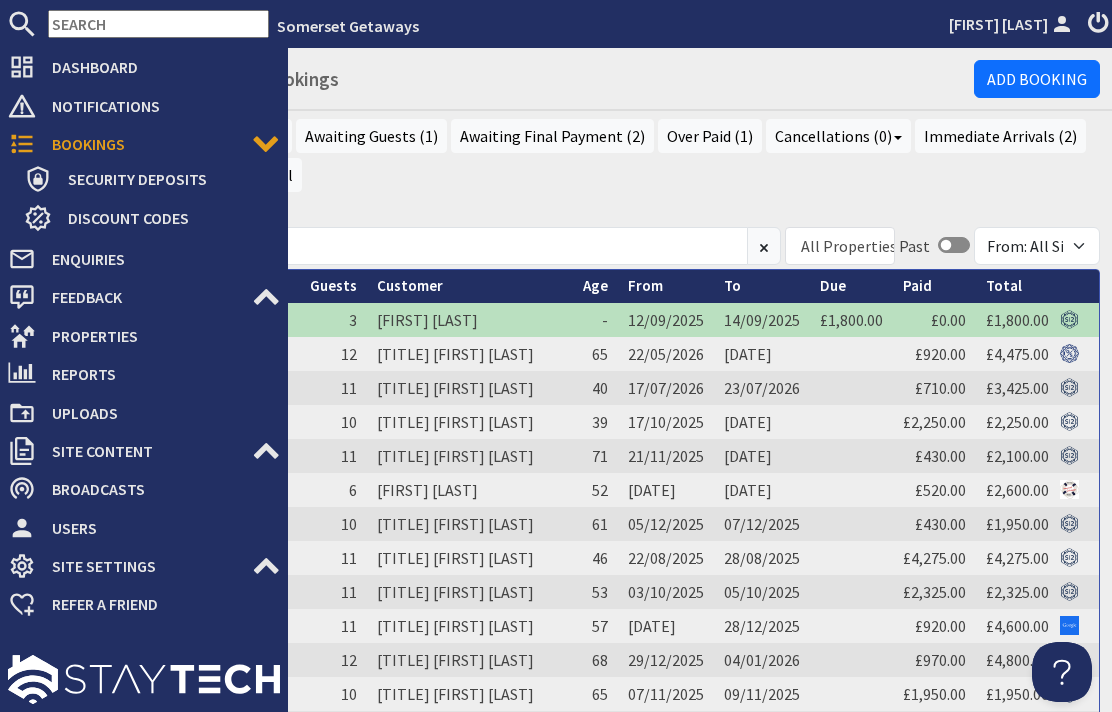 click on "Reports" at bounding box center (158, 374) 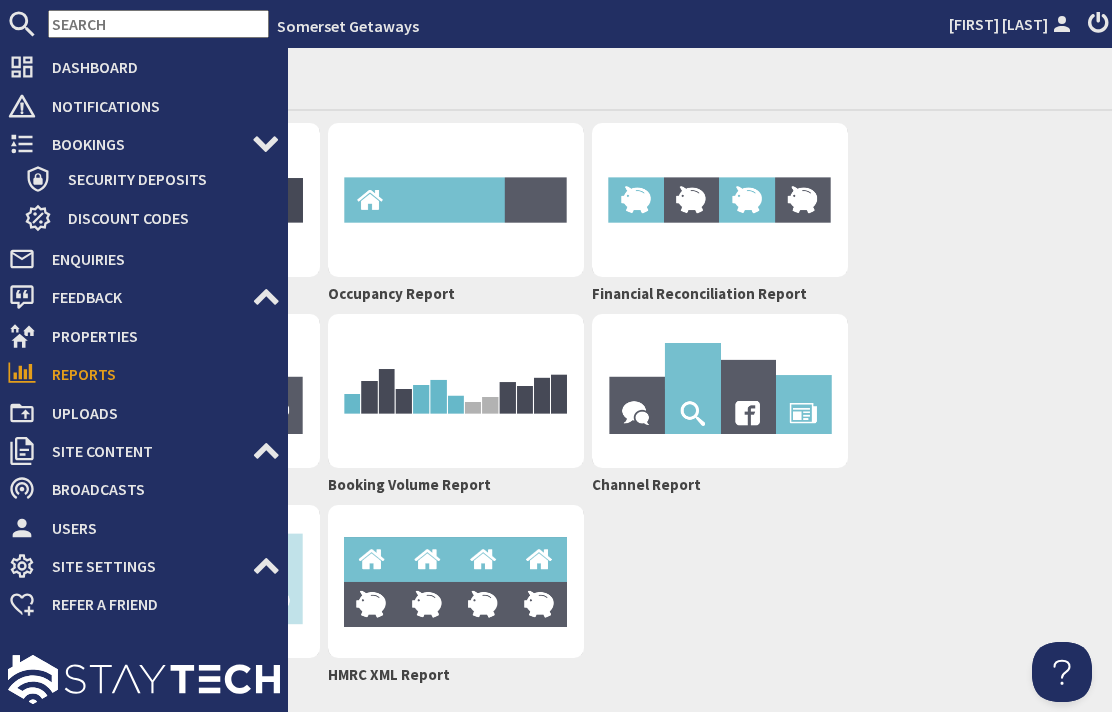 scroll, scrollTop: 0, scrollLeft: 0, axis: both 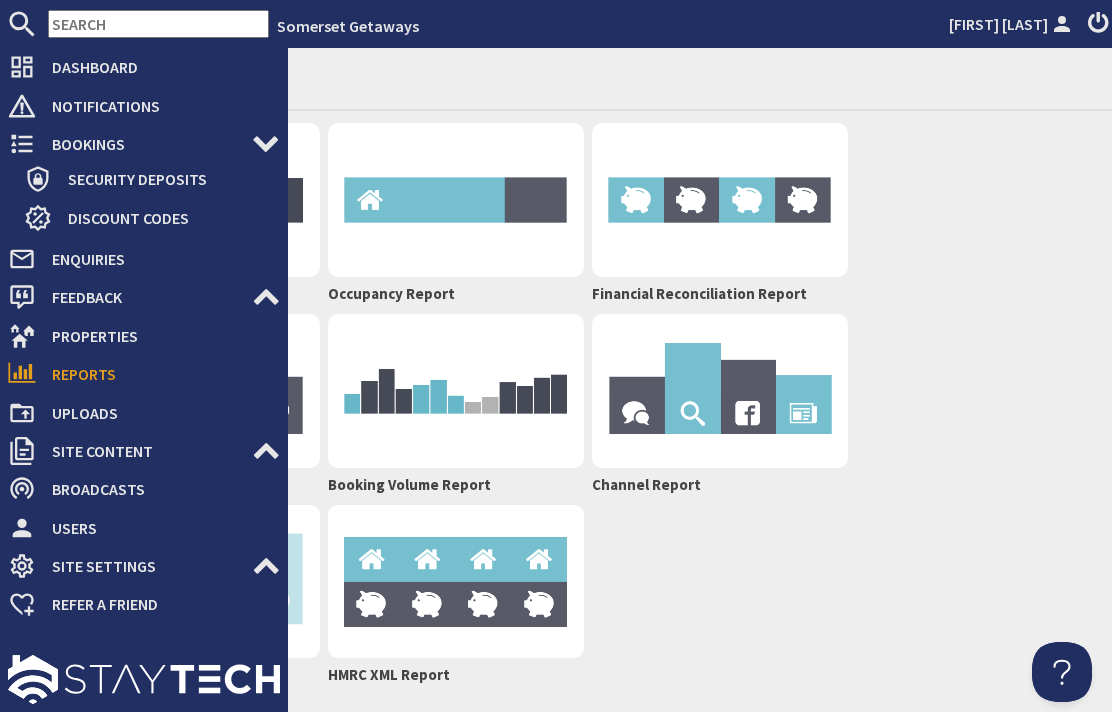 click on "Reports
Availability Report
Occupancy Report
Financial Reconciliation Report
Finance Report
Booking Volume Report
Channel Report
Future Income Report
HMRC XML Report" at bounding box center (580, 380) 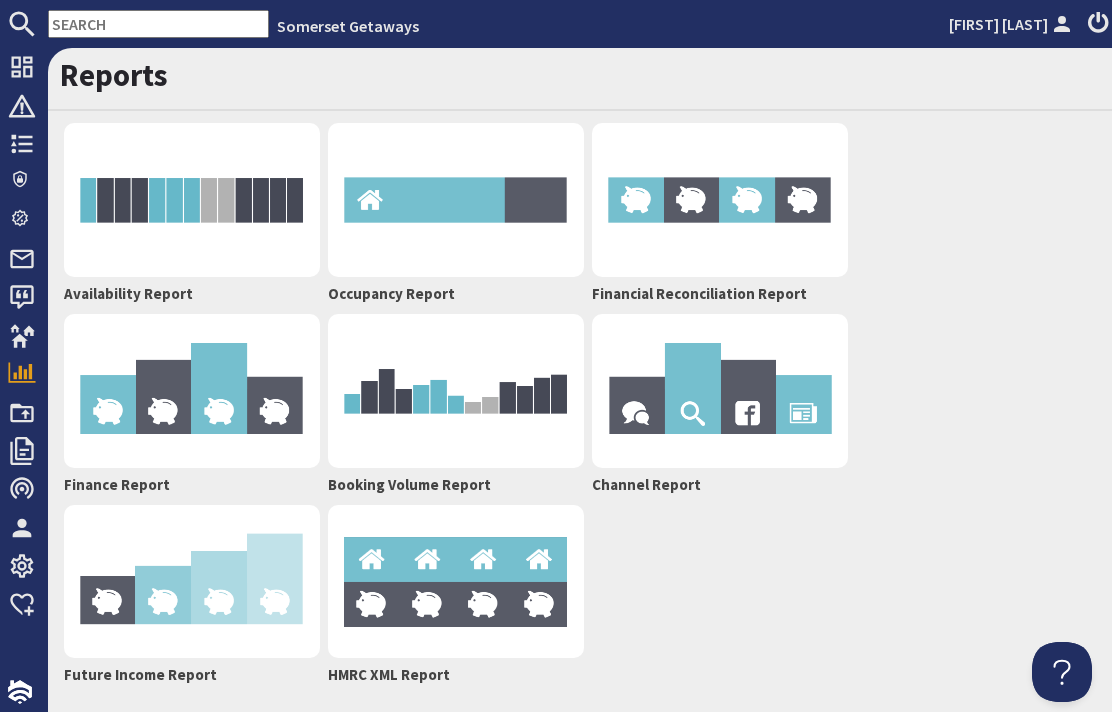 click on "Reports
Availability Report
Occupancy Report
Financial Reconciliation Report
Finance Report
Booking Volume Report
Channel Report
Future Income Report
HMRC XML Report" at bounding box center [580, 380] 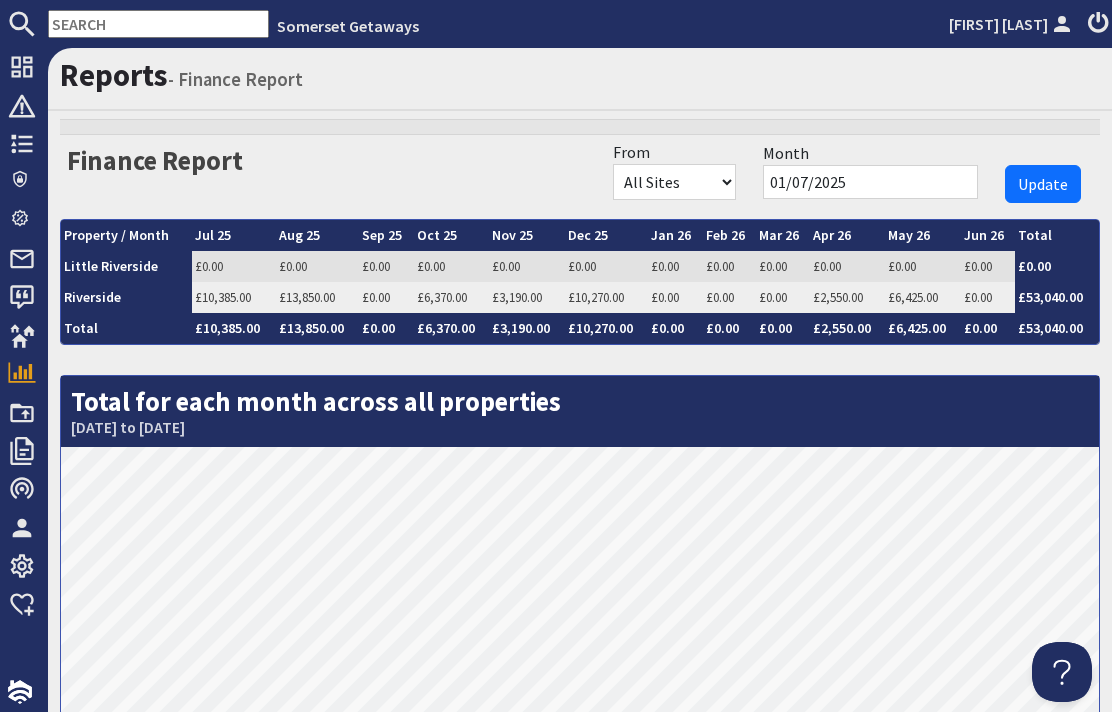 scroll, scrollTop: 0, scrollLeft: 0, axis: both 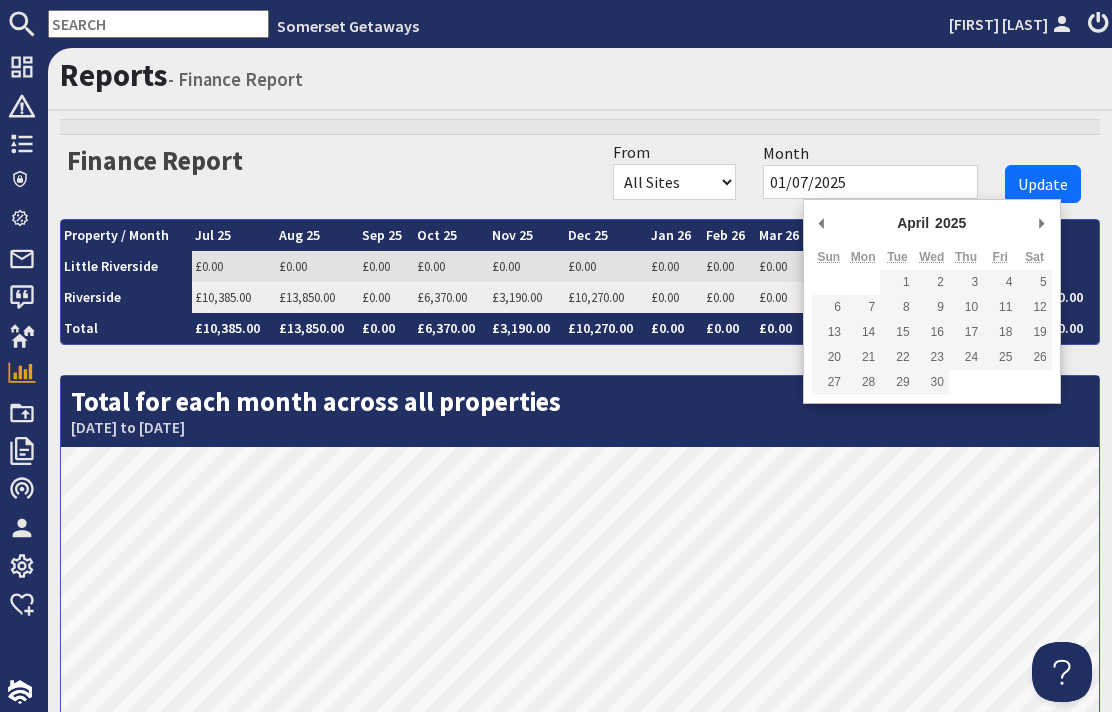 type on "01/04/2025" 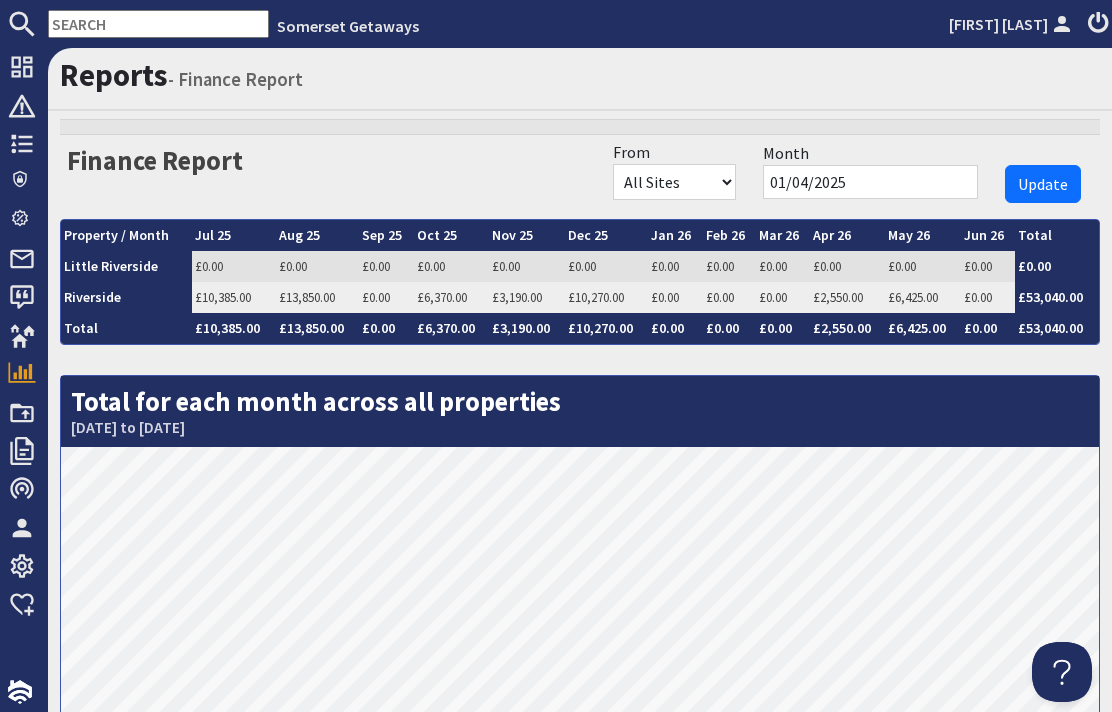 click on "Update" at bounding box center [1043, 184] 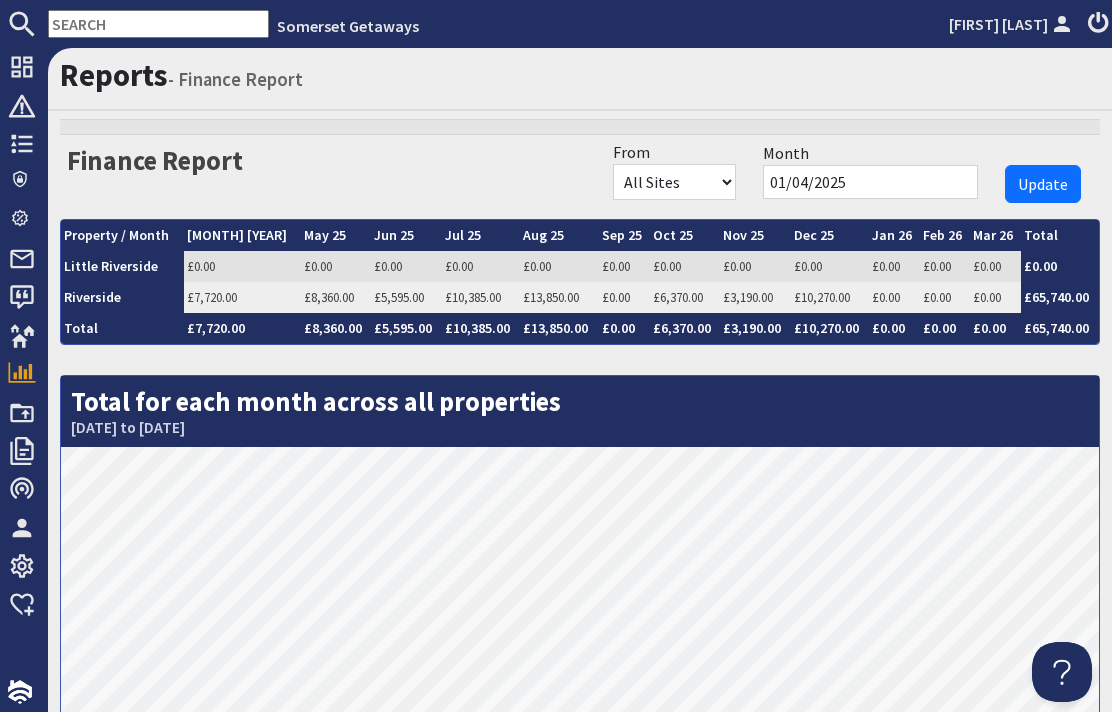 scroll, scrollTop: 0, scrollLeft: 0, axis: both 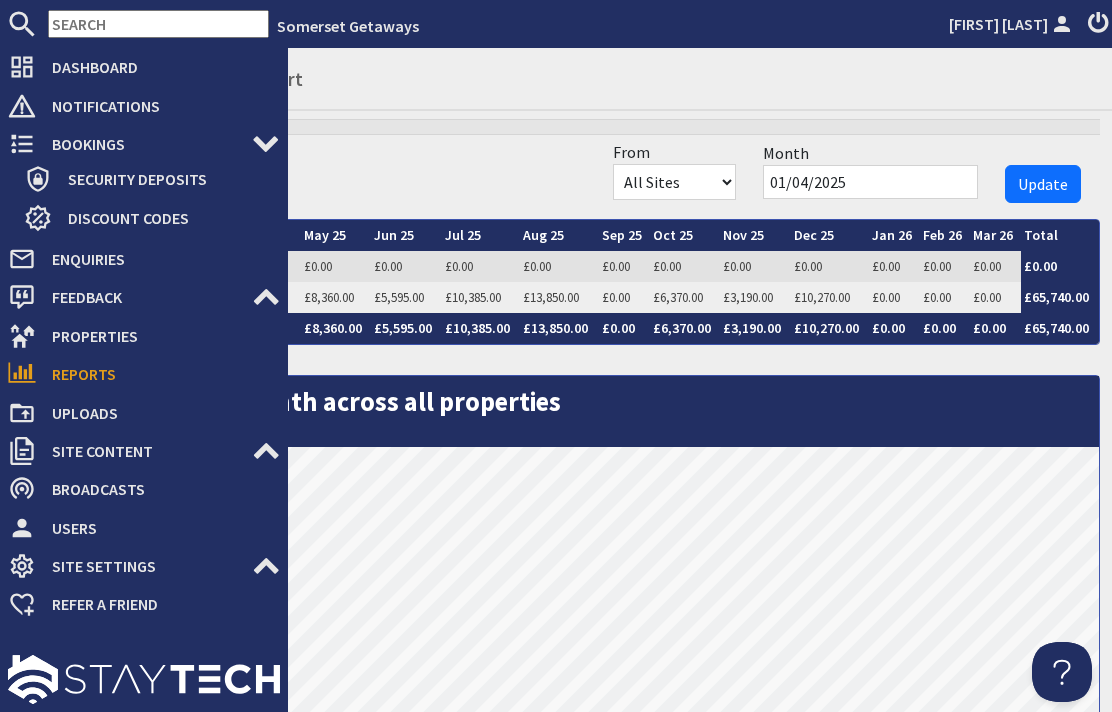 click 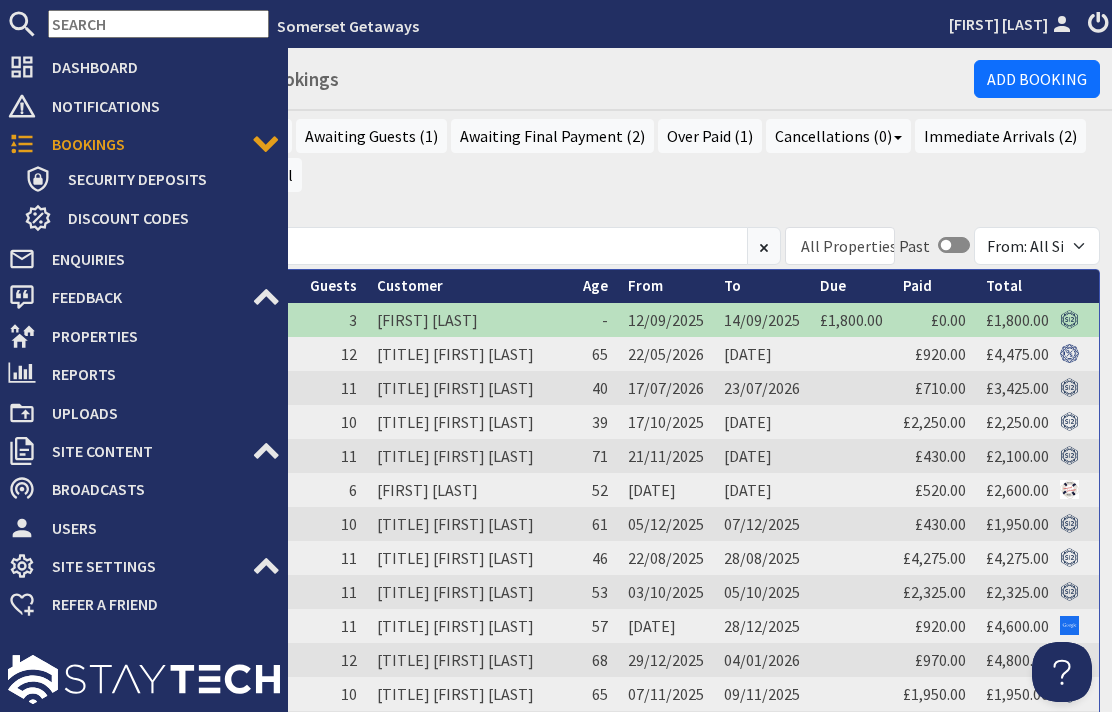 scroll, scrollTop: 0, scrollLeft: 0, axis: both 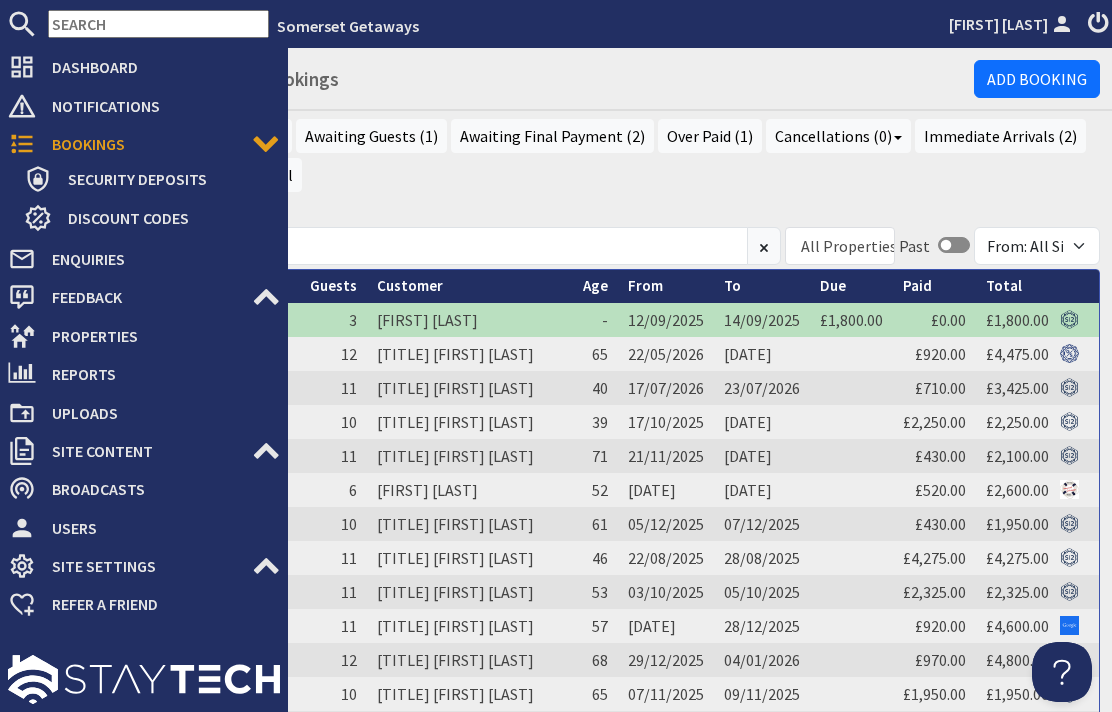 click on "Bookings" at bounding box center (144, 144) 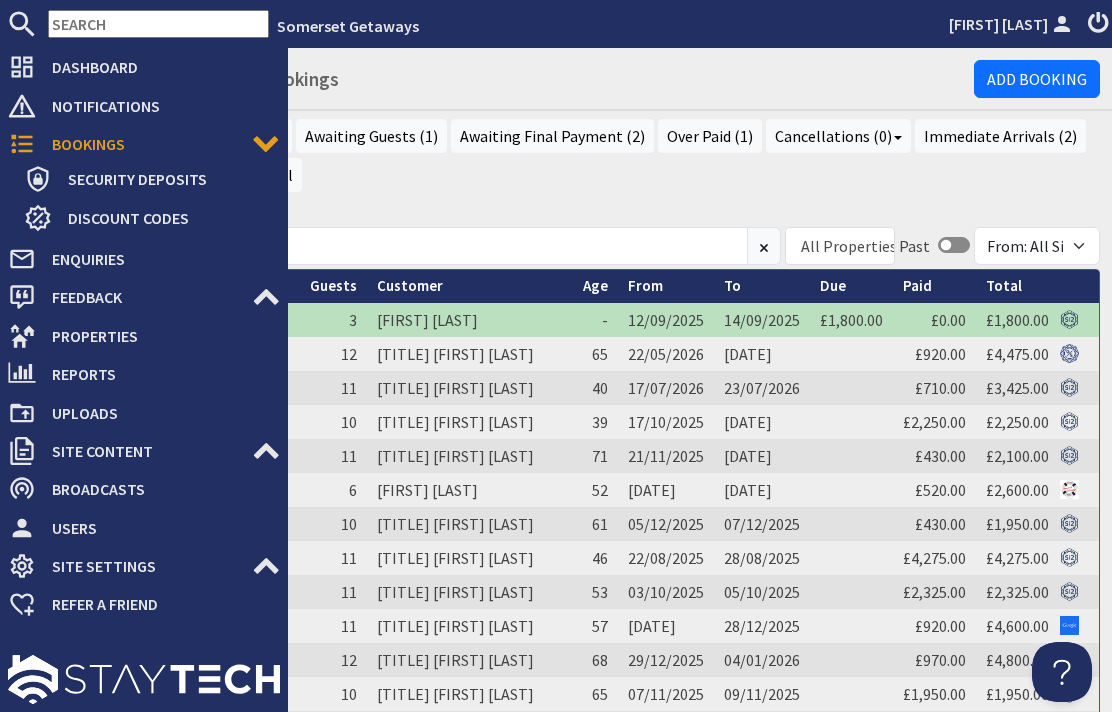 scroll, scrollTop: 0, scrollLeft: 0, axis: both 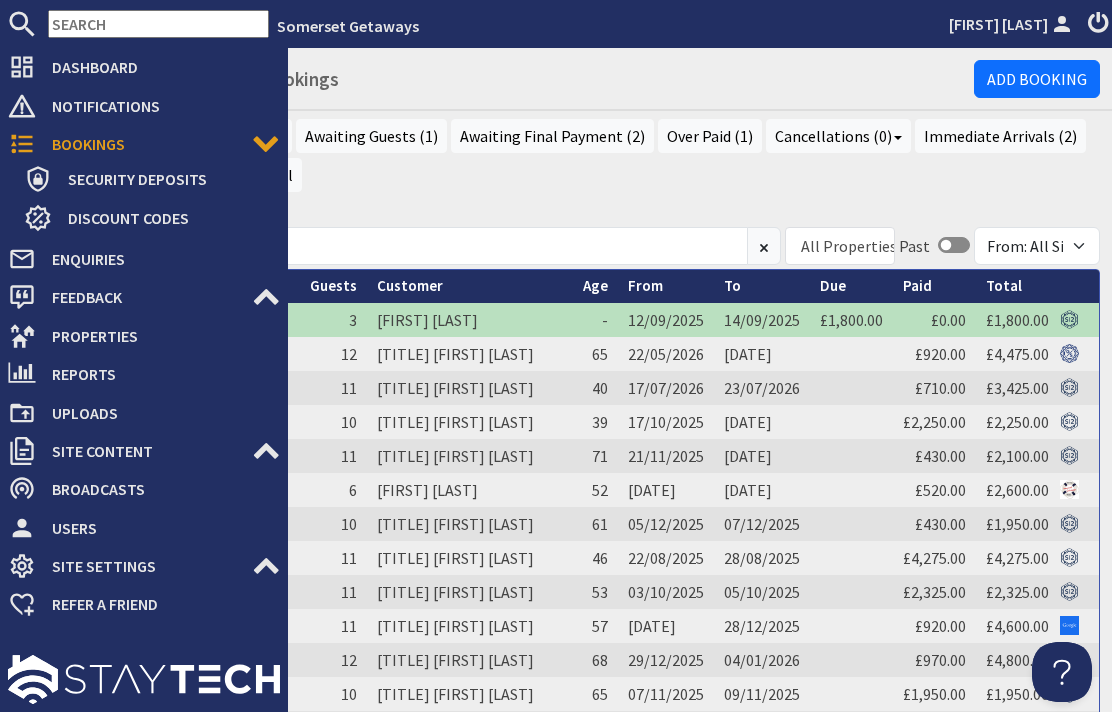 click on "From" at bounding box center [645, 285] 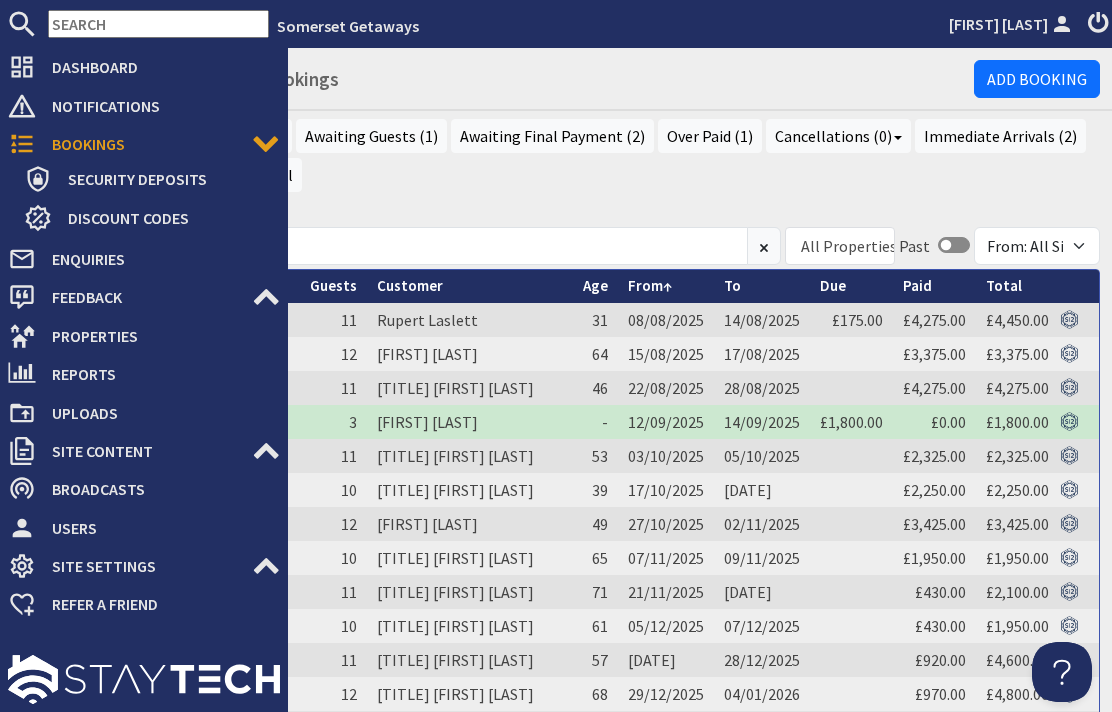 click on "12" at bounding box center (333, 694) 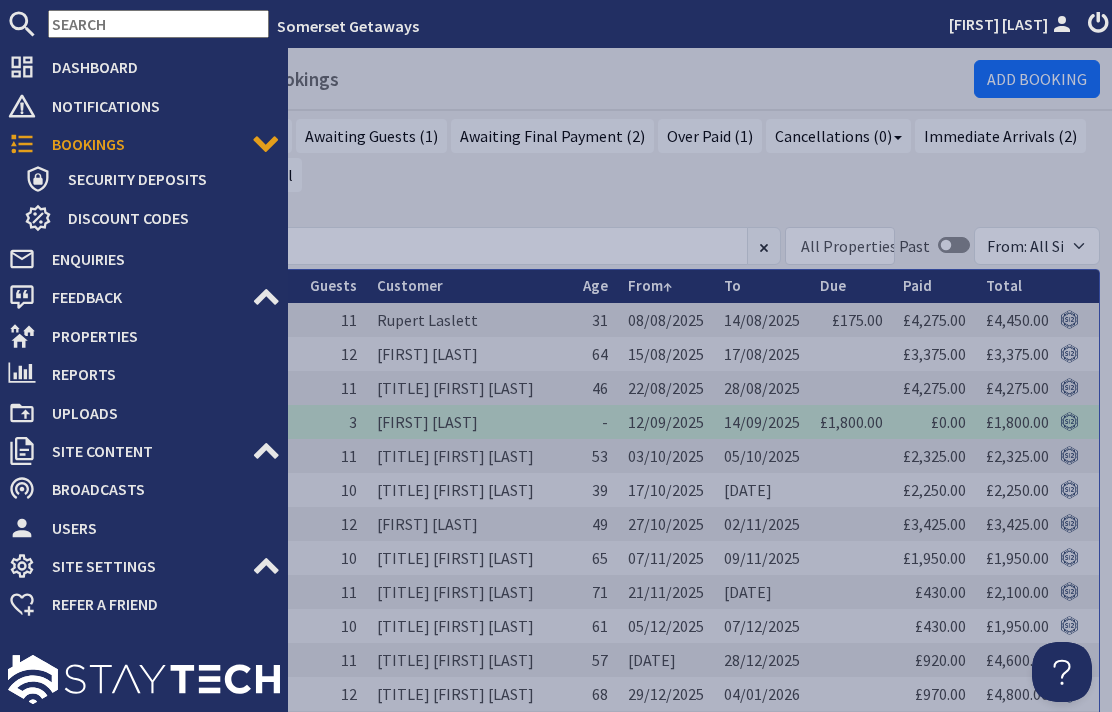 click at bounding box center [144, 668] 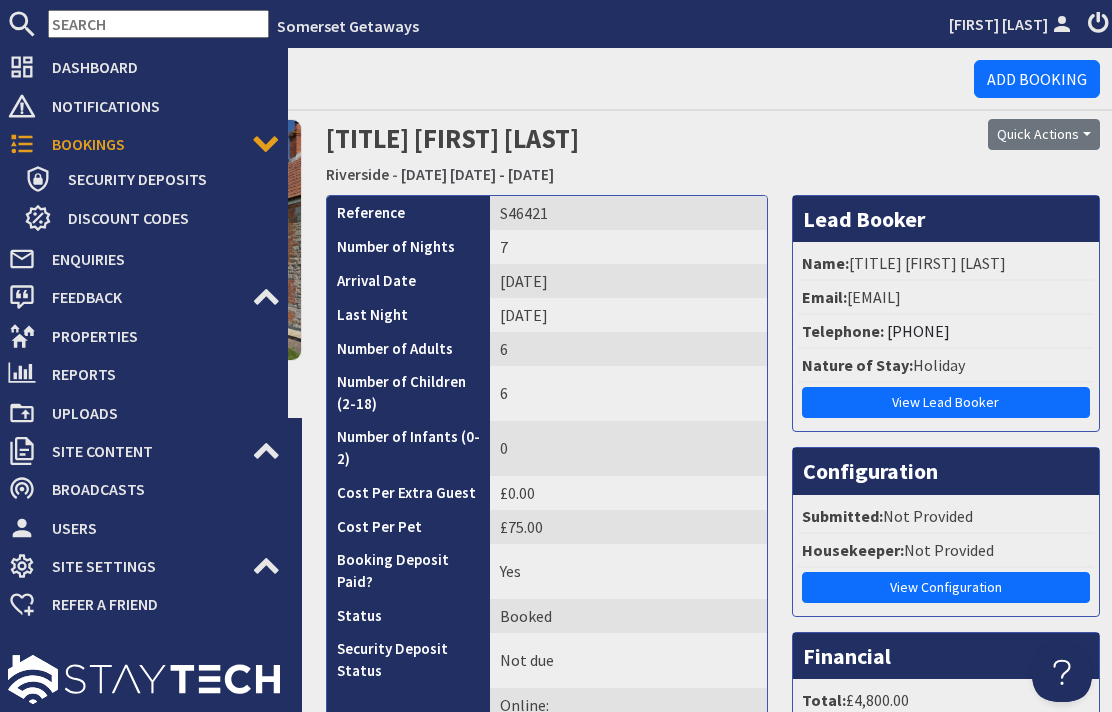 scroll, scrollTop: 0, scrollLeft: 0, axis: both 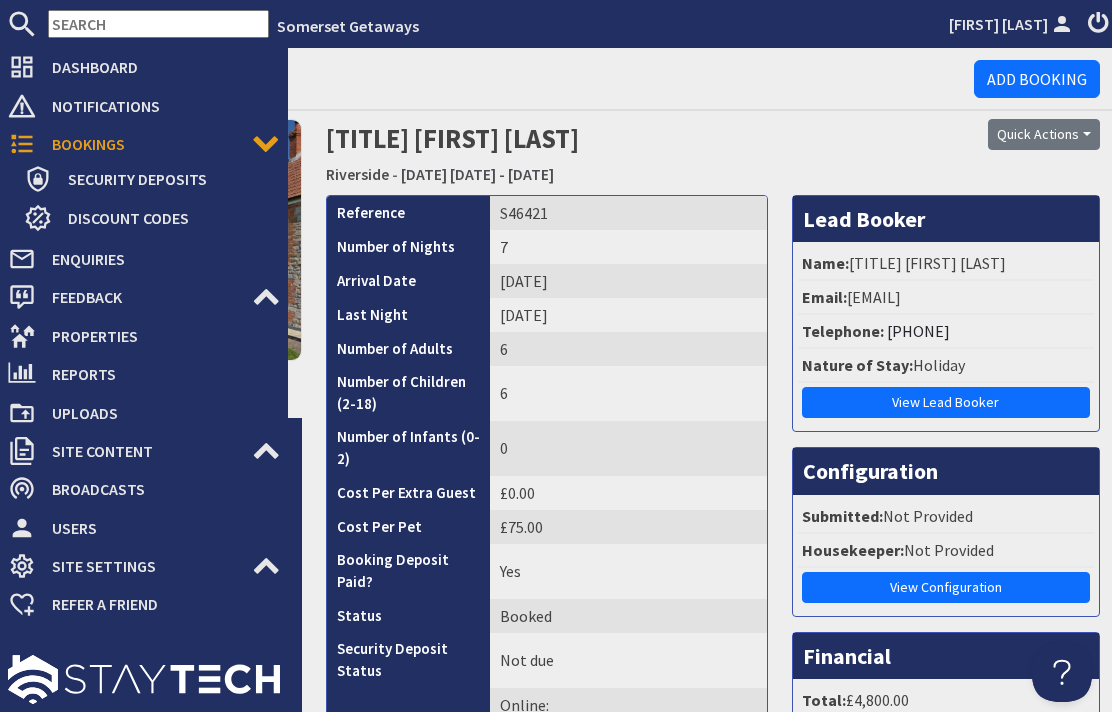 click on "Bookings" at bounding box center [144, 144] 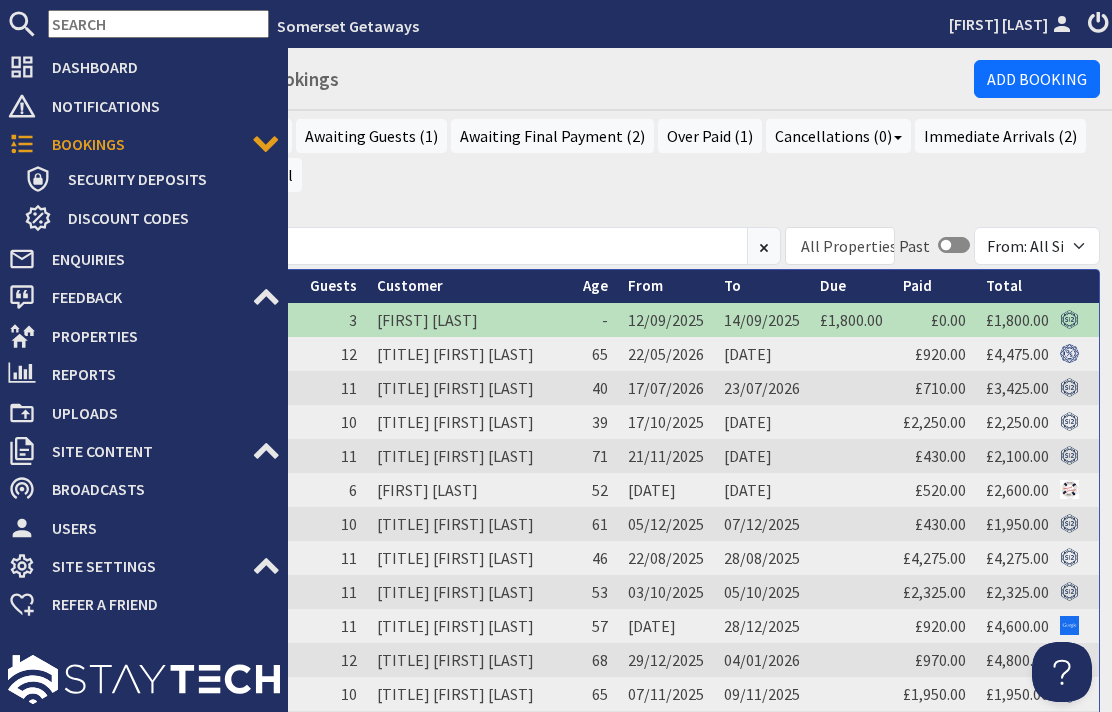 scroll, scrollTop: 0, scrollLeft: 0, axis: both 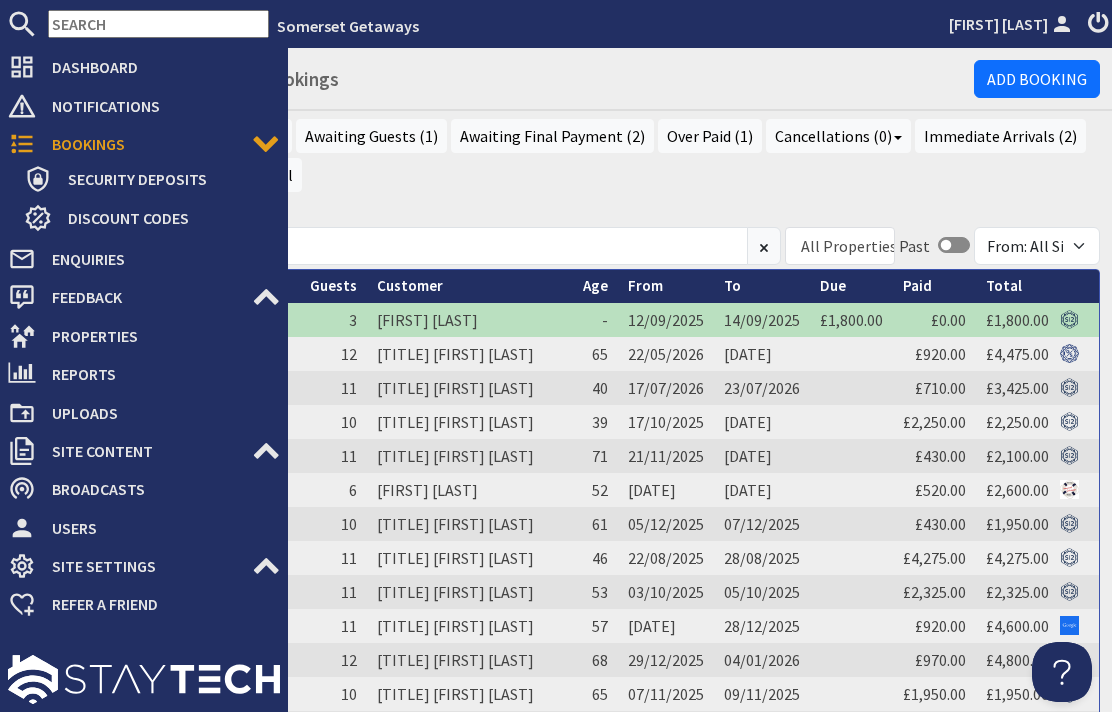 click on "10" at bounding box center [333, 694] 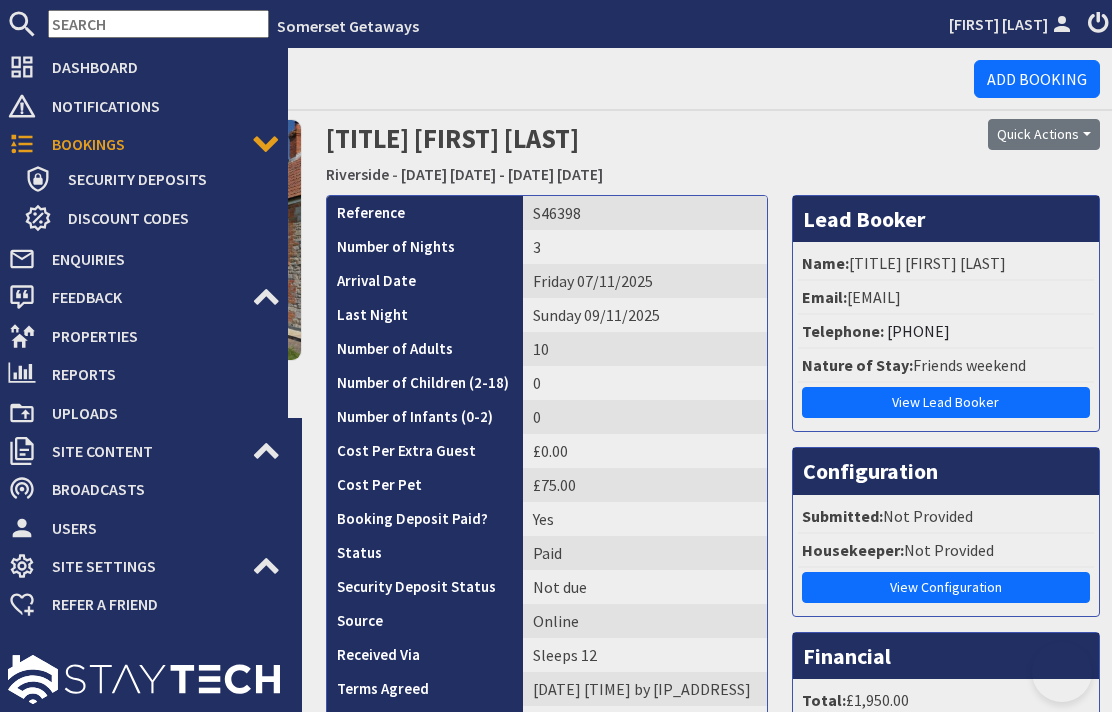 click at bounding box center [144, 668] 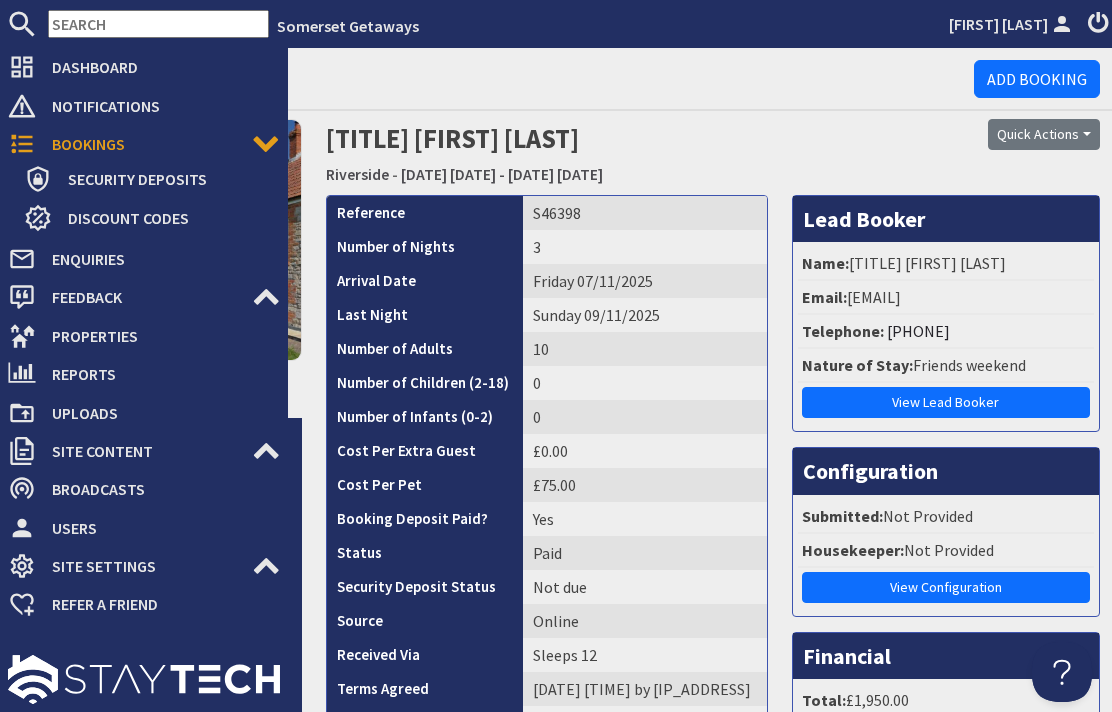 scroll, scrollTop: 0, scrollLeft: 0, axis: both 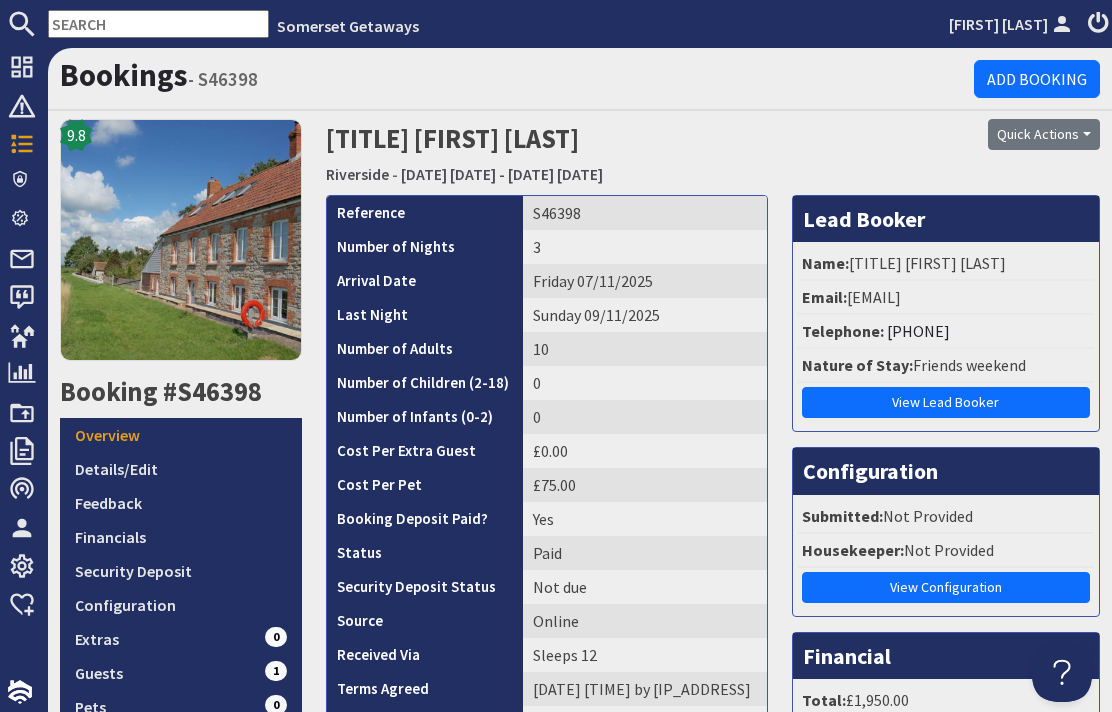 click on "Bookings  - S46398" at bounding box center [517, 74] 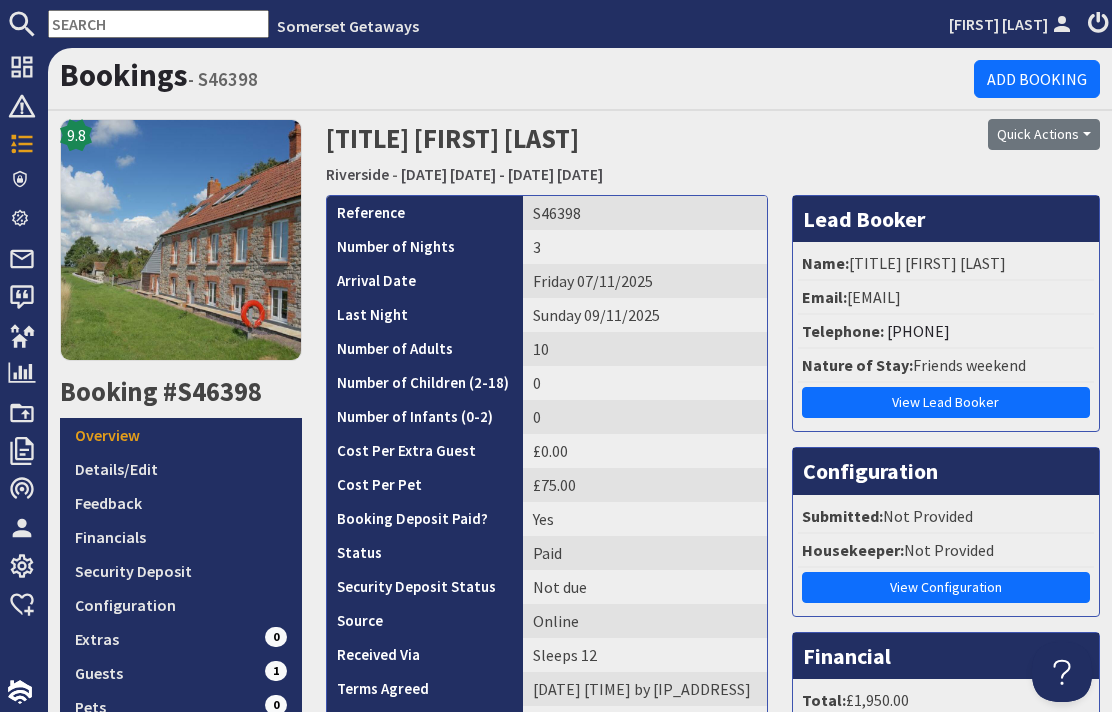 click 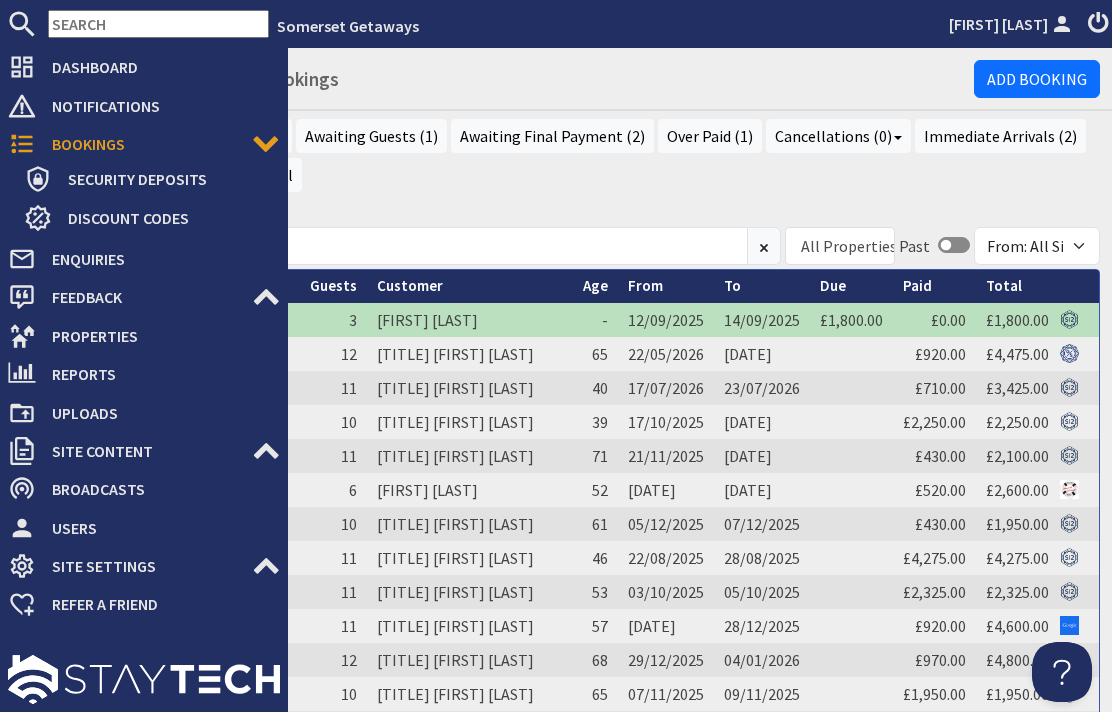 scroll, scrollTop: 0, scrollLeft: 0, axis: both 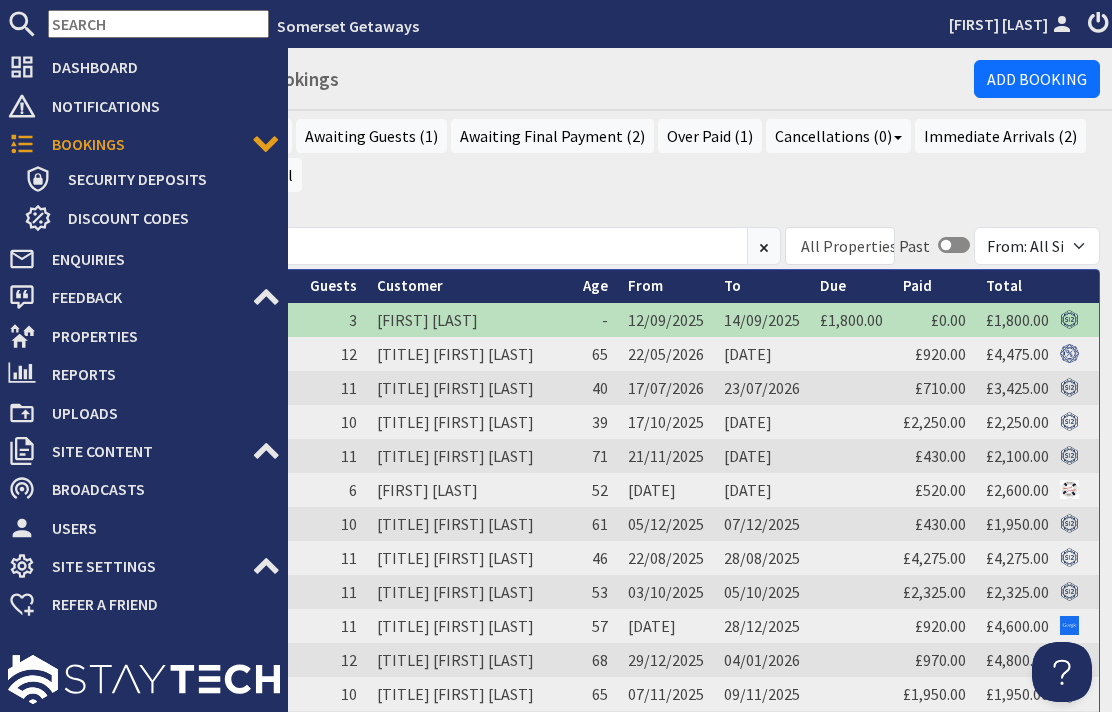 click on "Bookings" at bounding box center (144, 144) 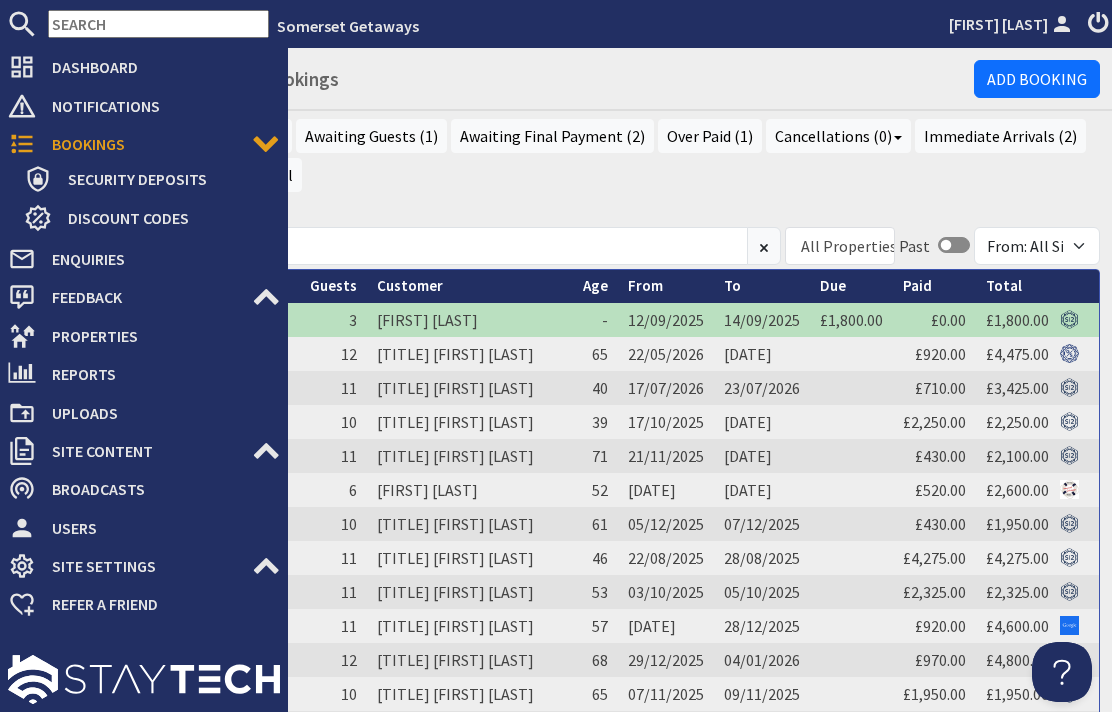 scroll, scrollTop: 0, scrollLeft: 0, axis: both 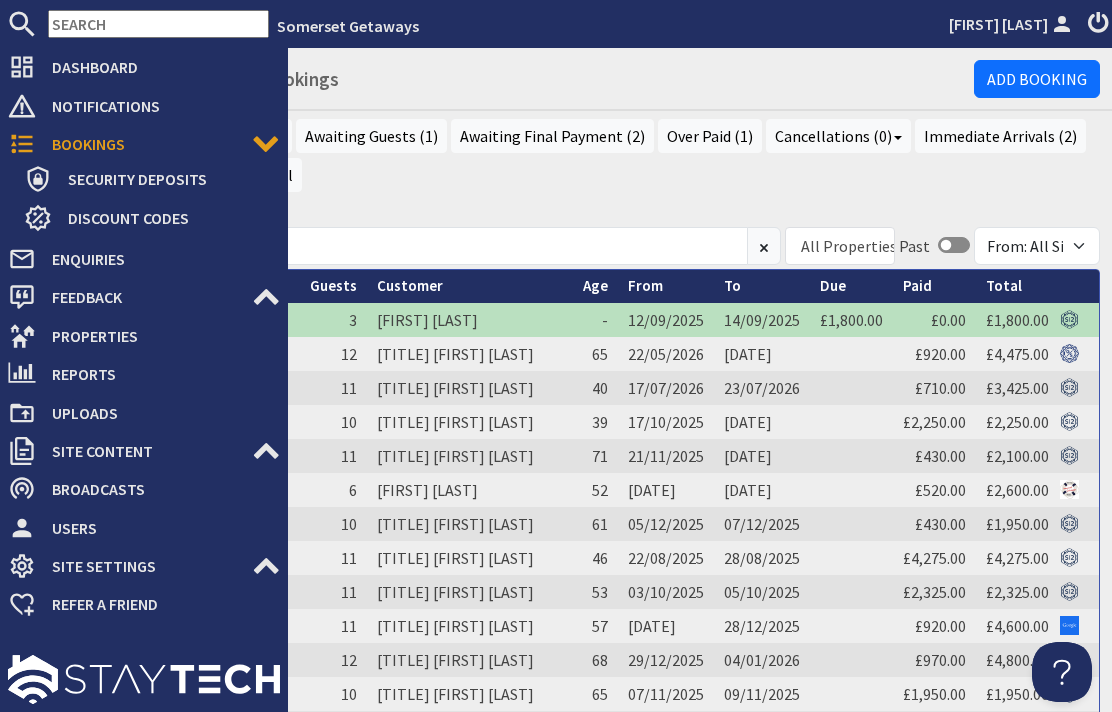 click on "Bookings  - Recent Bookings" at bounding box center (517, 74) 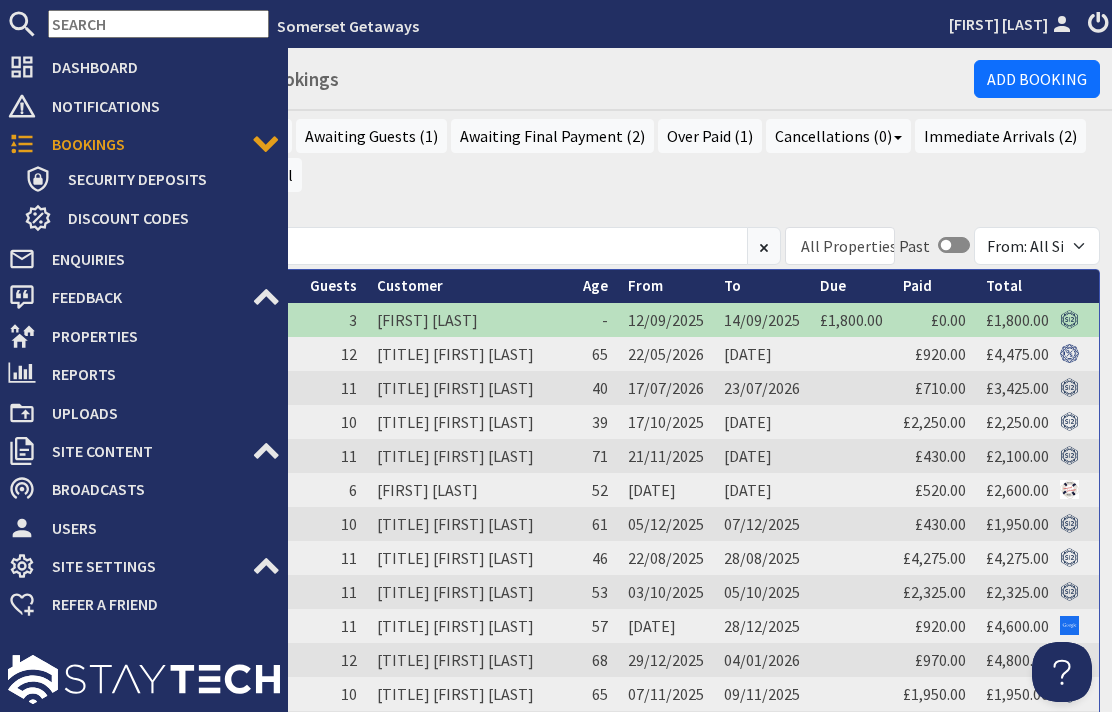 click at bounding box center (144, 668) 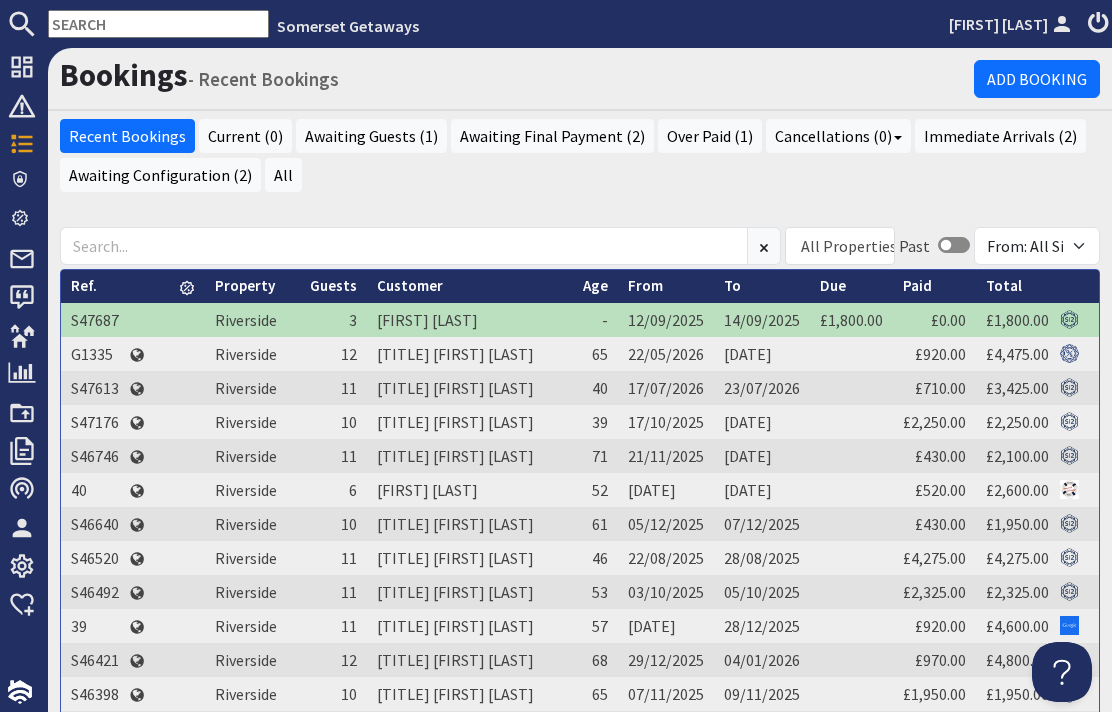 click on "Bookings  - Recent Bookings" at bounding box center (517, 74) 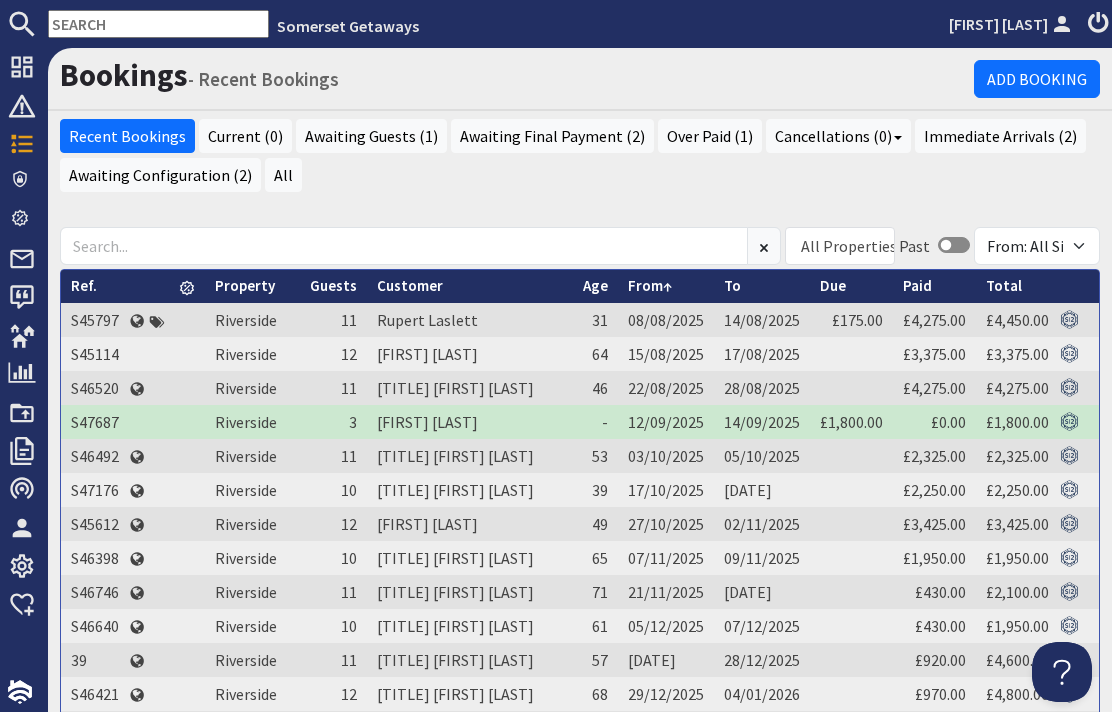 click on "Recent Bookings
Current (0)
Awaiting Guests (1)
Awaiting Final Payment (2)
Over Paid (1)
Cancellations (0)
Cancellations (0)
All Cancellations (0)
Immediate Arrivals (2)
Awaiting Configuration (2)
All" at bounding box center (580, 163) 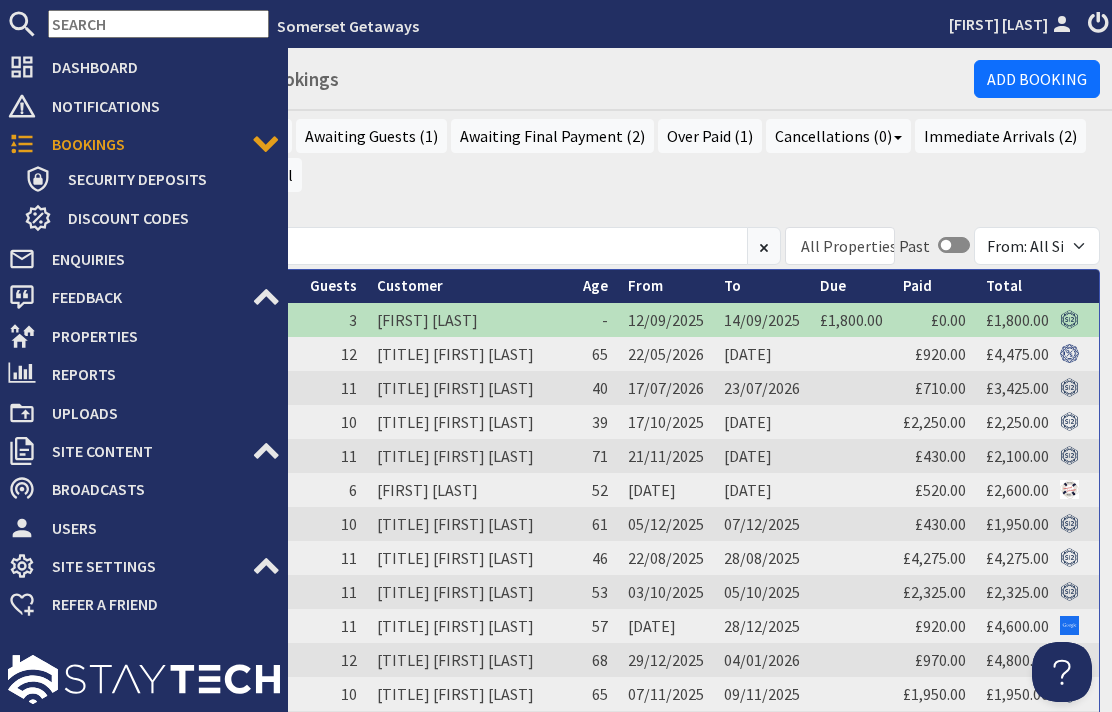 scroll, scrollTop: 0, scrollLeft: 0, axis: both 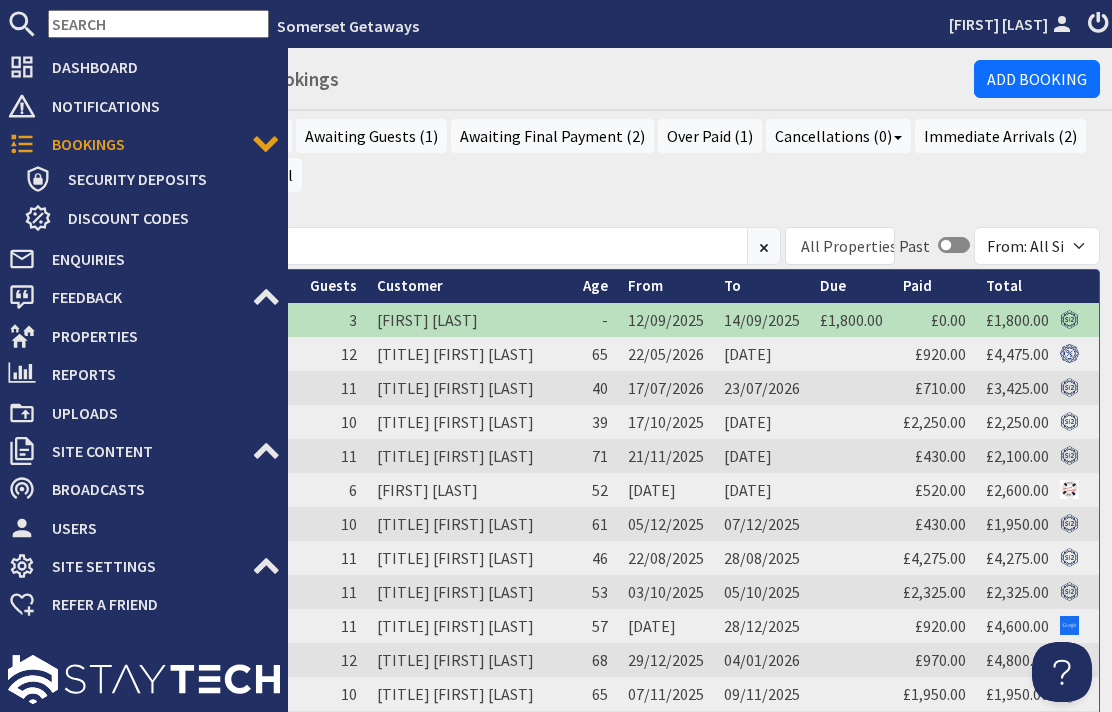 click on "Reports" at bounding box center [158, 374] 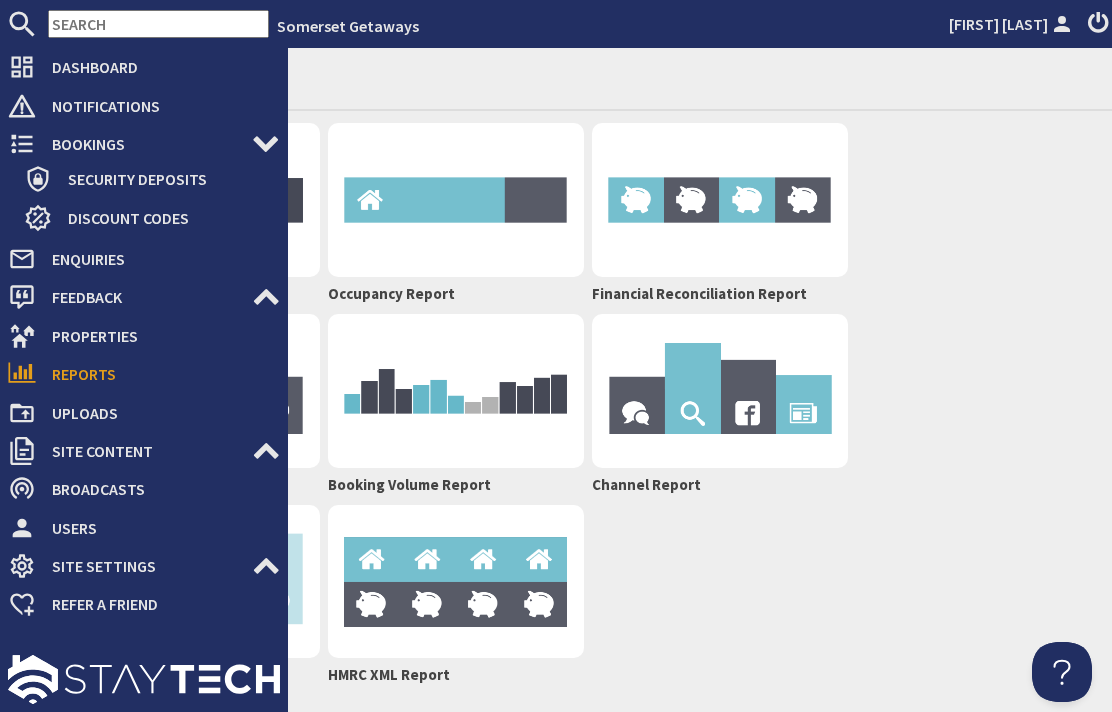 scroll, scrollTop: 0, scrollLeft: 0, axis: both 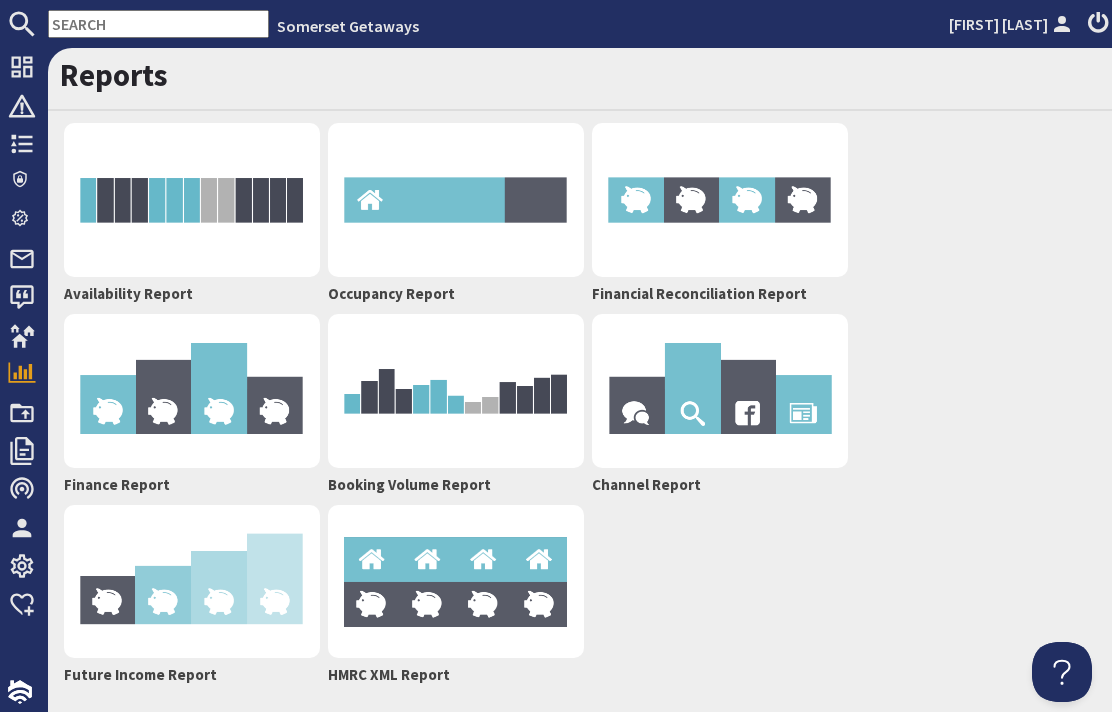 click on "Availability Report
Occupancy Report
Financial Reconciliation Report
Finance Report
Booking Volume Report
Channel Report
Future Income Report
HMRC XML Report" at bounding box center [580, 405] 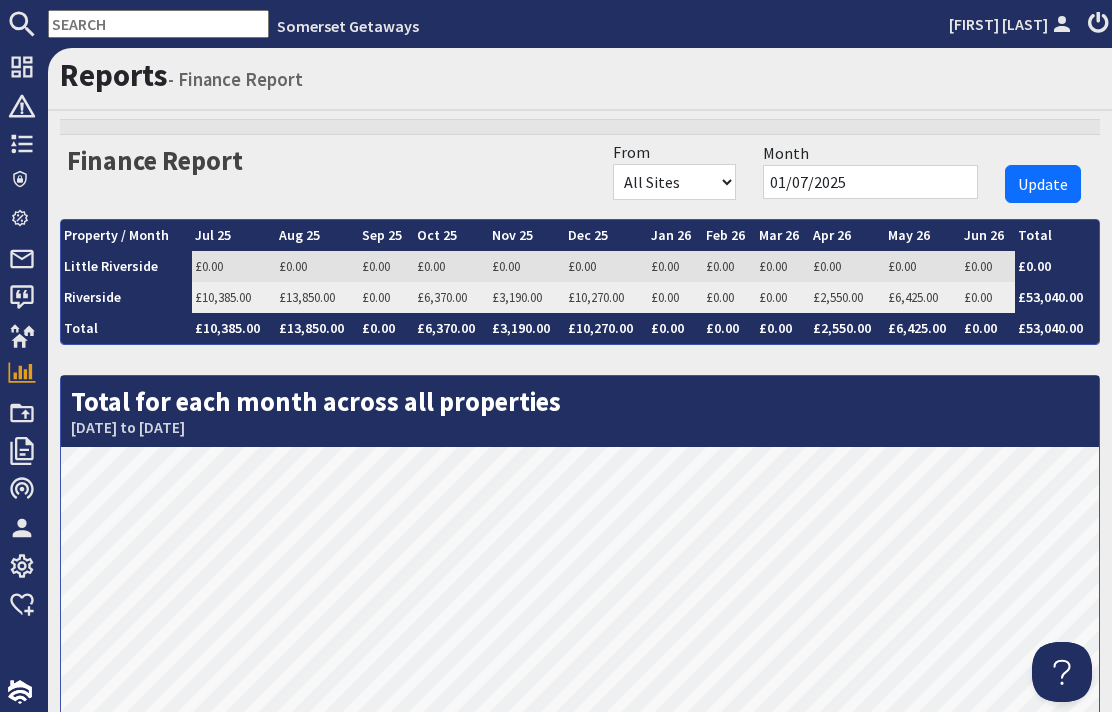 scroll, scrollTop: 0, scrollLeft: 0, axis: both 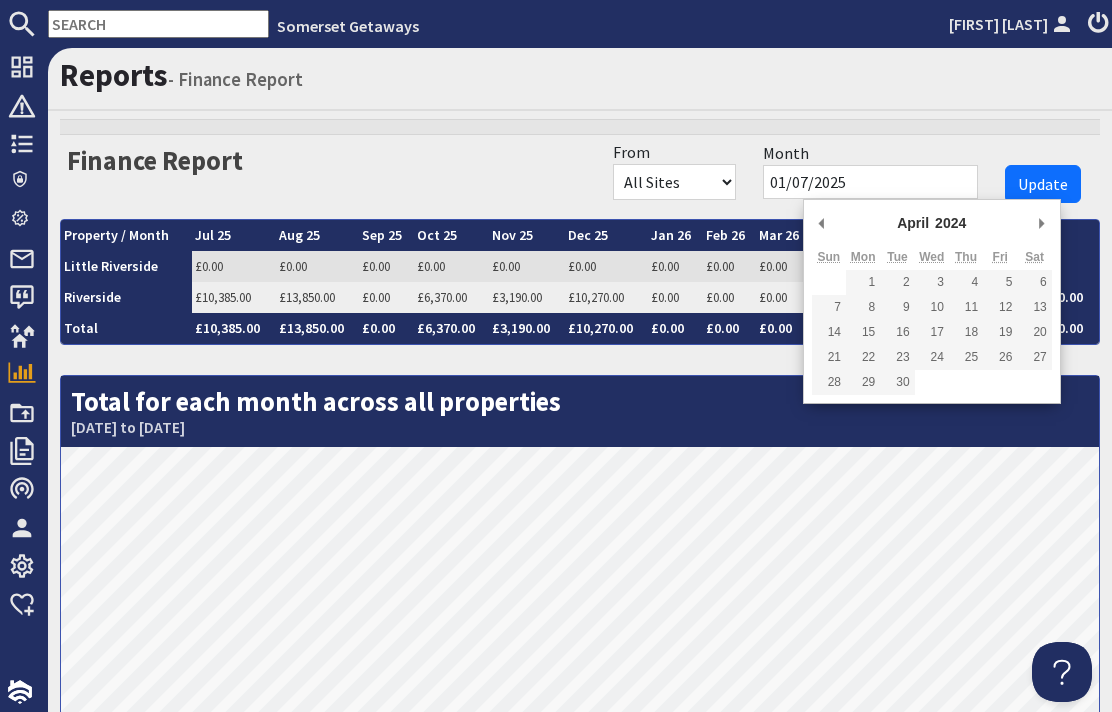 type on "01/04/2024" 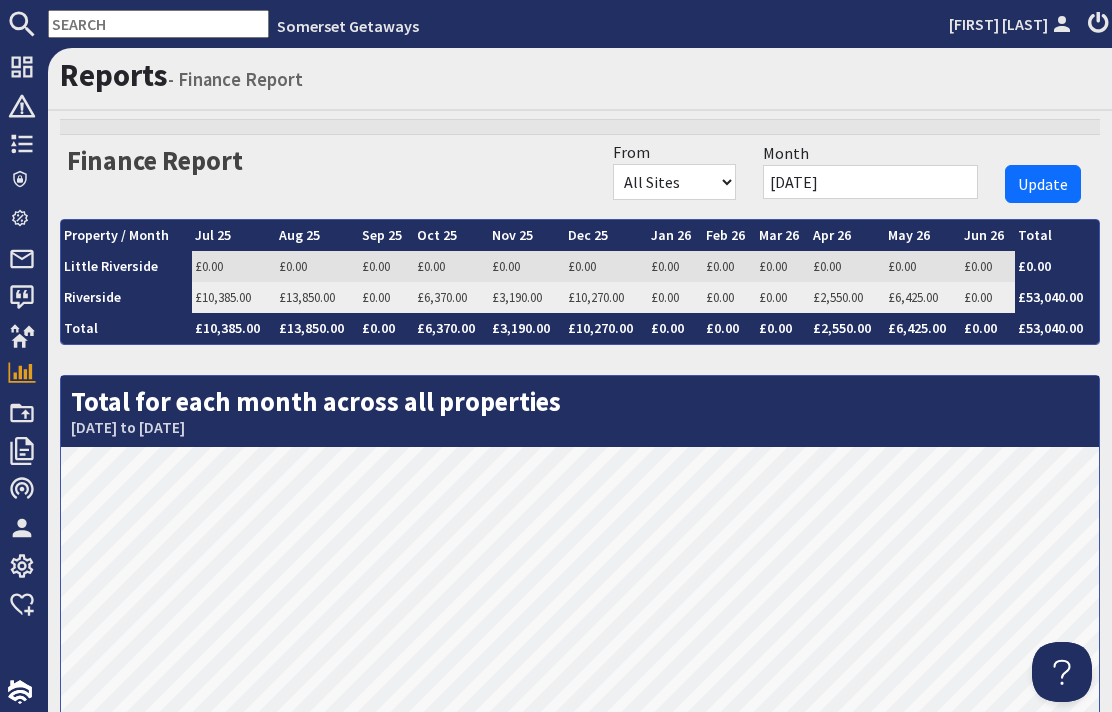 click on "Update" at bounding box center (1043, 184) 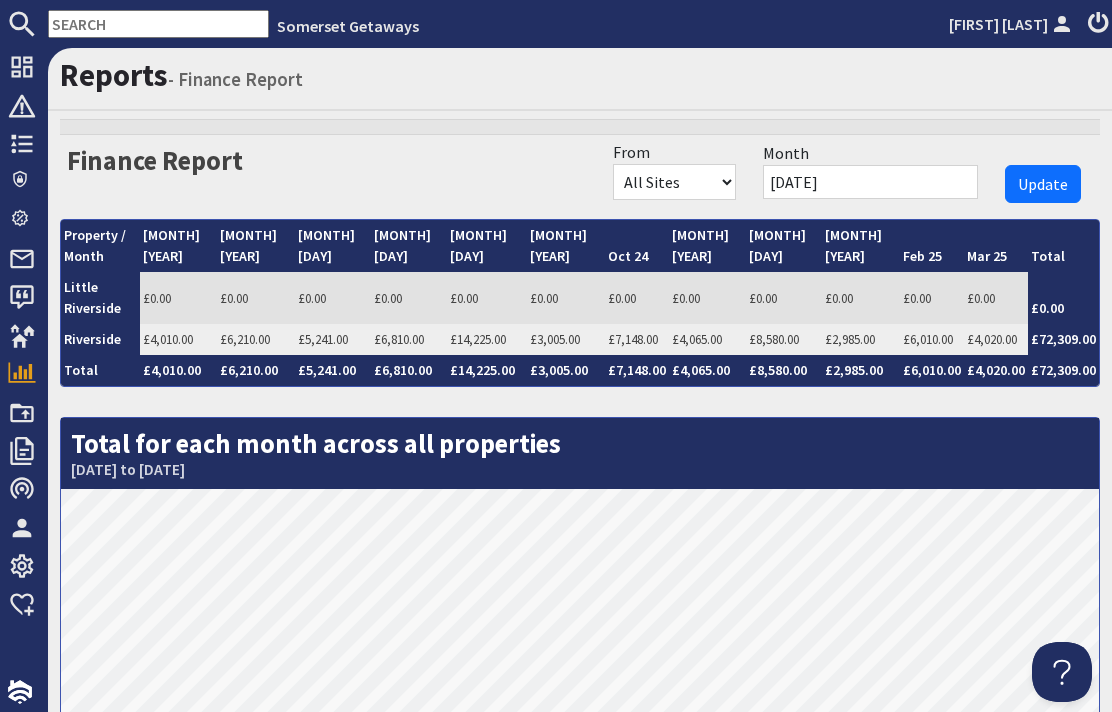 scroll, scrollTop: 0, scrollLeft: 0, axis: both 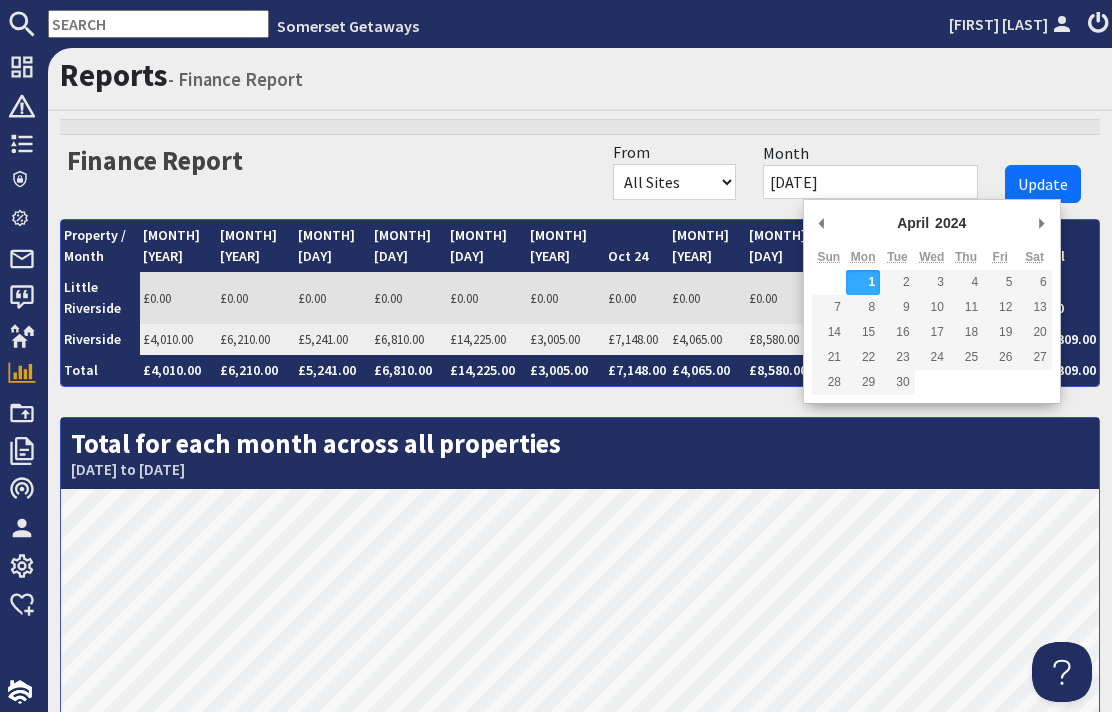click on "Finance Report
From
All Sites
This Website
Group Stays
Sleeps 12
Month
01/04/2024
Update" at bounding box center (580, 127) 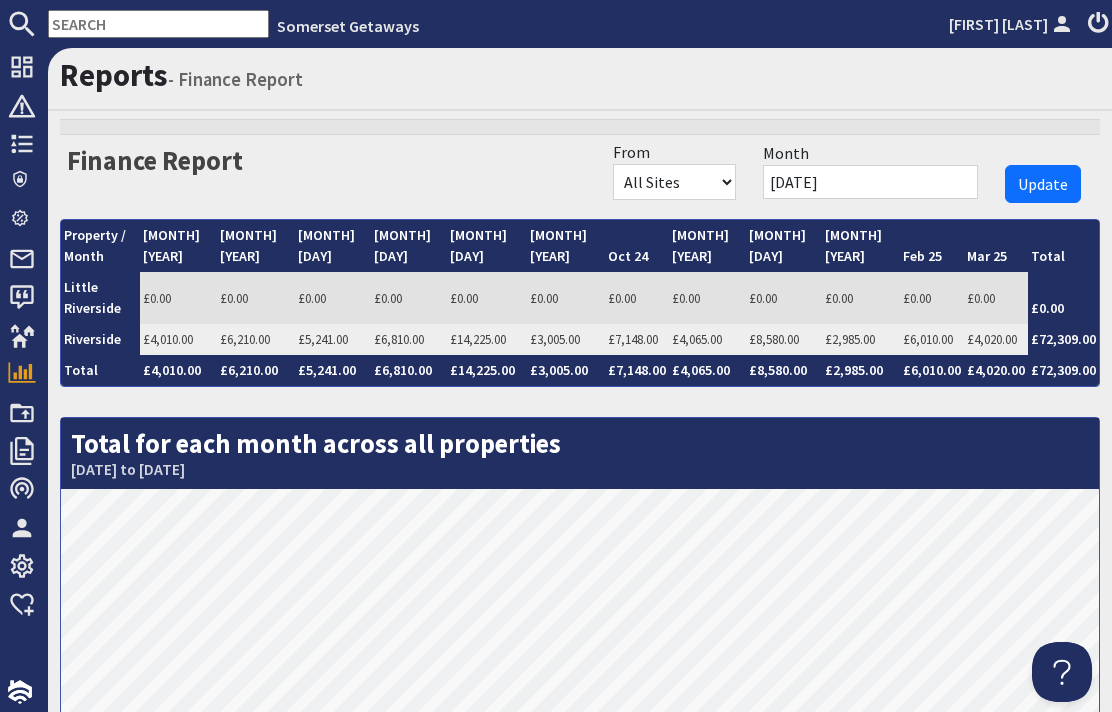 click on "01/04/2024" at bounding box center (870, 182) 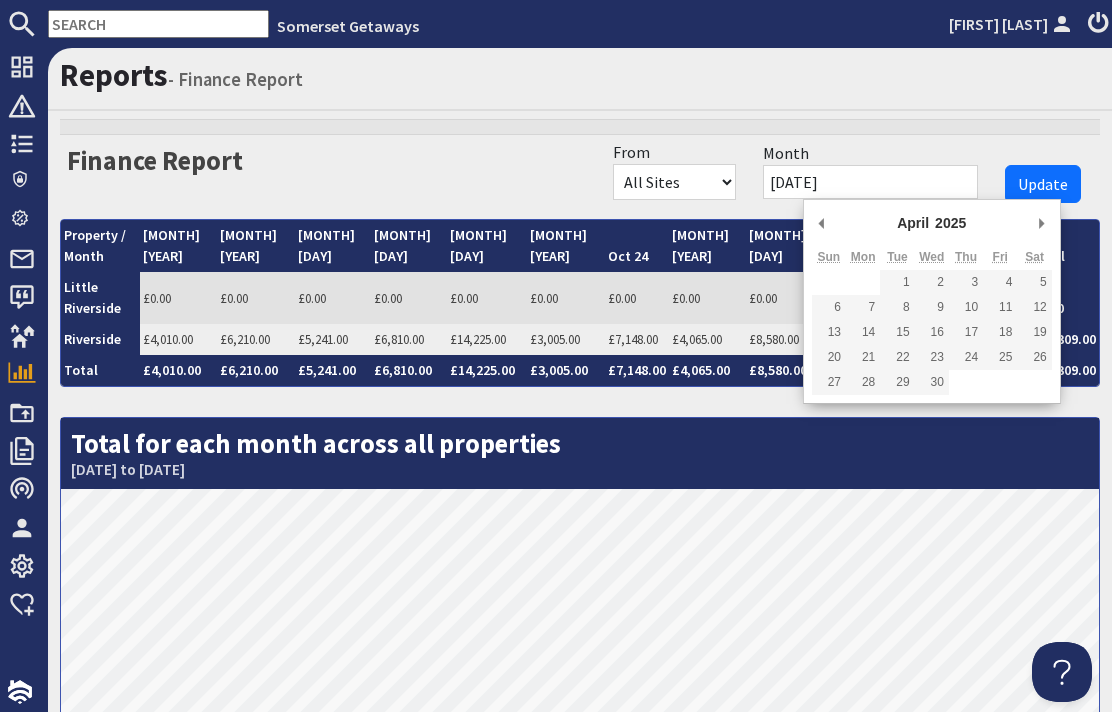 type on "01/04/2025" 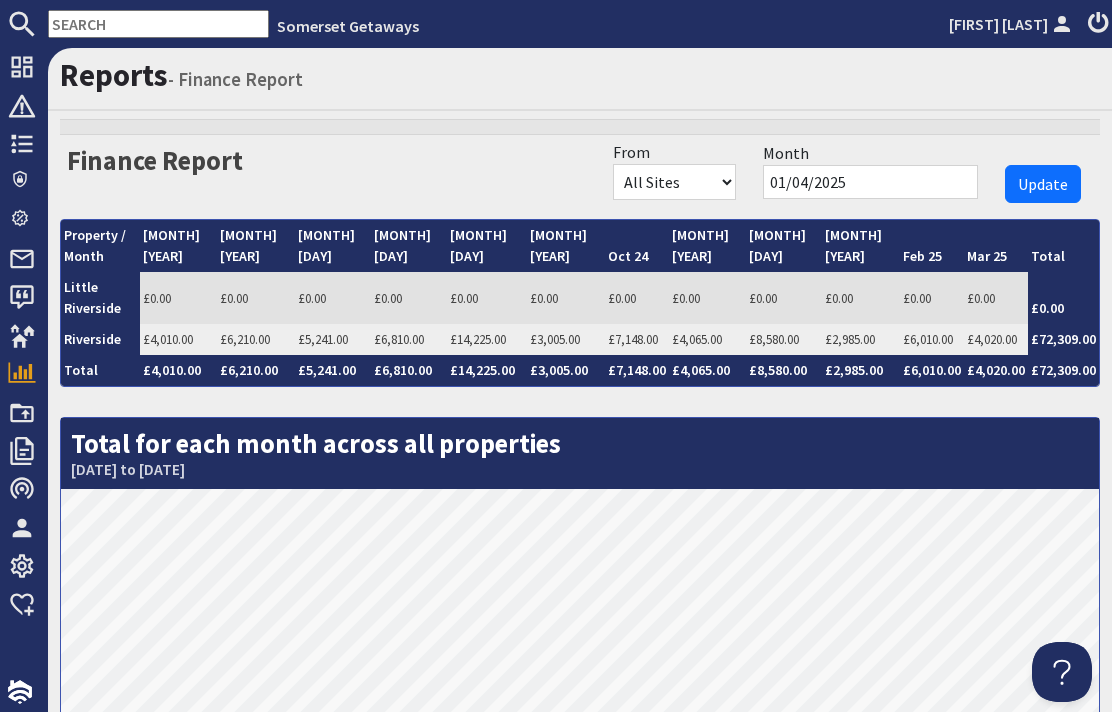 click on "Update" at bounding box center (1043, 184) 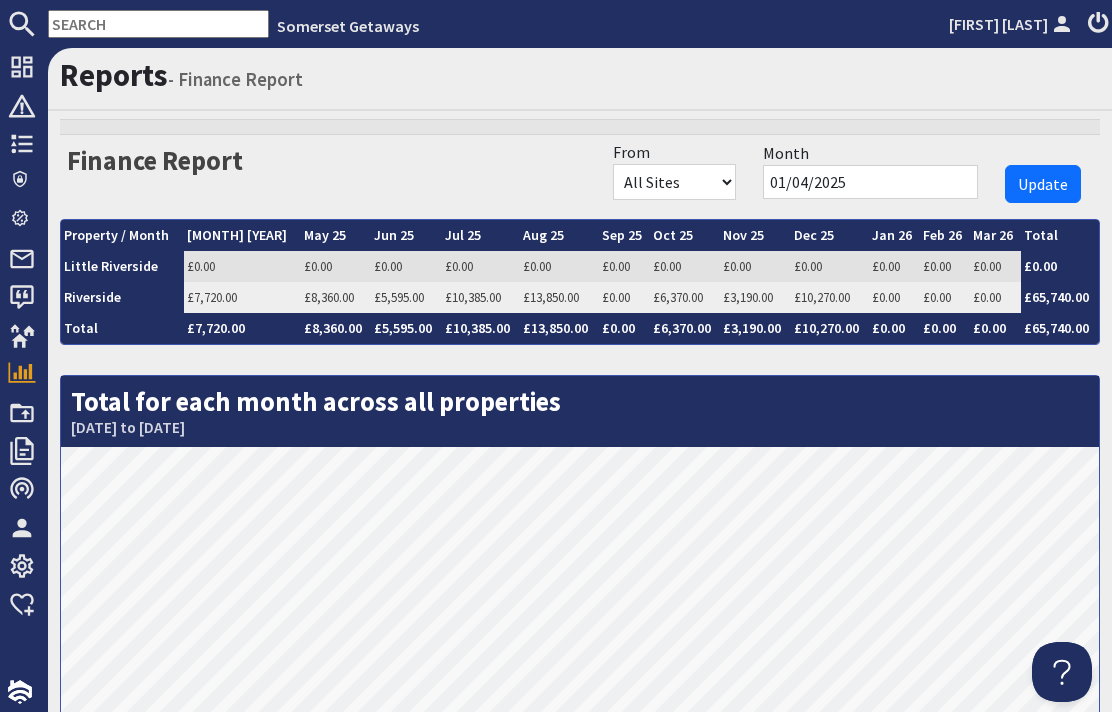 scroll, scrollTop: 0, scrollLeft: 0, axis: both 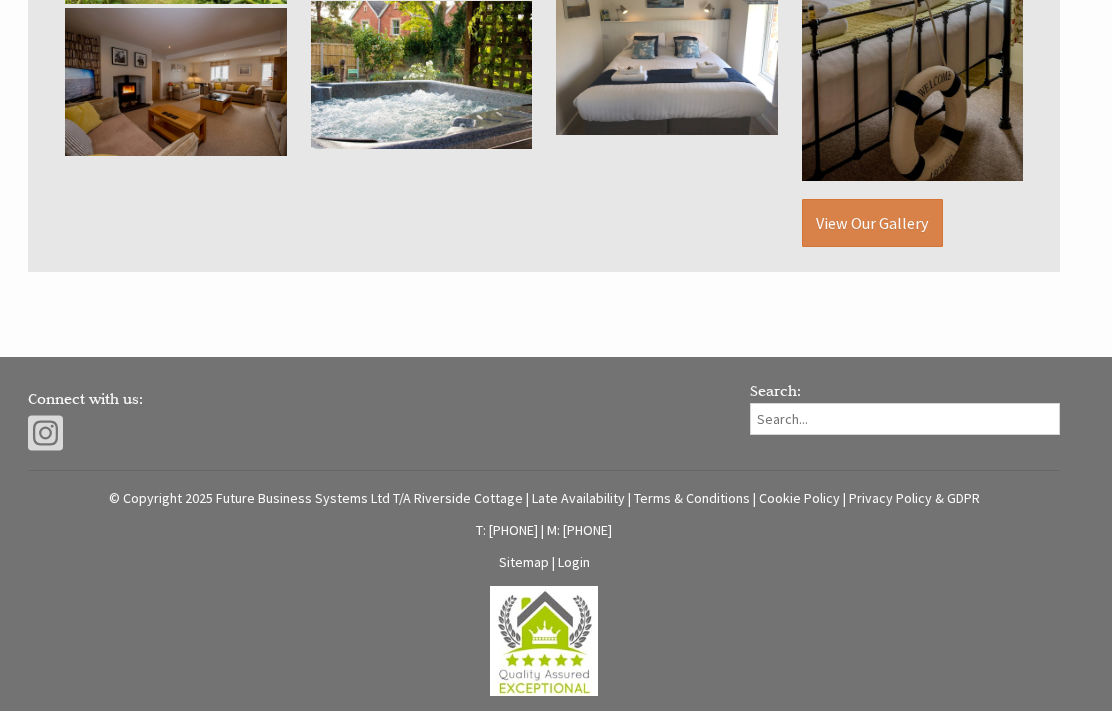 click on "Sitemap
|
Login" at bounding box center [544, 563] 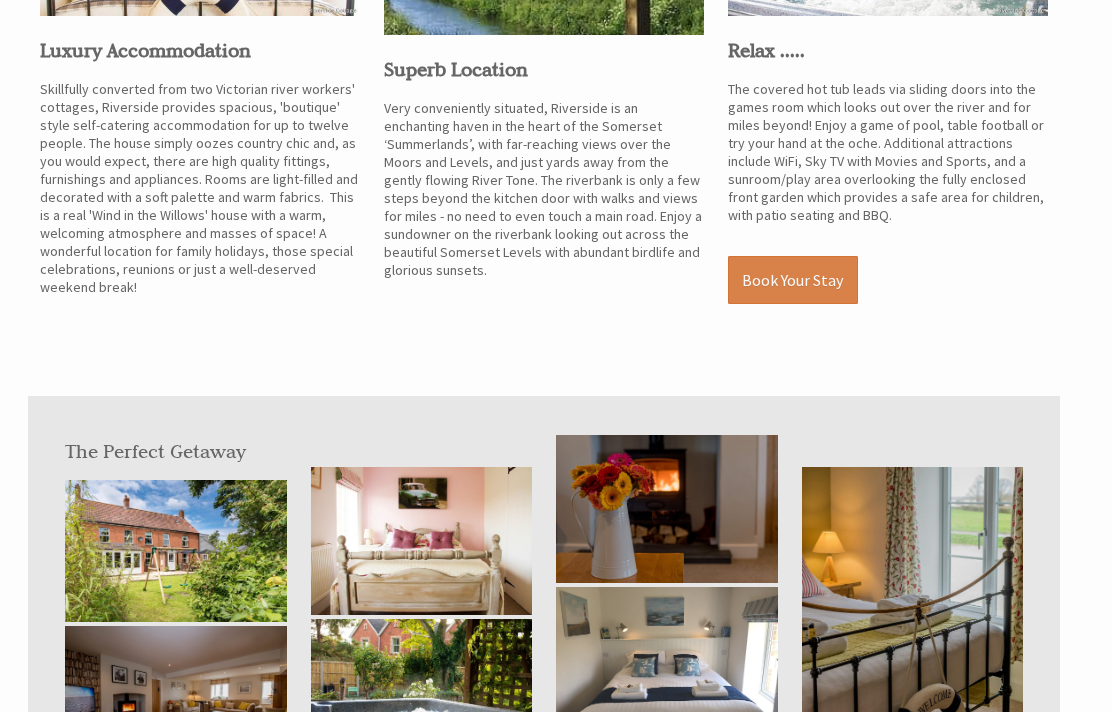 scroll, scrollTop: 1415, scrollLeft: 0, axis: vertical 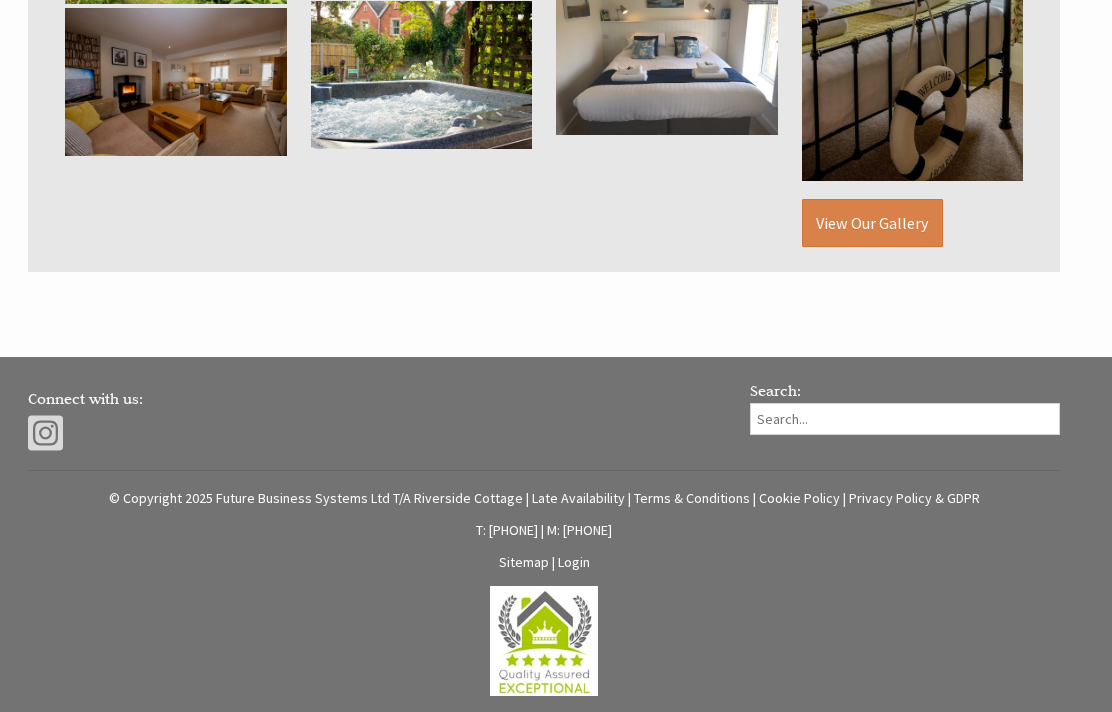 click on "Login" at bounding box center [574, 563] 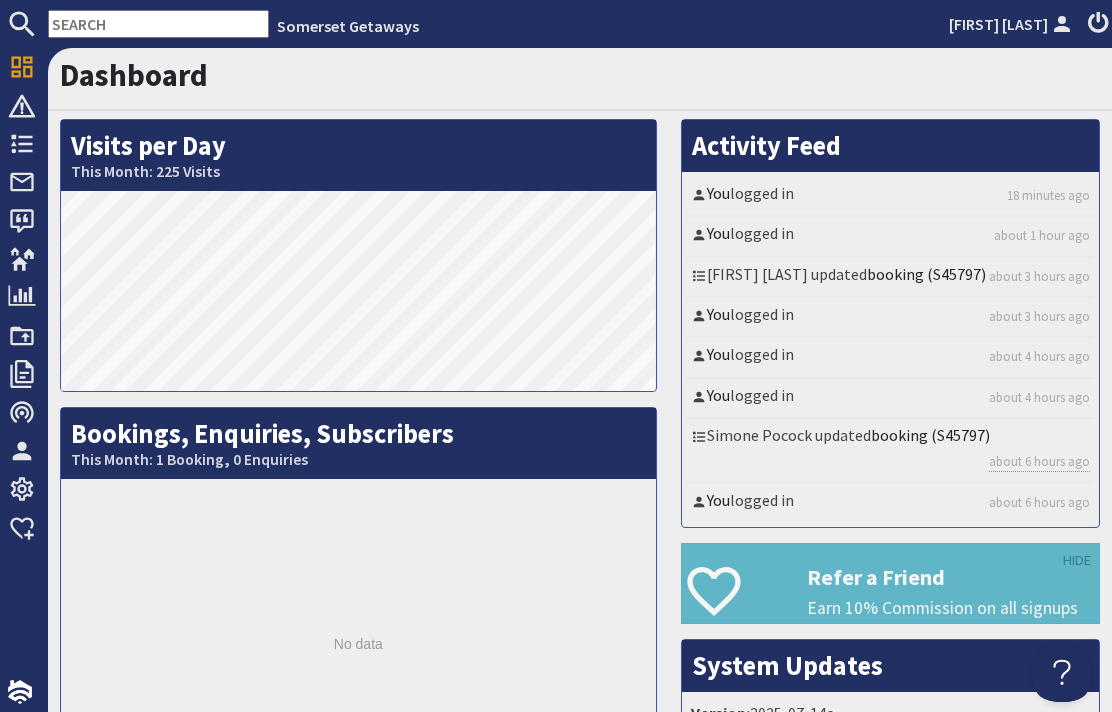 scroll, scrollTop: 0, scrollLeft: 0, axis: both 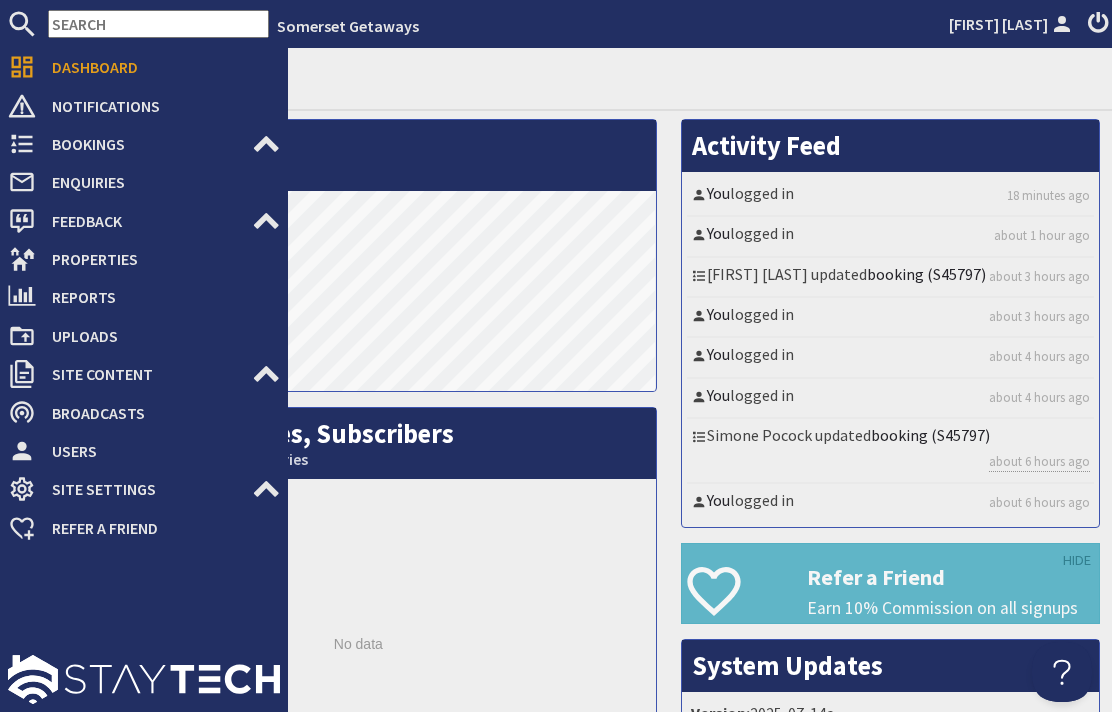 click 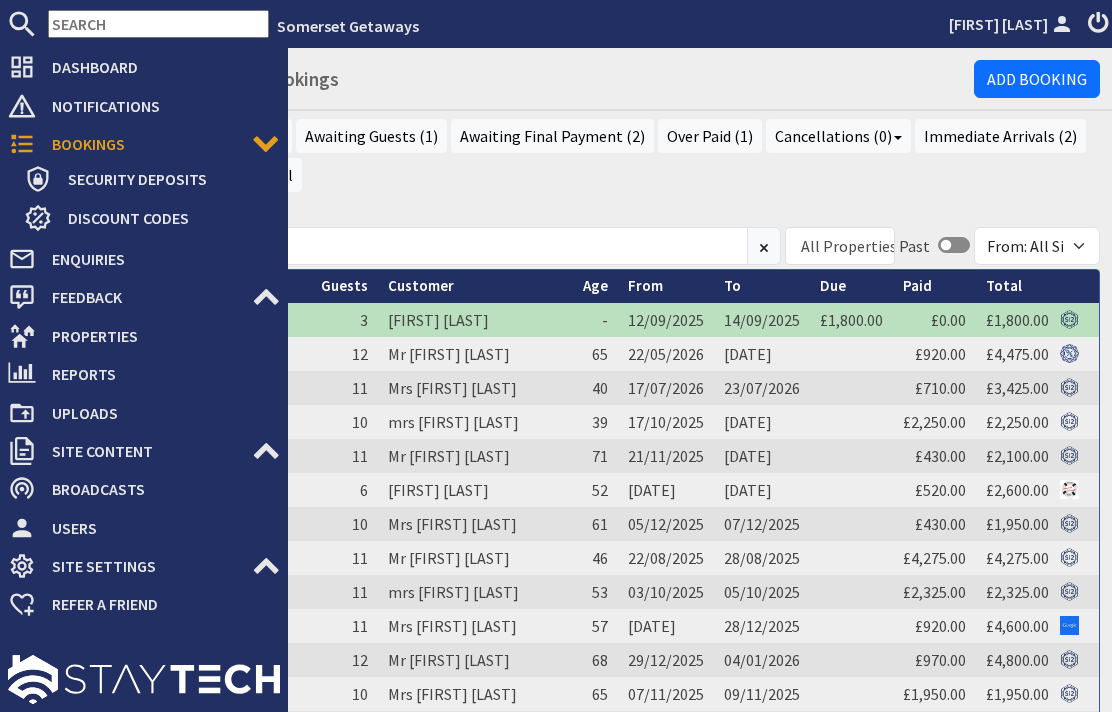 scroll, scrollTop: 0, scrollLeft: 0, axis: both 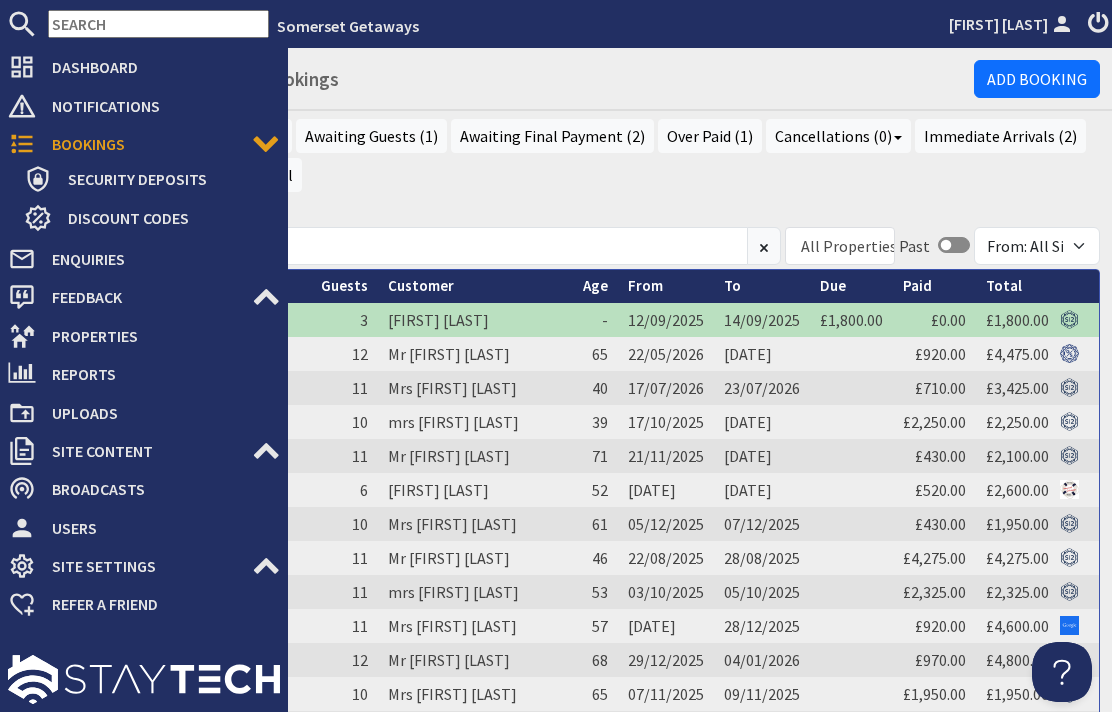 click on "From" at bounding box center [645, 285] 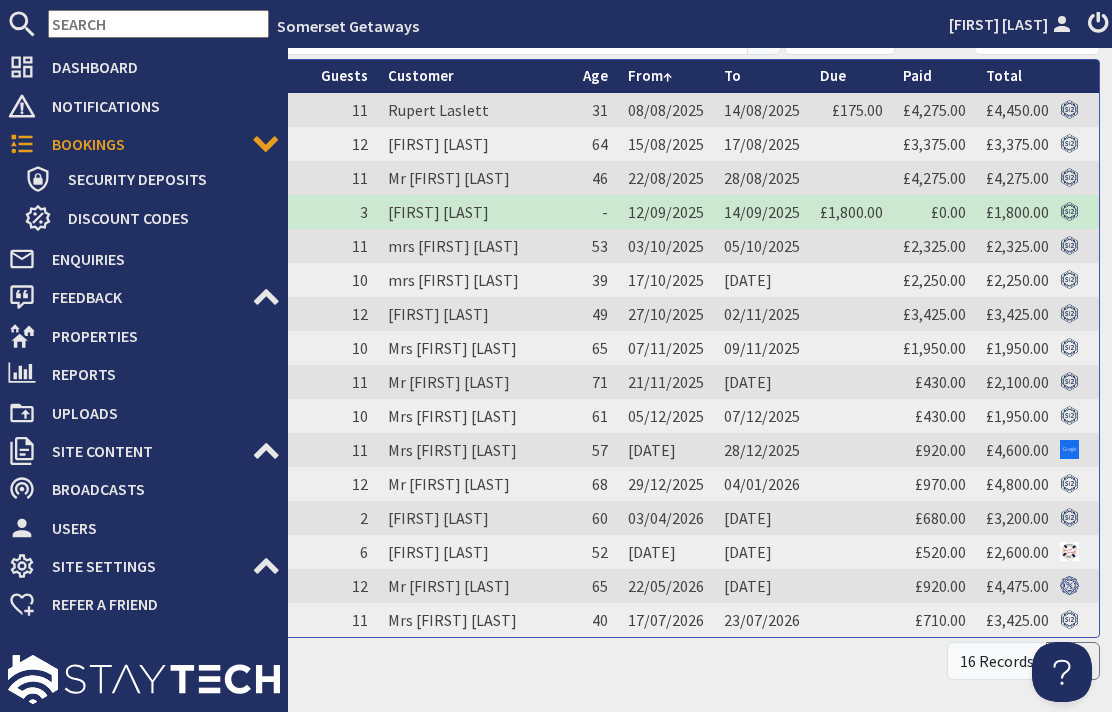 scroll, scrollTop: 208, scrollLeft: 0, axis: vertical 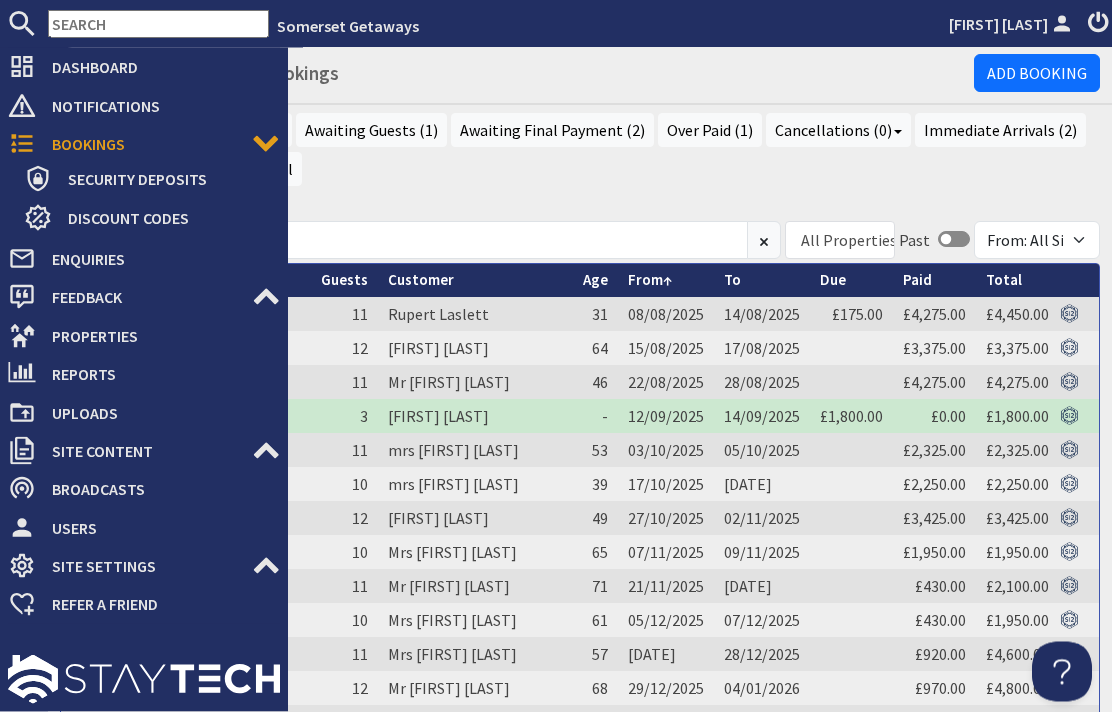 click on "12/09/2025" at bounding box center [666, 416] 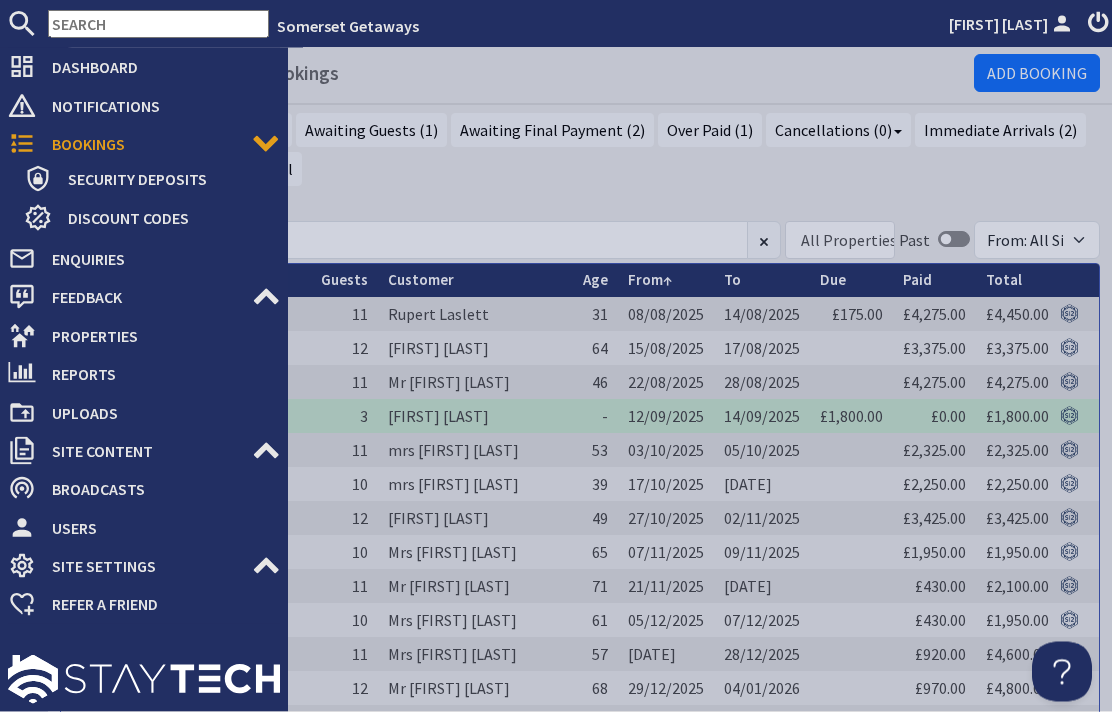 scroll, scrollTop: 57, scrollLeft: 0, axis: vertical 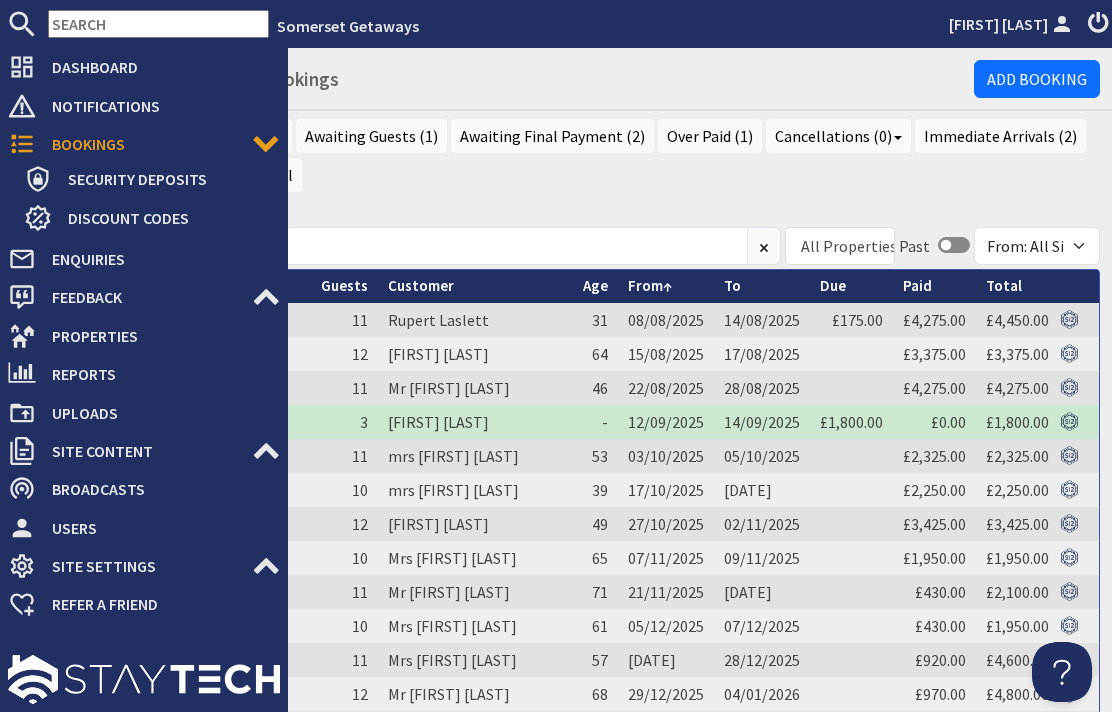 click on "2" at bounding box center [344, 728] 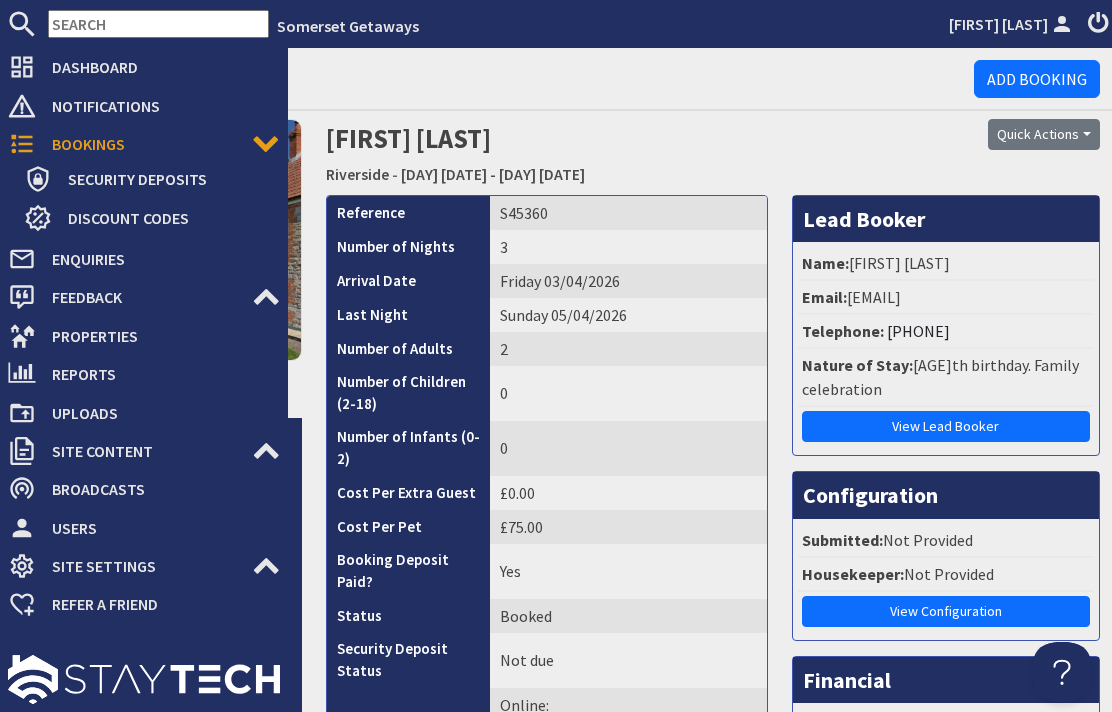 scroll, scrollTop: 0, scrollLeft: 0, axis: both 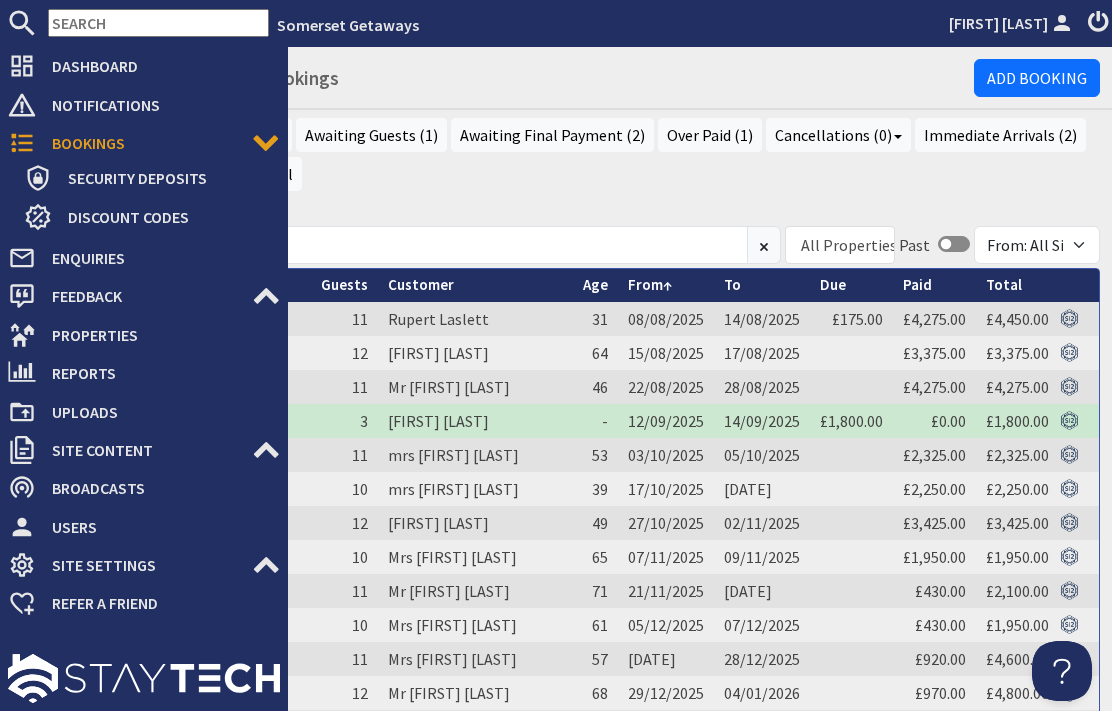click on "08/08/2025" at bounding box center (666, 320) 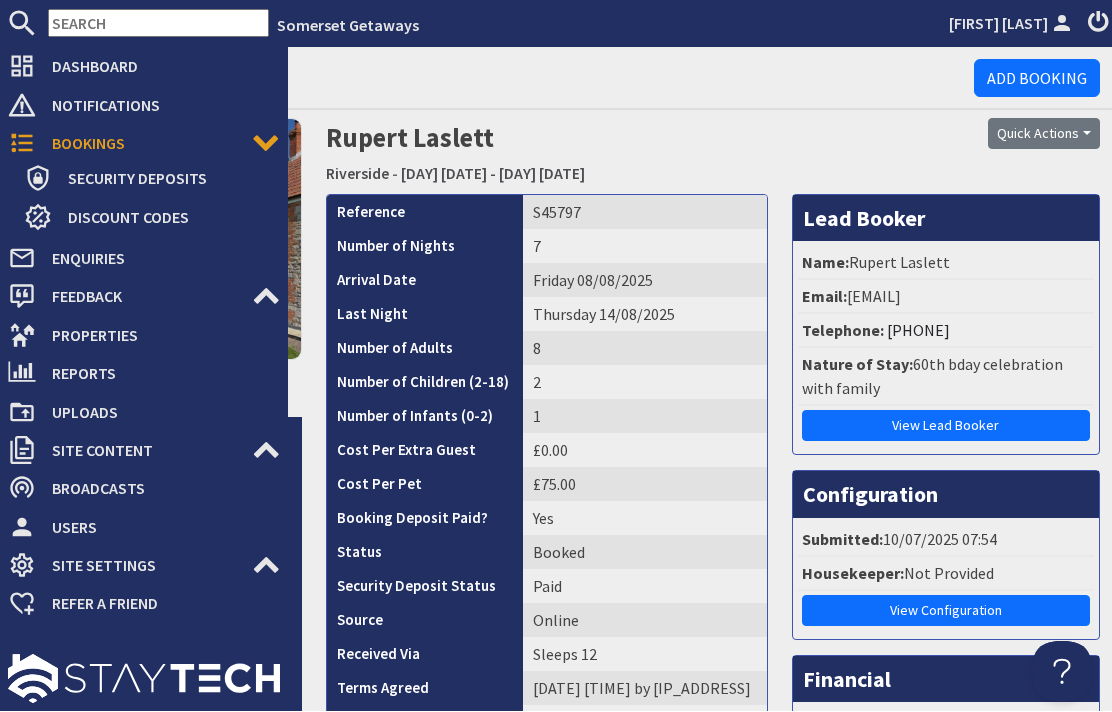 scroll, scrollTop: 0, scrollLeft: 0, axis: both 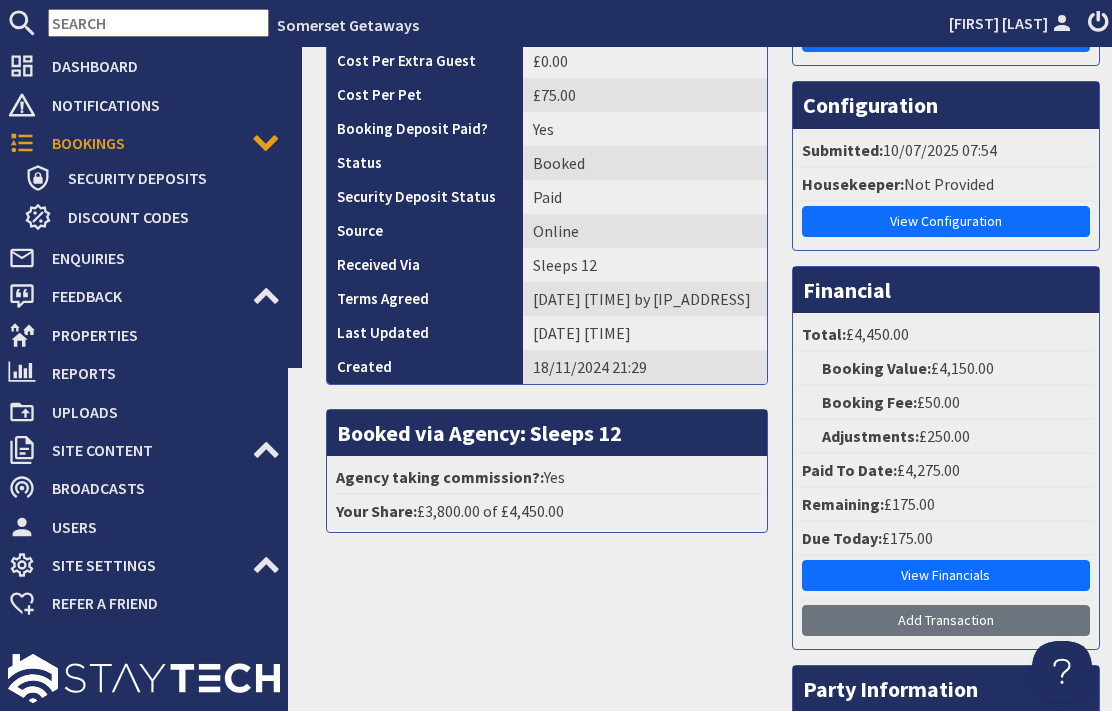 click on "View Financials" at bounding box center [946, 576] 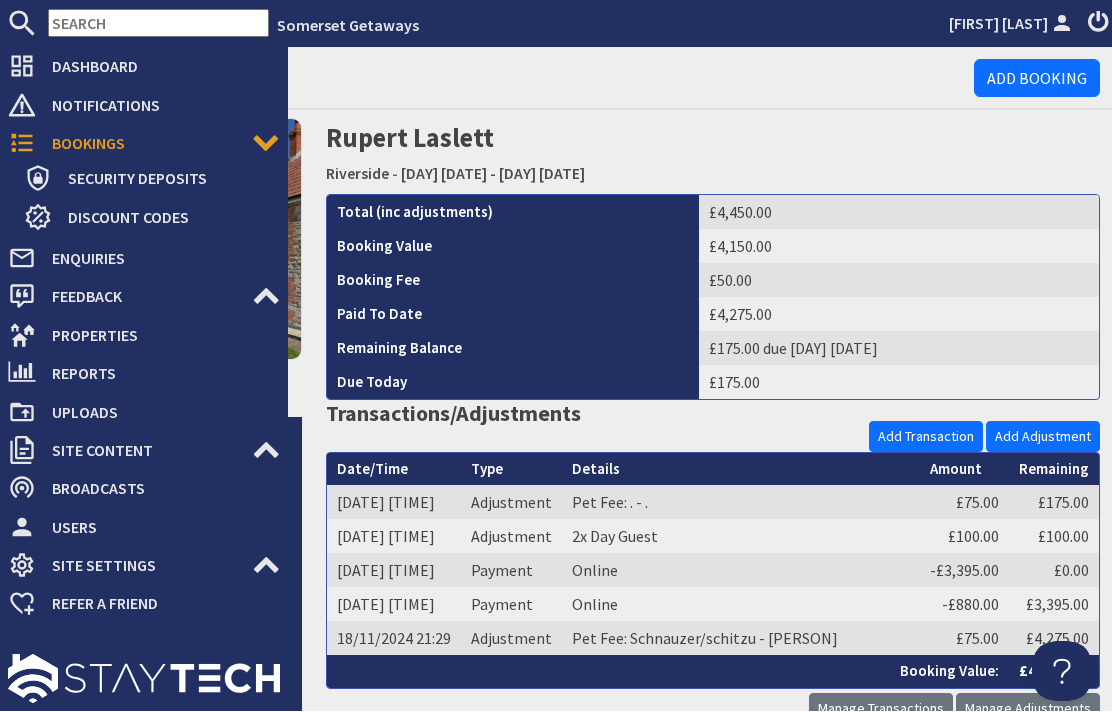 scroll, scrollTop: 0, scrollLeft: 0, axis: both 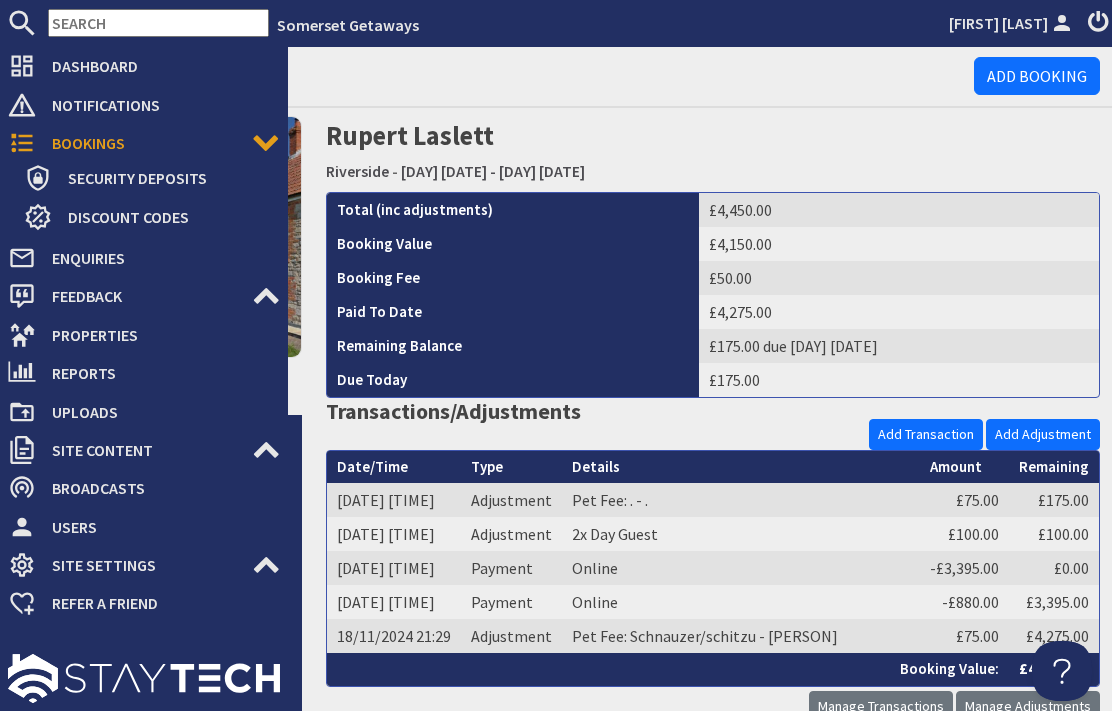 click on "Rupert Laslett
Riverside
-
Friday 08/08/2025
-
Thursday 14/08/2025
Total (inc adjustments)
£4,450.00
Booking Value
£4,150.00
Booking Fee
£50.00
Paid To Date
£4,275.00
Remaining Balance
£175.00 due Friday 16/05/2025
Due Today
£175.00
Add Transaction
Add Adjustment
Transactions/Adjustments
Date/Time
Type Adjustment Details Type" at bounding box center (713, 476) 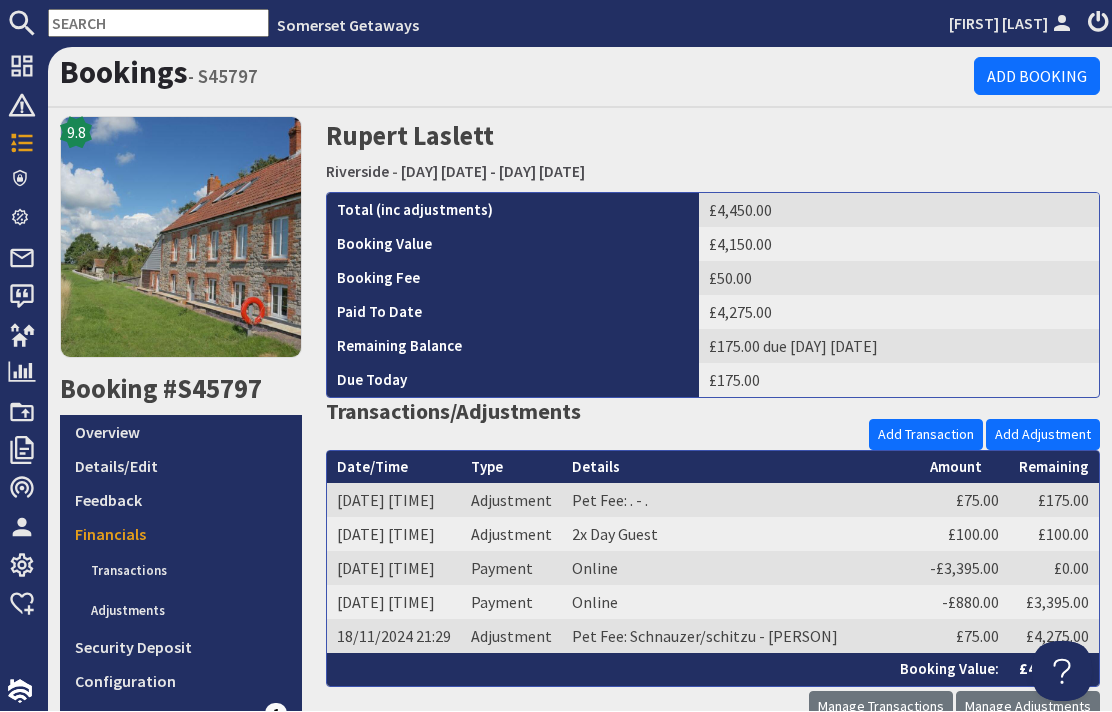 click on "Rupert Laslett
Riverside
-
Friday 08/08/2025
-
Thursday 14/08/2025
Total (inc adjustments)
£4,450.00
Booking Value
£4,150.00
Booking Fee
£50.00
Paid To Date
£4,275.00
Remaining Balance
£175.00 due Friday 16/05/2025
Due Today
£175.00
Add Transaction
Add Adjustment
Transactions/Adjustments
Date/Time
Type Adjustment Details Type" at bounding box center [713, 476] 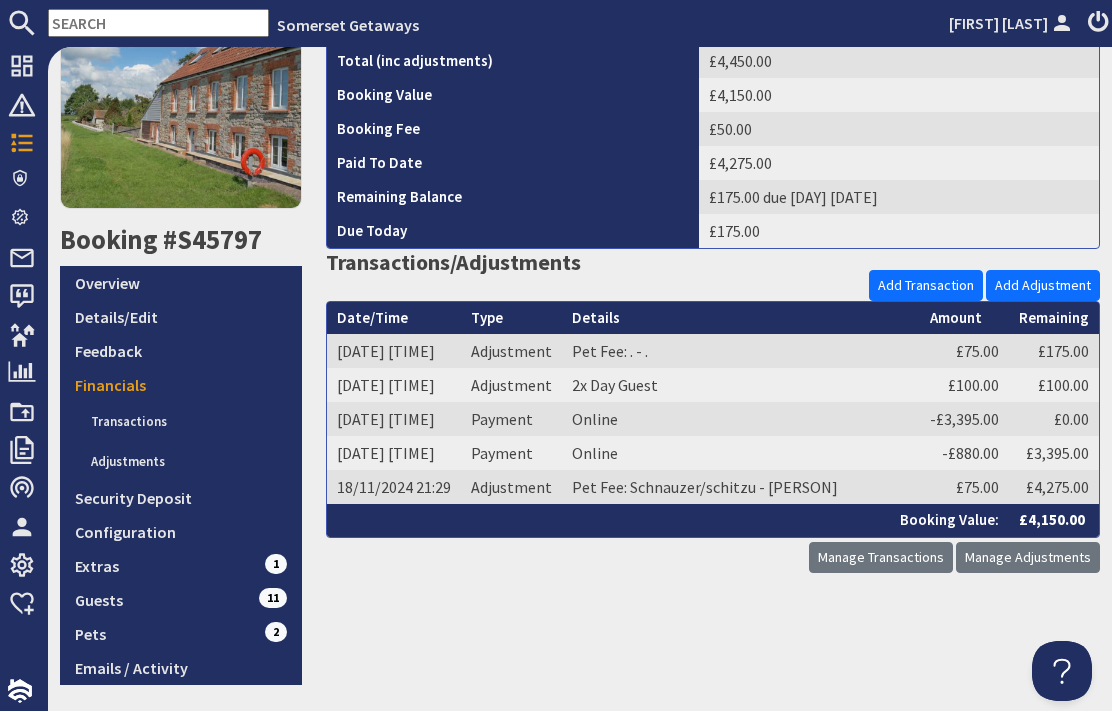 scroll, scrollTop: 150, scrollLeft: 0, axis: vertical 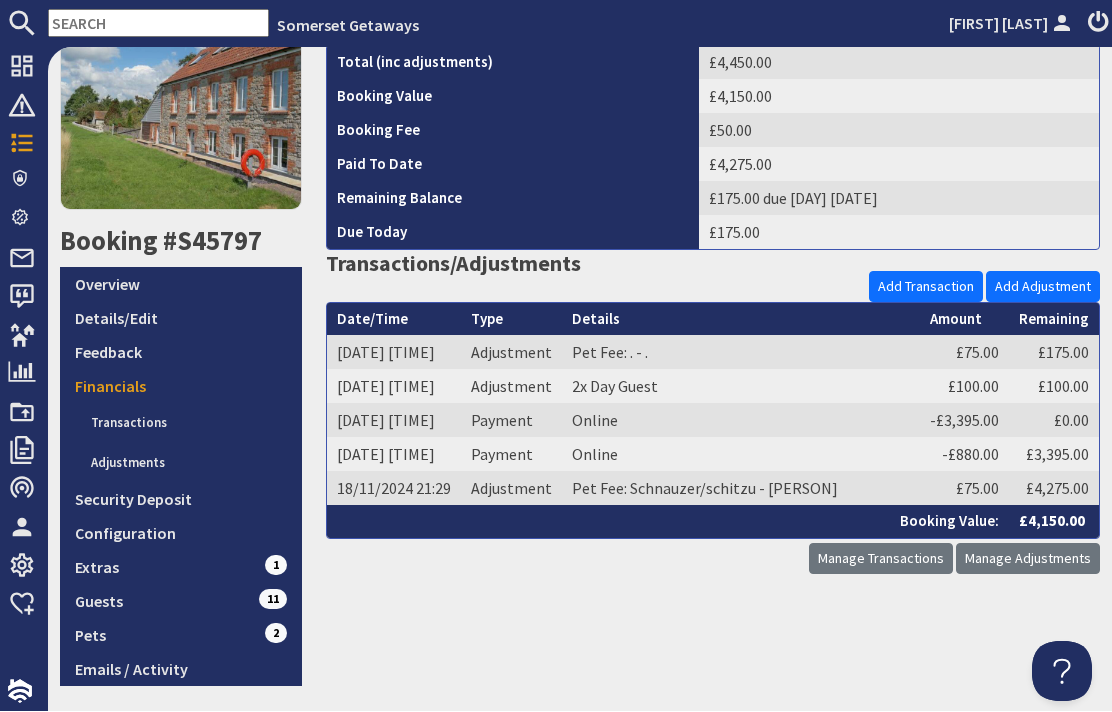 click on "Pets
2" at bounding box center [181, 636] 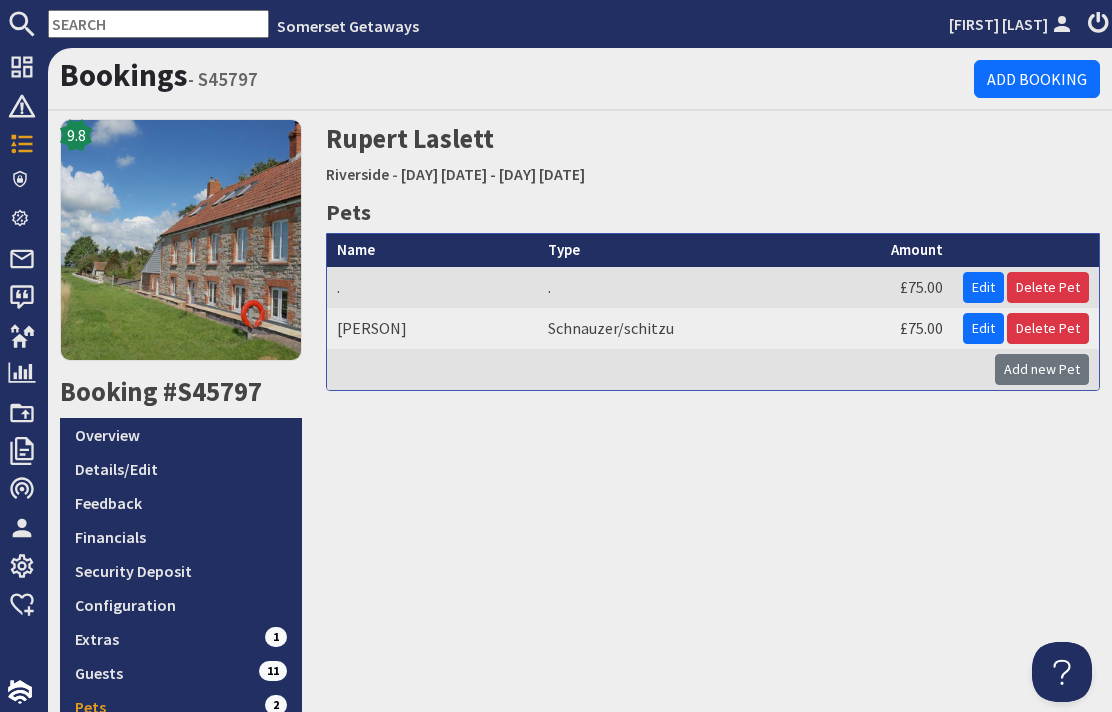 scroll, scrollTop: 0, scrollLeft: 0, axis: both 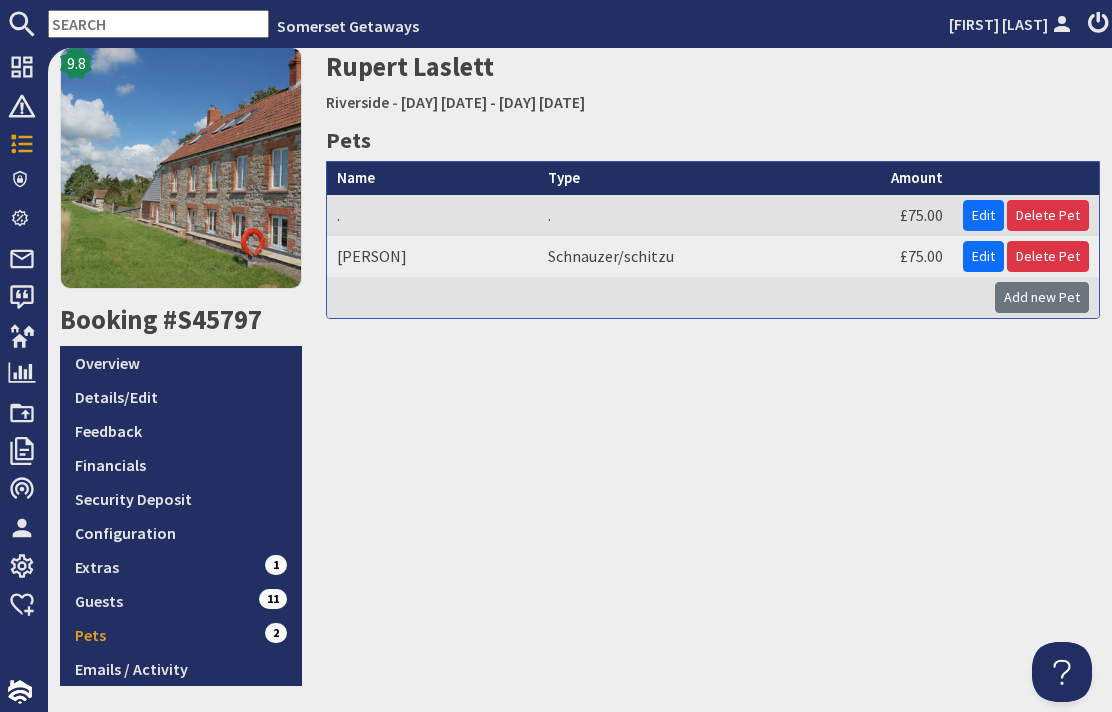 click on "Pets
2" at bounding box center [181, 635] 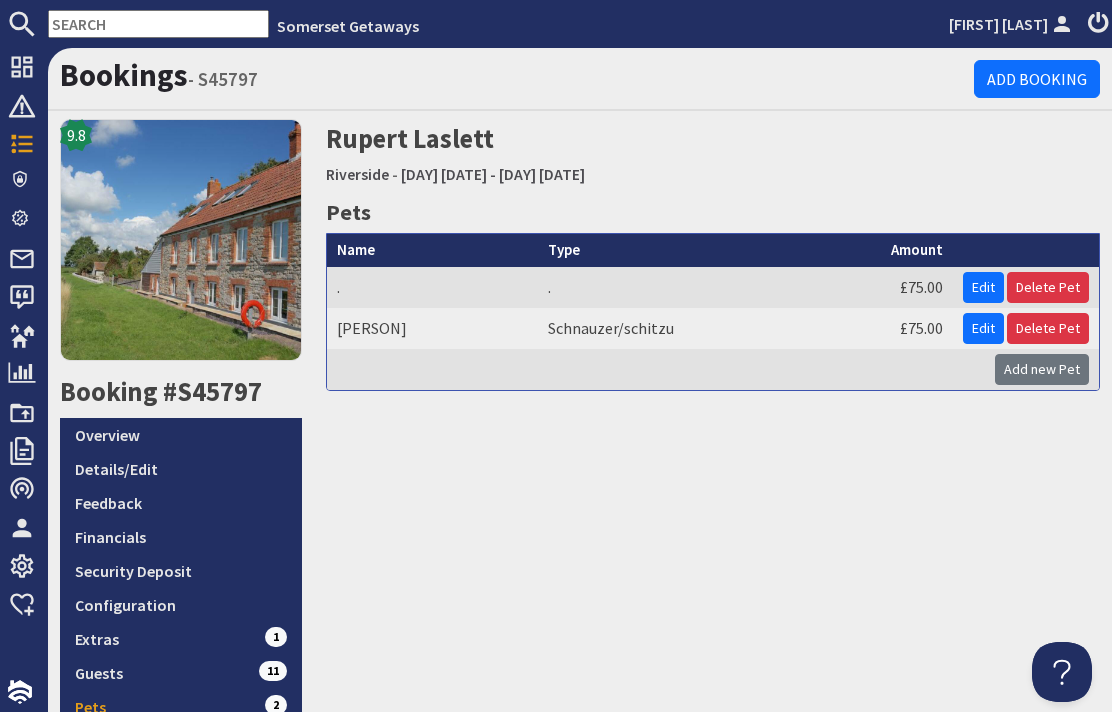 scroll, scrollTop: 0, scrollLeft: 0, axis: both 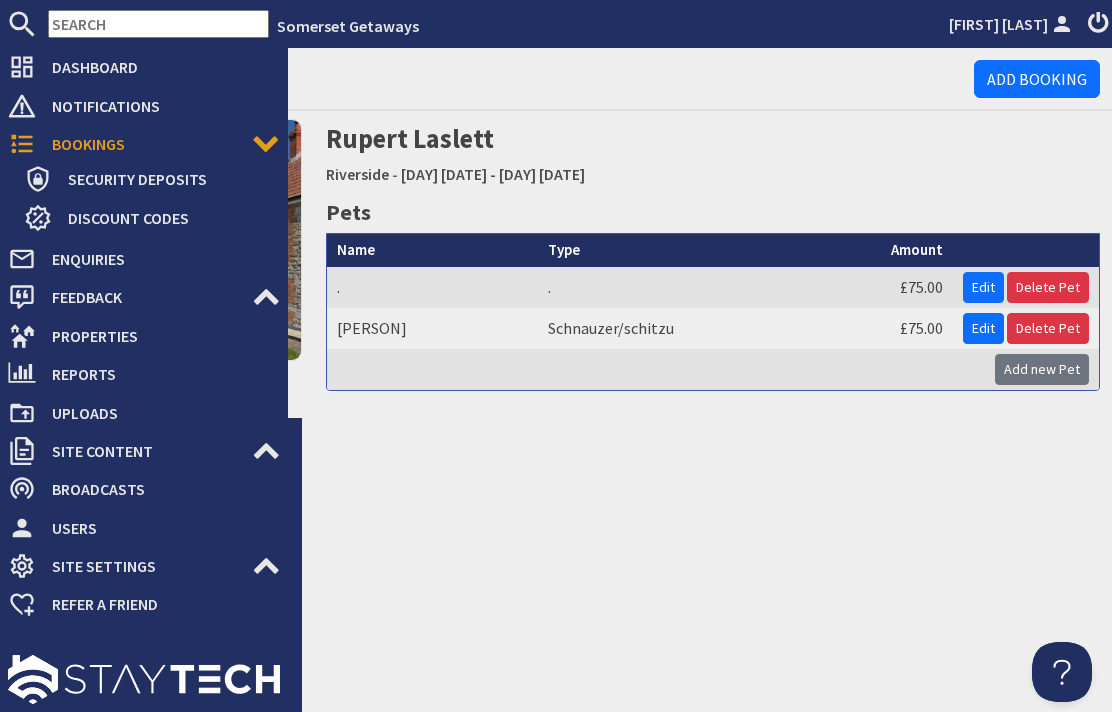 click 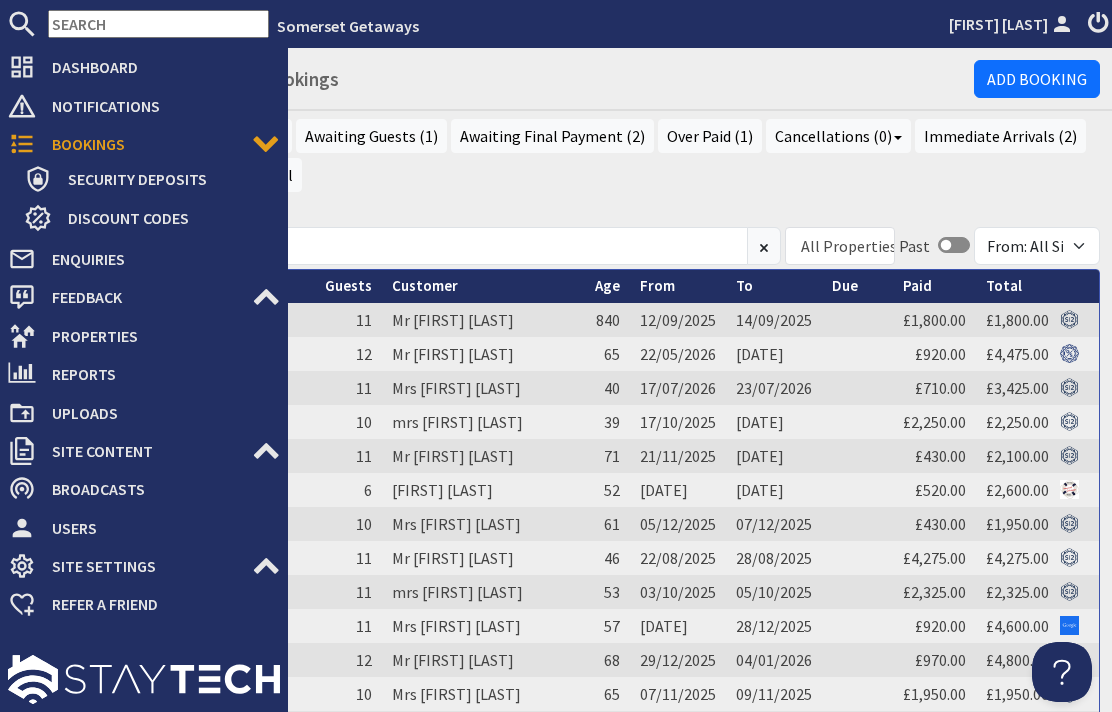 scroll, scrollTop: 0, scrollLeft: 0, axis: both 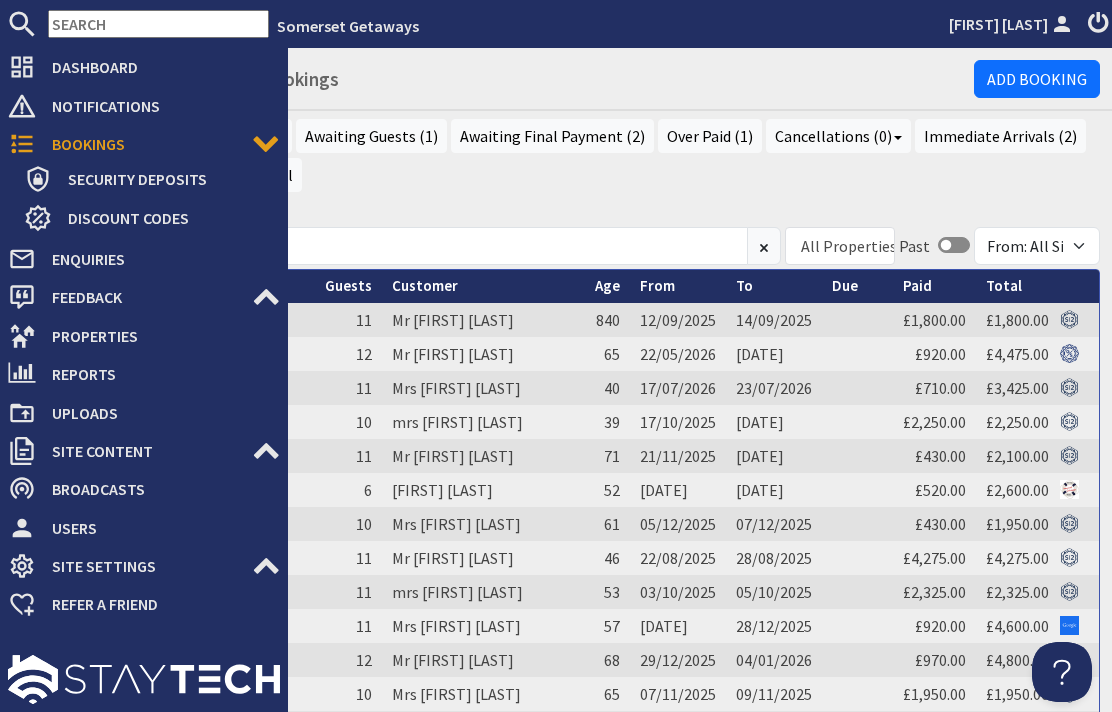 click on "From" at bounding box center [657, 285] 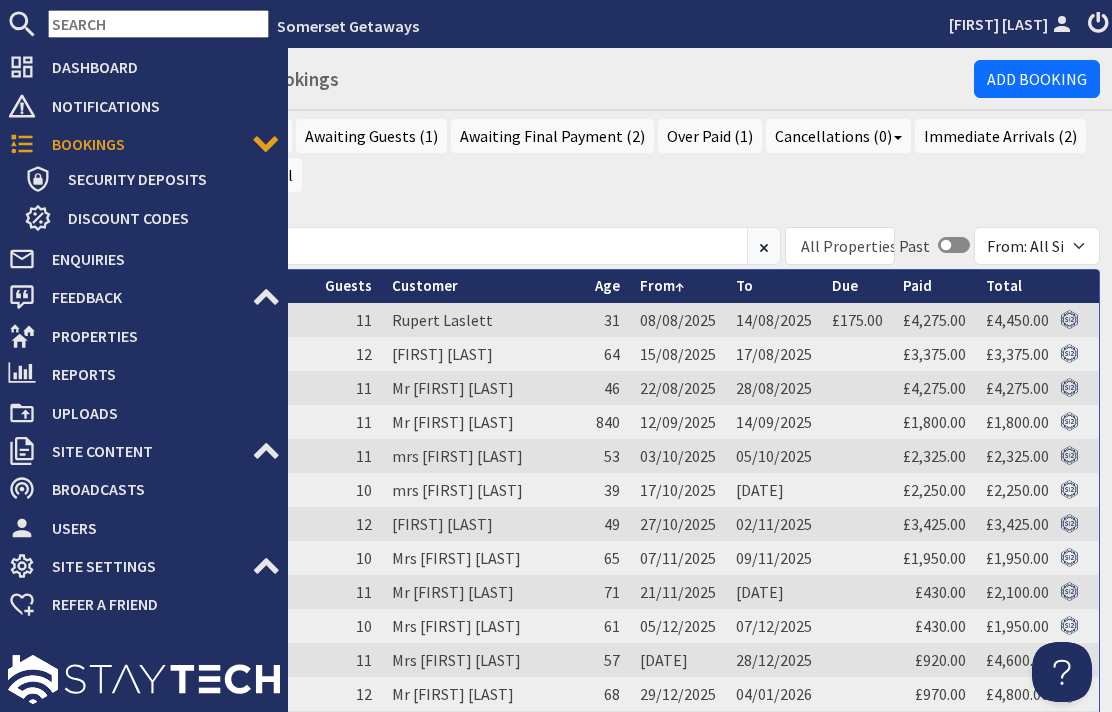 click on "Recent Bookings
Current (0)
Awaiting Guests (1)
Awaiting Final Payment (2)
Over Paid (1)
Cancellations (0)
Cancellations (0)
All Cancellations (0)
Immediate Arrivals (2)
Awaiting Configuration (2)
All" at bounding box center [580, 158] 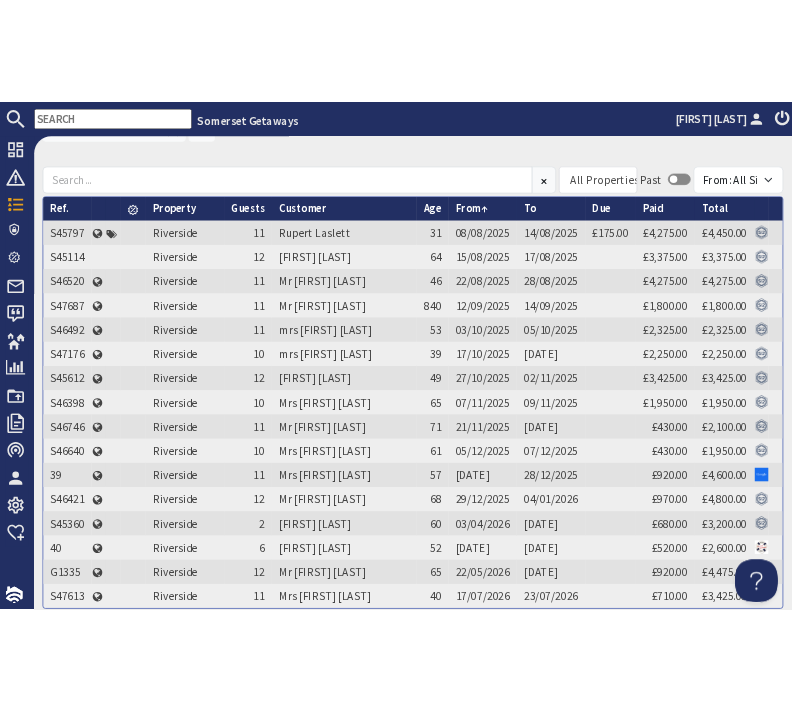 scroll, scrollTop: 137, scrollLeft: 0, axis: vertical 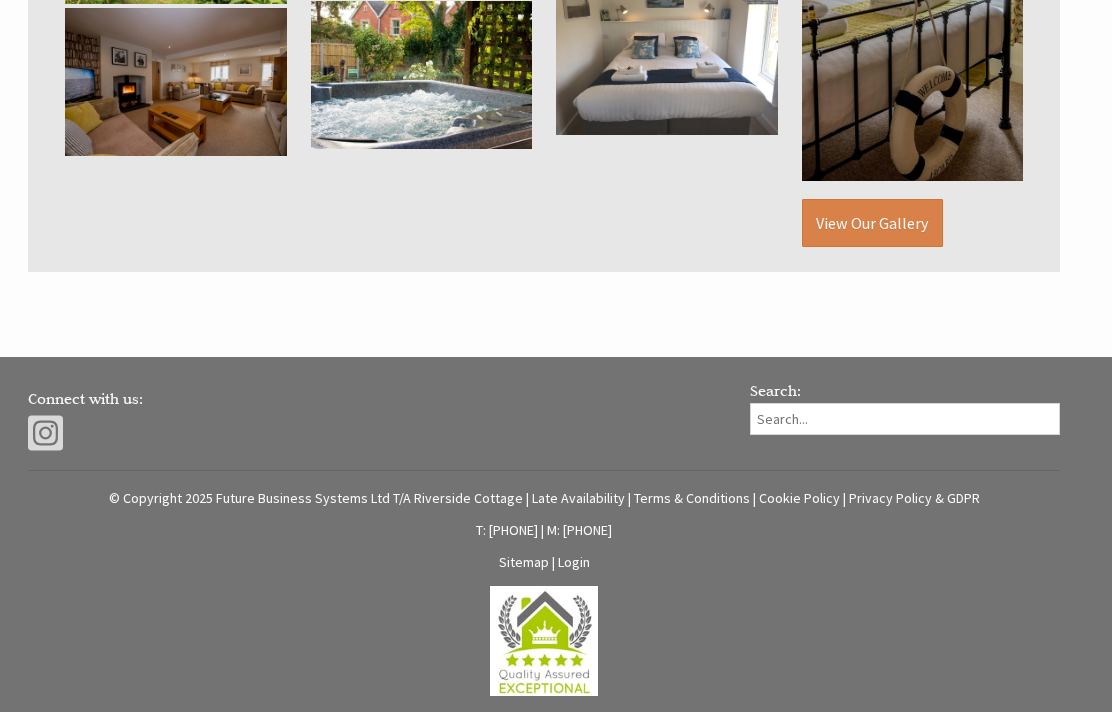 click on "Login" at bounding box center [574, 563] 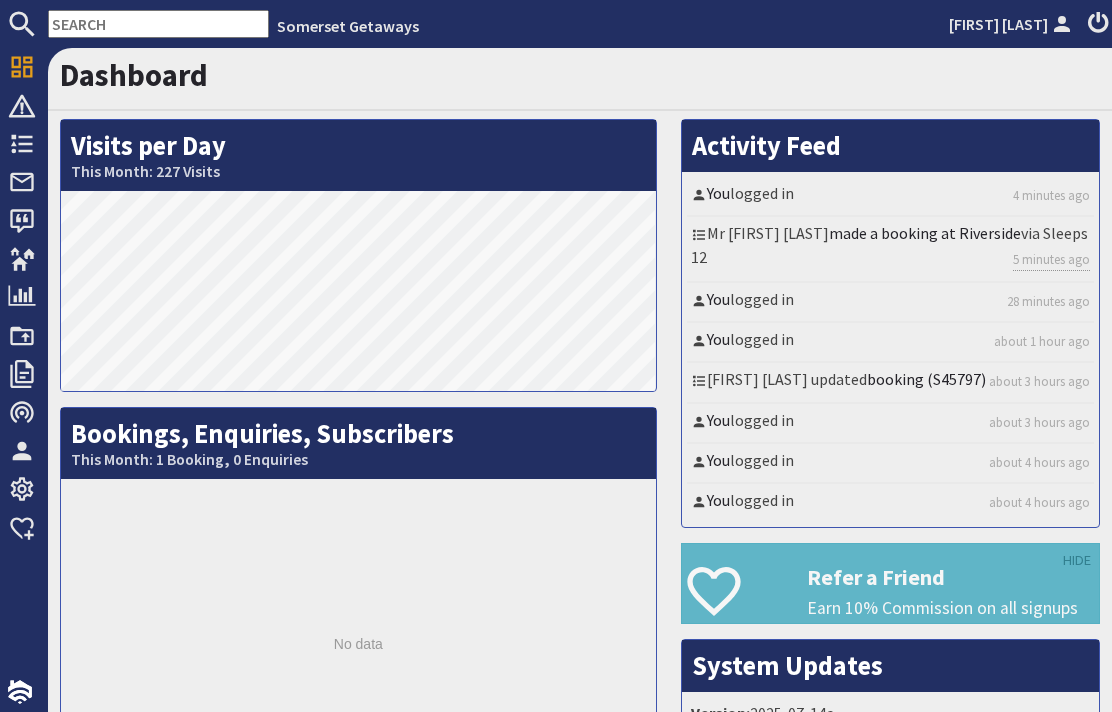 scroll, scrollTop: 0, scrollLeft: 0, axis: both 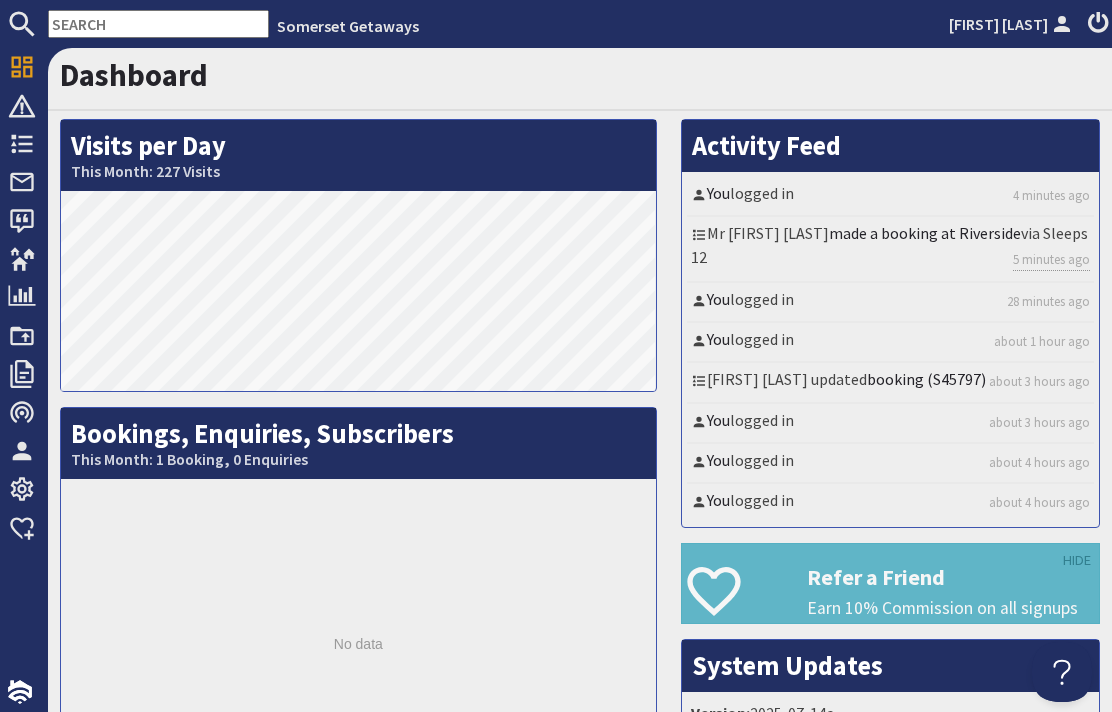 click on "made a booking at Riverside" at bounding box center [925, 233] 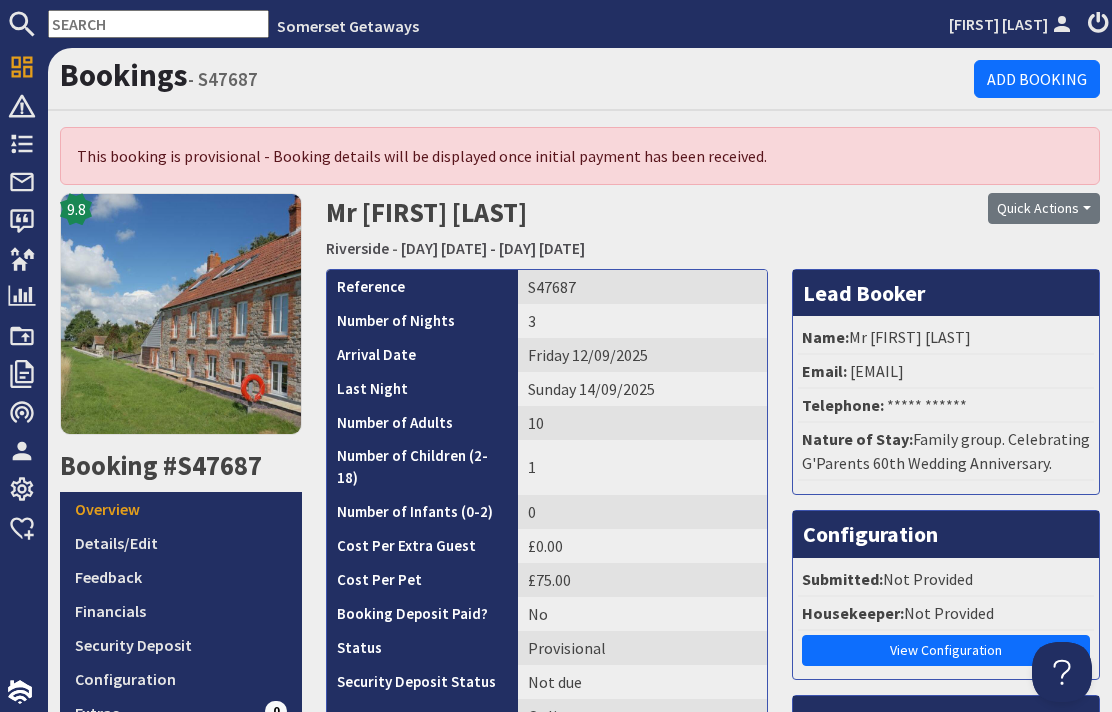 scroll, scrollTop: 0, scrollLeft: 0, axis: both 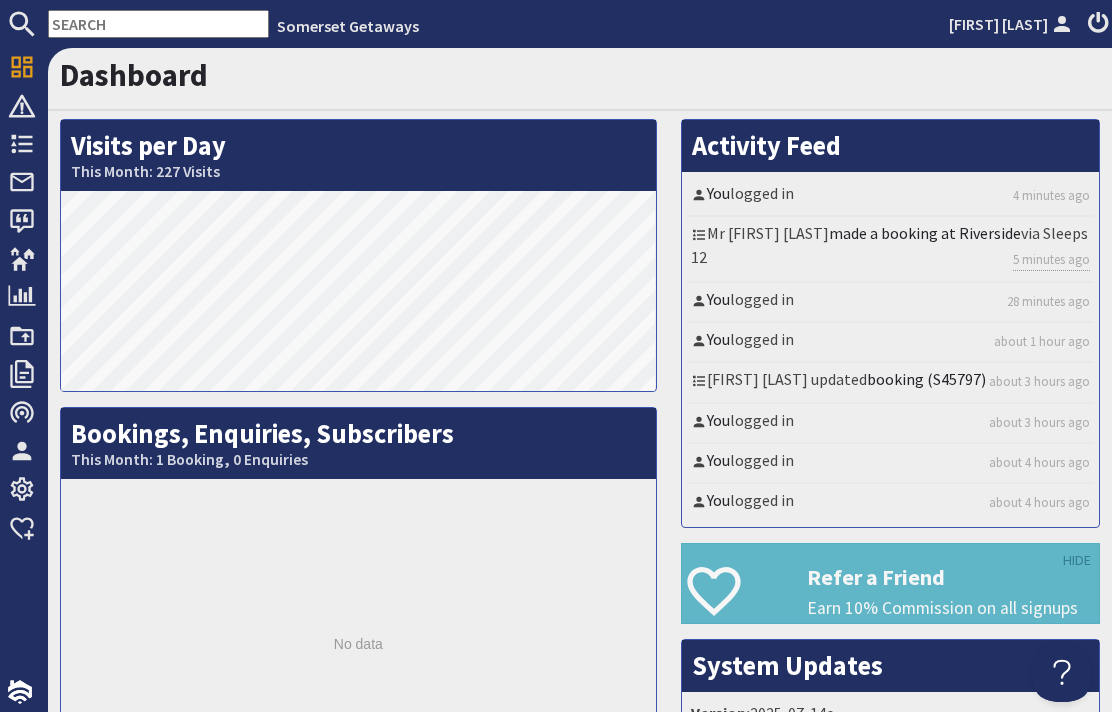 click on "made a booking at Riverside" at bounding box center [925, 233] 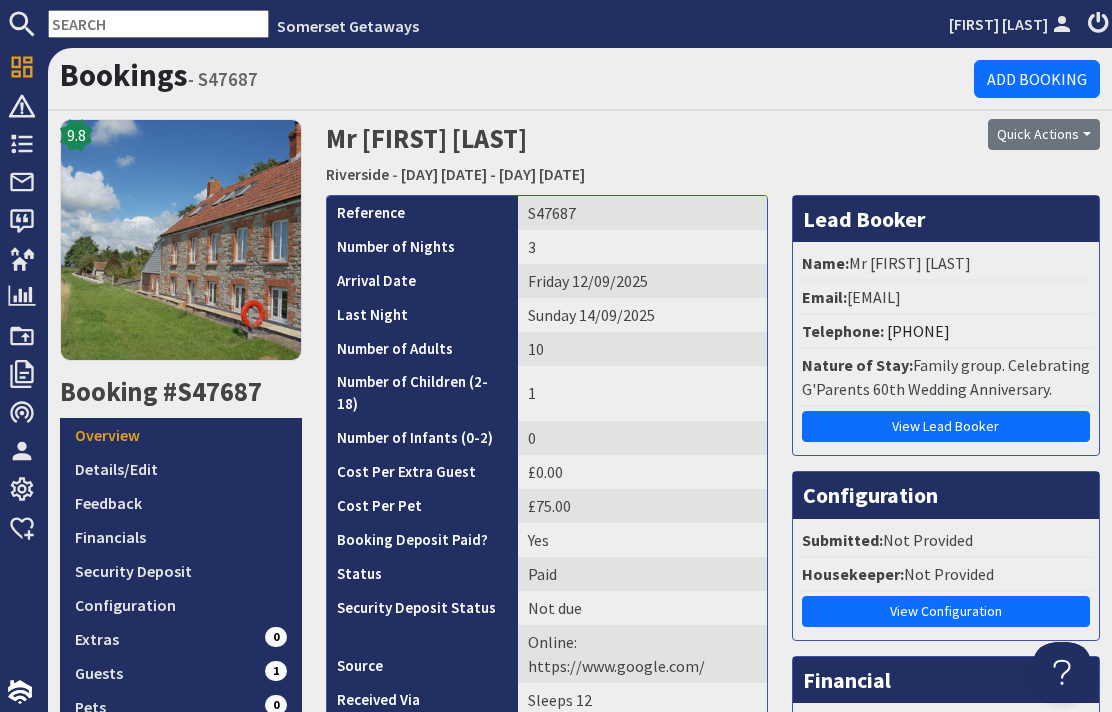 scroll, scrollTop: 0, scrollLeft: 0, axis: both 